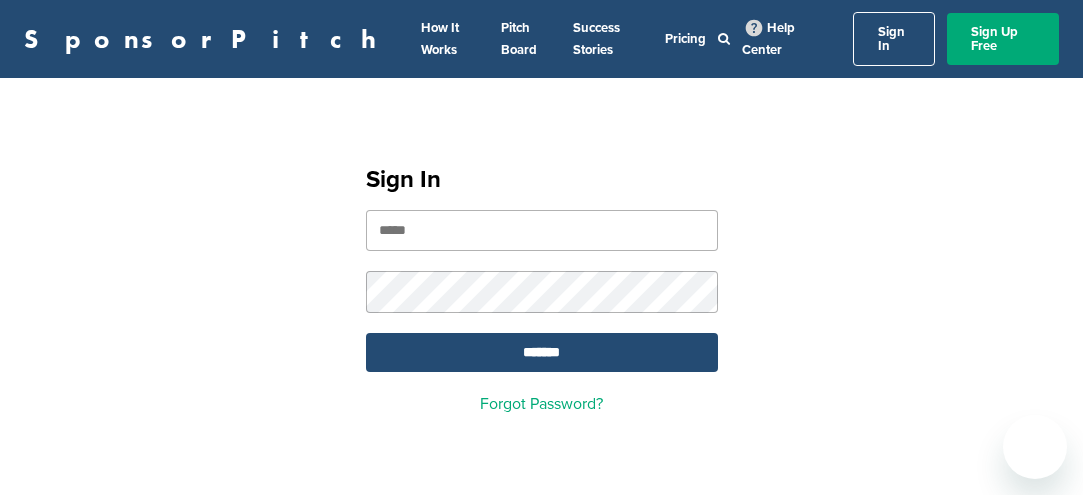 scroll, scrollTop: 0, scrollLeft: 0, axis: both 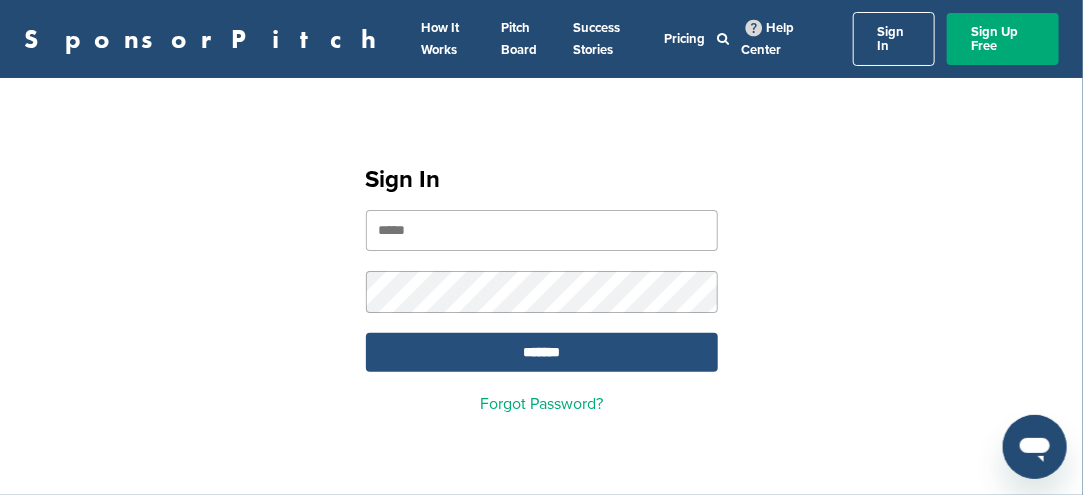 type on "**********" 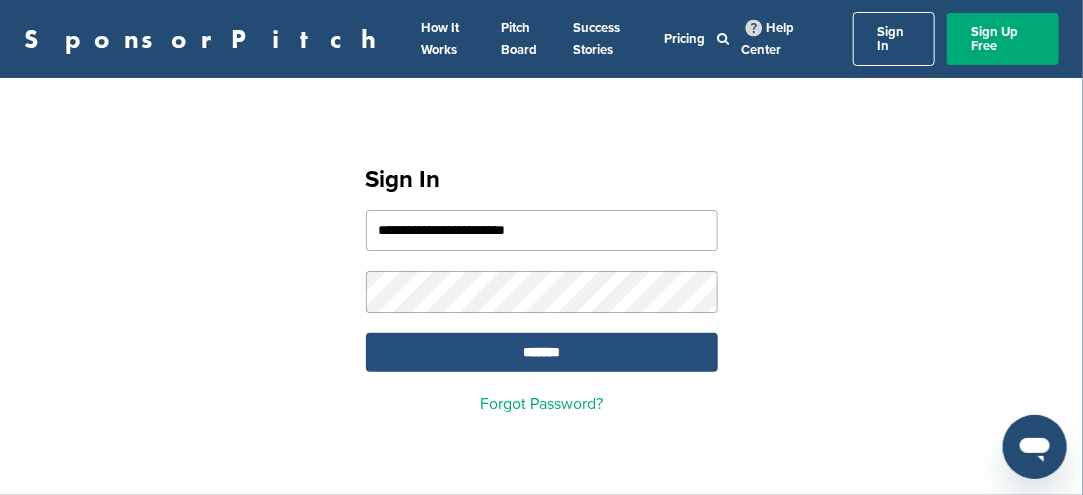 click on "*******" at bounding box center (542, 352) 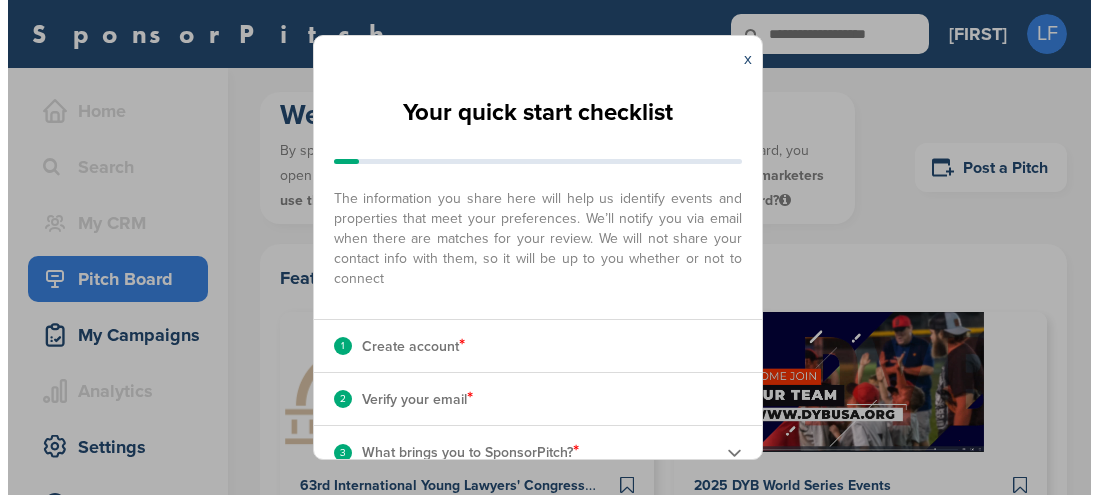 scroll, scrollTop: 0, scrollLeft: 0, axis: both 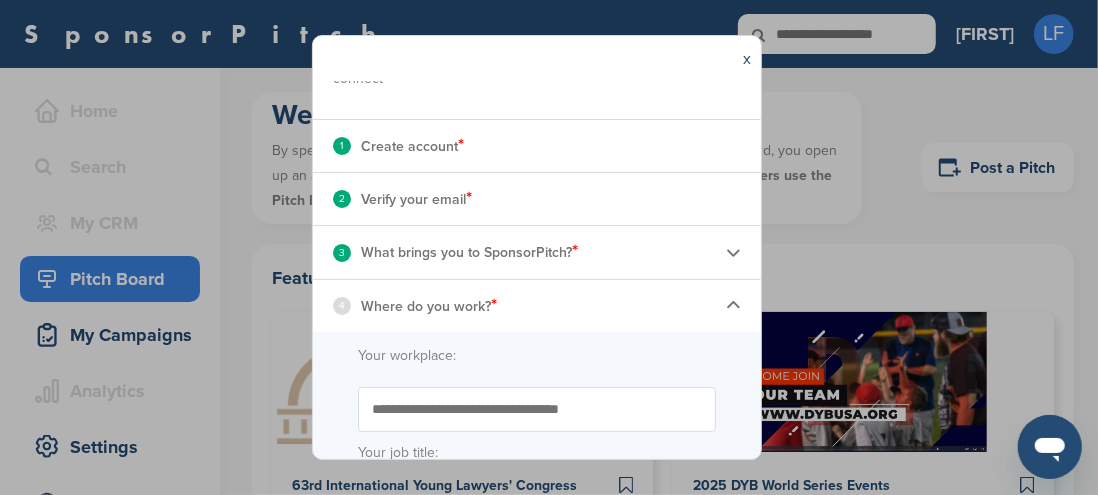click on "Create account
*" at bounding box center (412, 146) 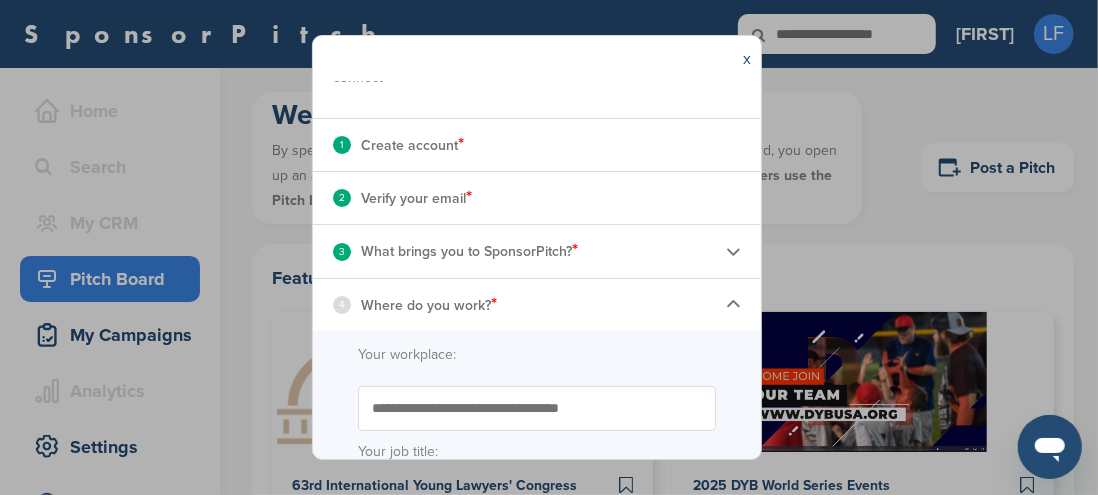 scroll, scrollTop: 197, scrollLeft: 0, axis: vertical 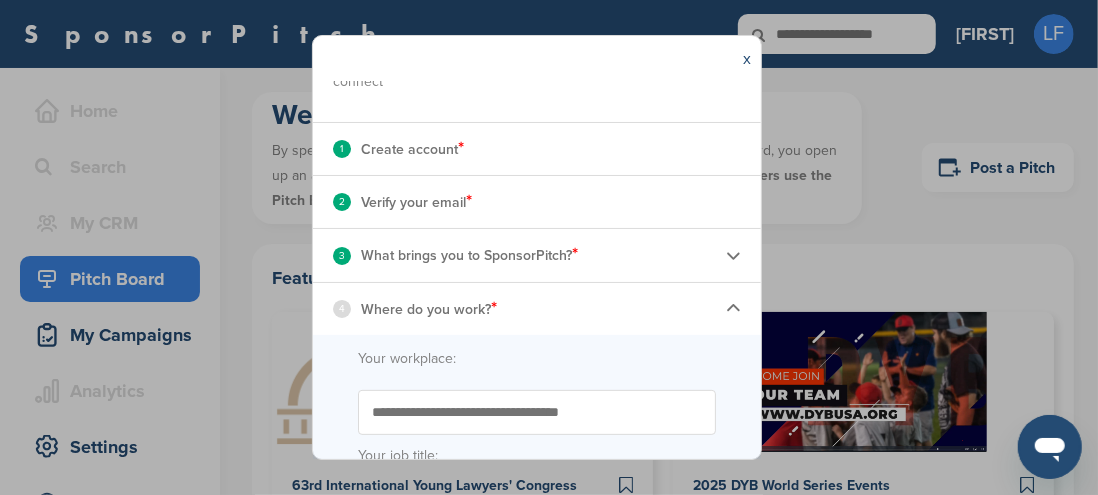 click on "*" at bounding box center [461, 148] 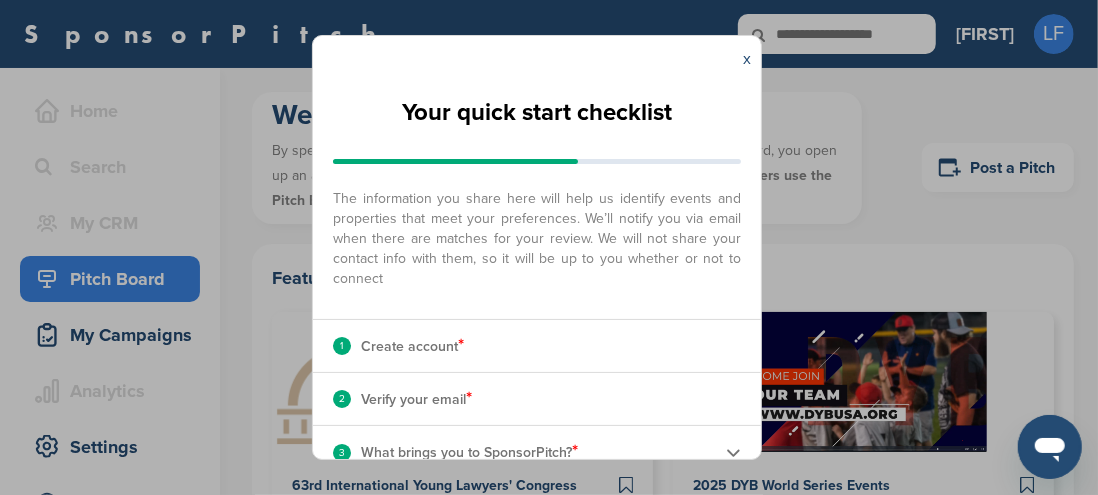 scroll, scrollTop: 100, scrollLeft: 0, axis: vertical 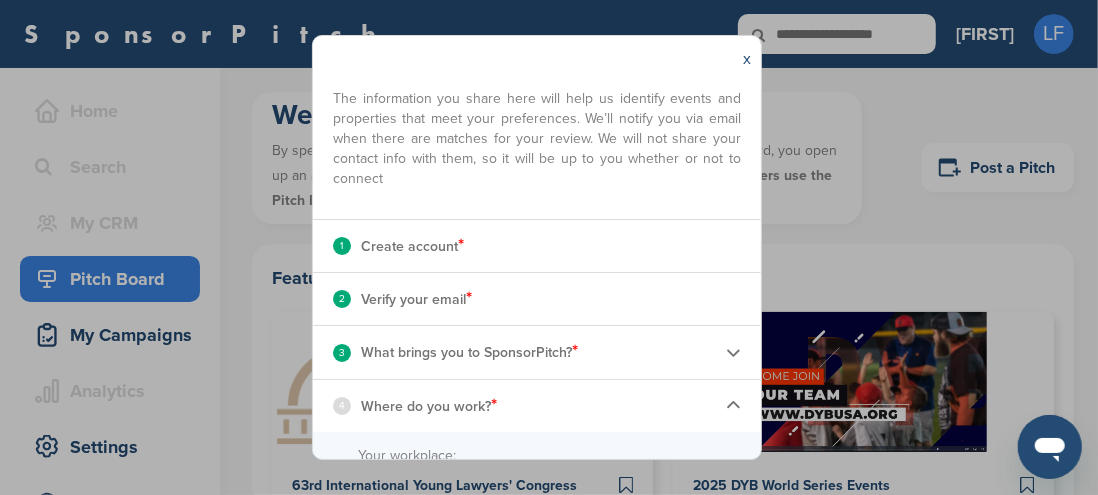 click at bounding box center (733, 352) 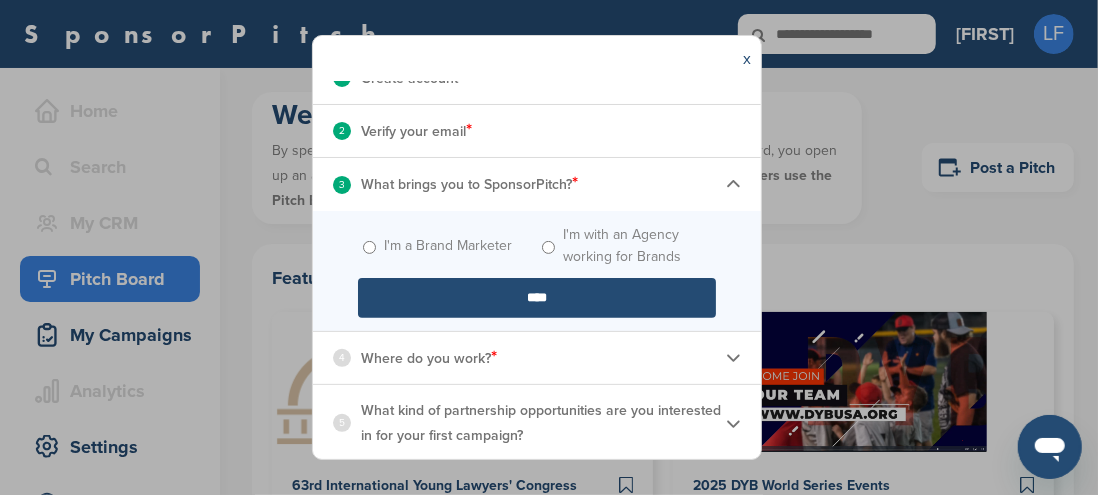 scroll, scrollTop: 269, scrollLeft: 0, axis: vertical 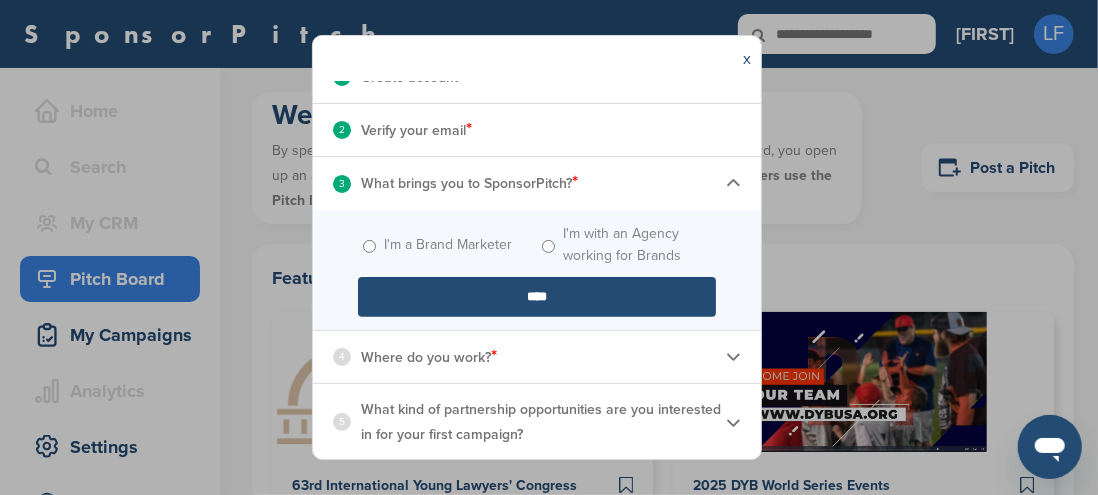 click on "Where do you work?
*" at bounding box center [429, 357] 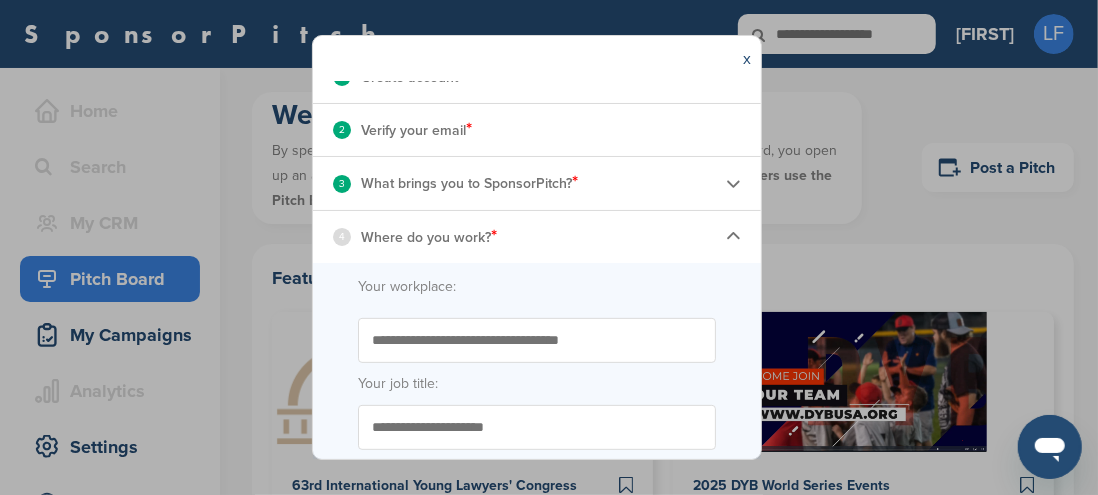 scroll, scrollTop: 369, scrollLeft: 0, axis: vertical 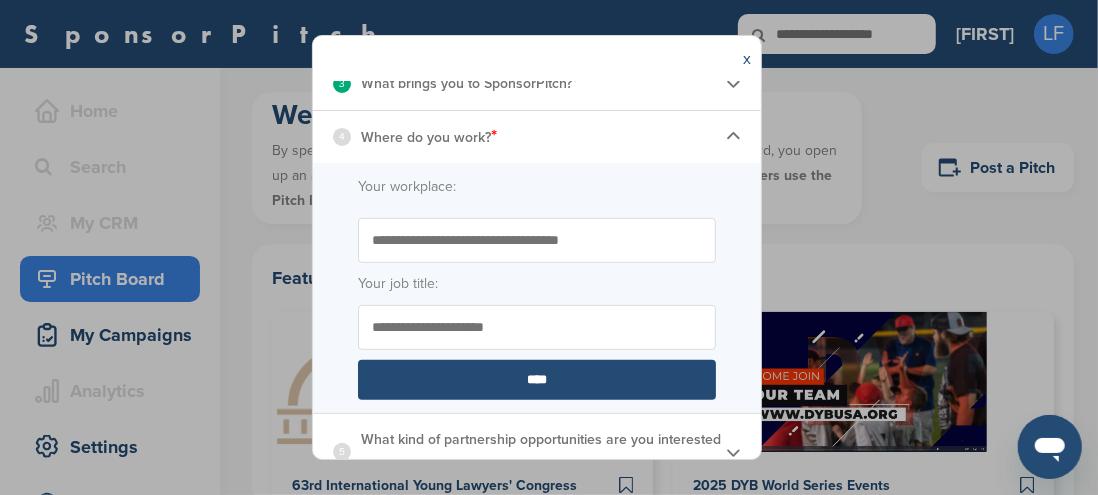 click on "Your job title:" at bounding box center [537, 327] 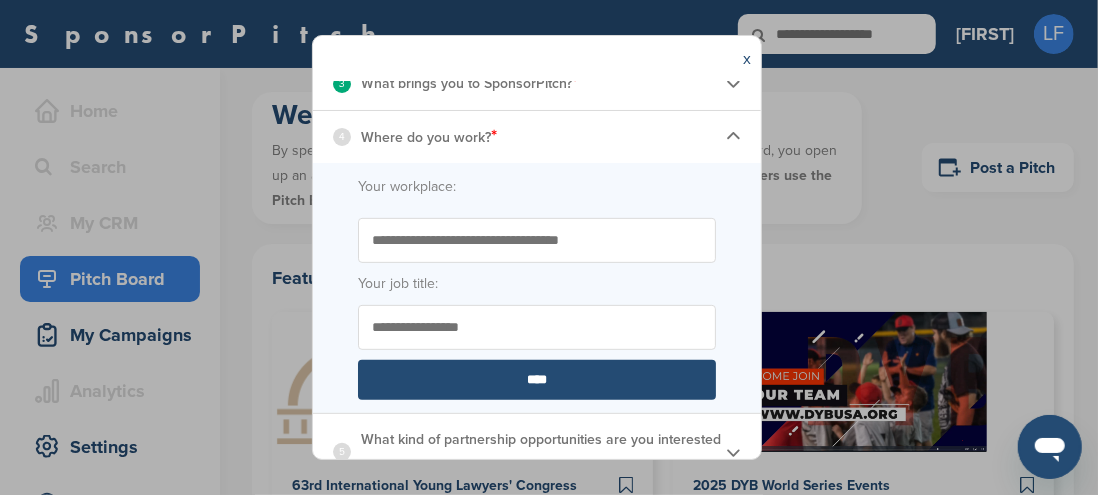 click on "Start typing the name of your workplace. Don’t see your organization in the dropdown? Enter the name to submit for review to be added" at bounding box center [537, 240] 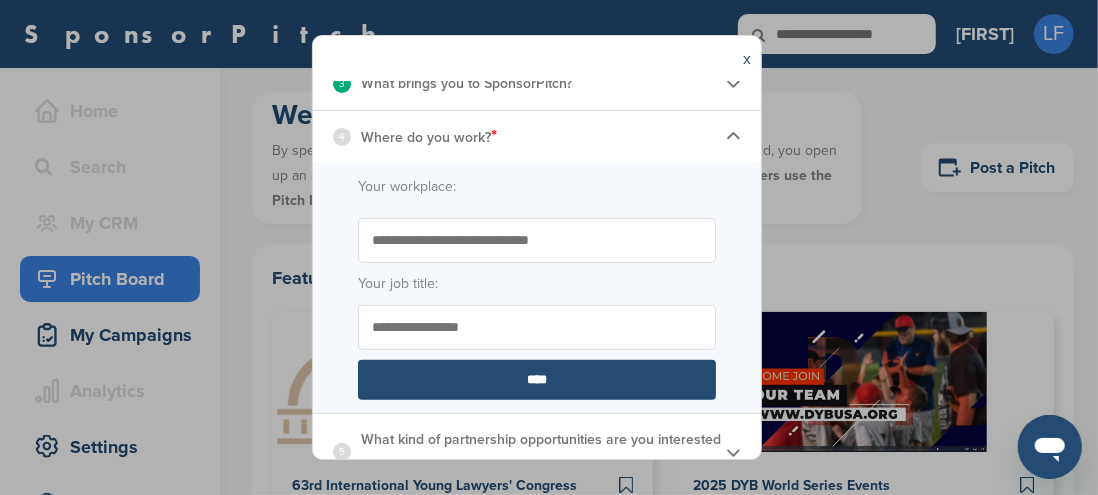 scroll, scrollTop: 269, scrollLeft: 0, axis: vertical 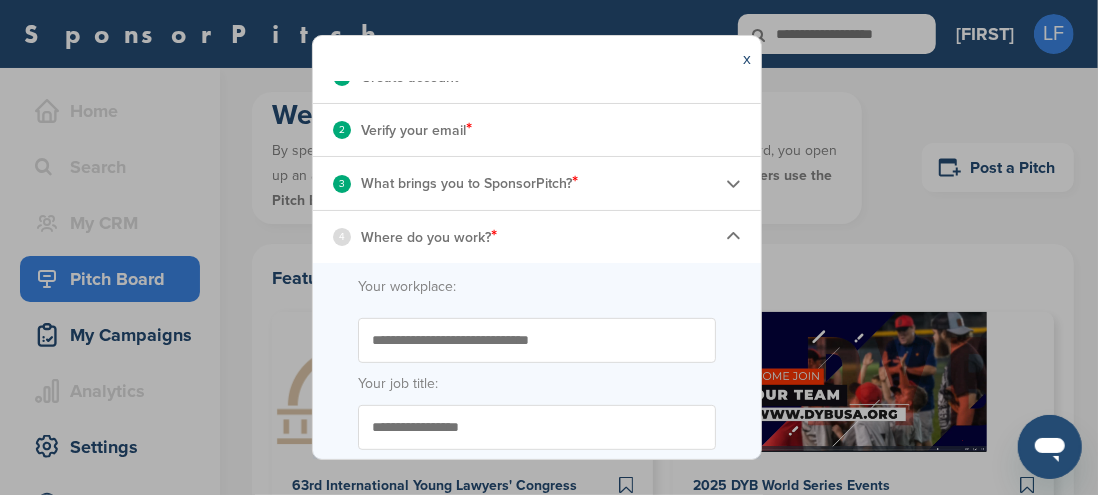 type on "**********" 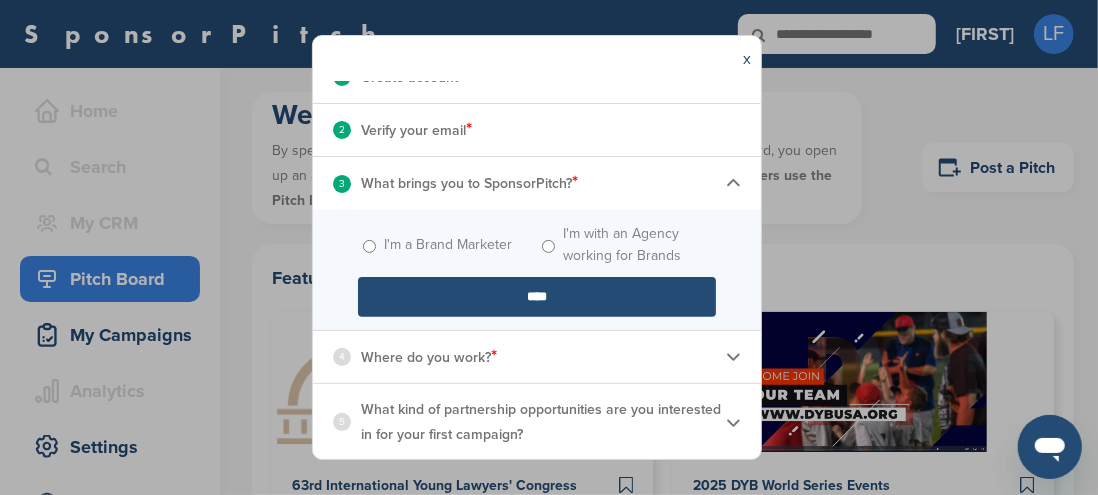 click on "Verify your email
*" at bounding box center [416, 130] 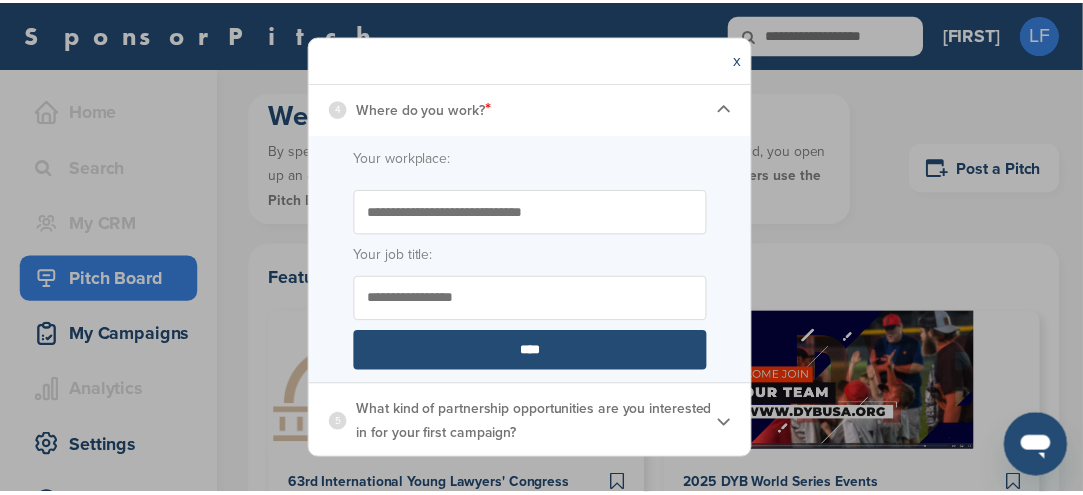 scroll, scrollTop: 397, scrollLeft: 0, axis: vertical 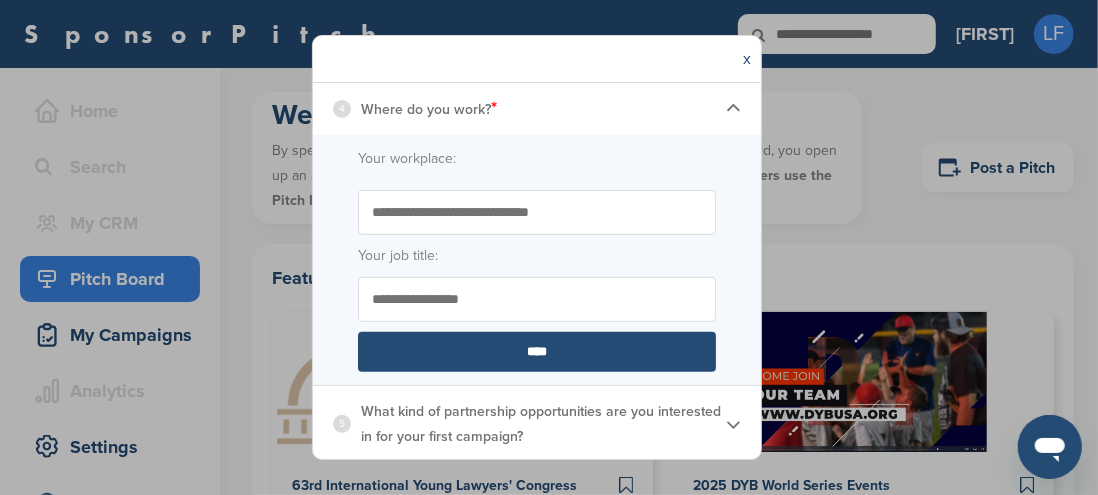 click on "****" at bounding box center (537, 352) 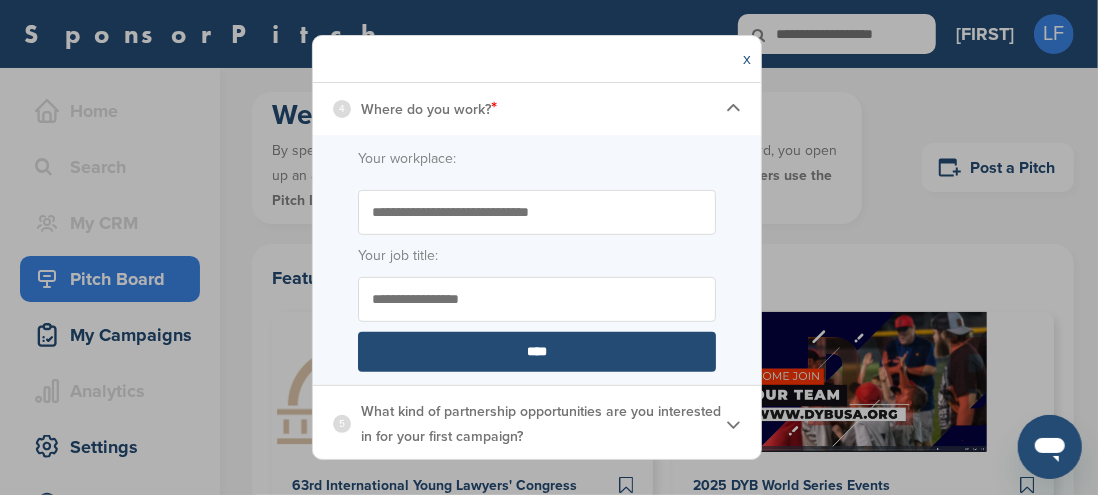 click on "x" at bounding box center [747, 59] 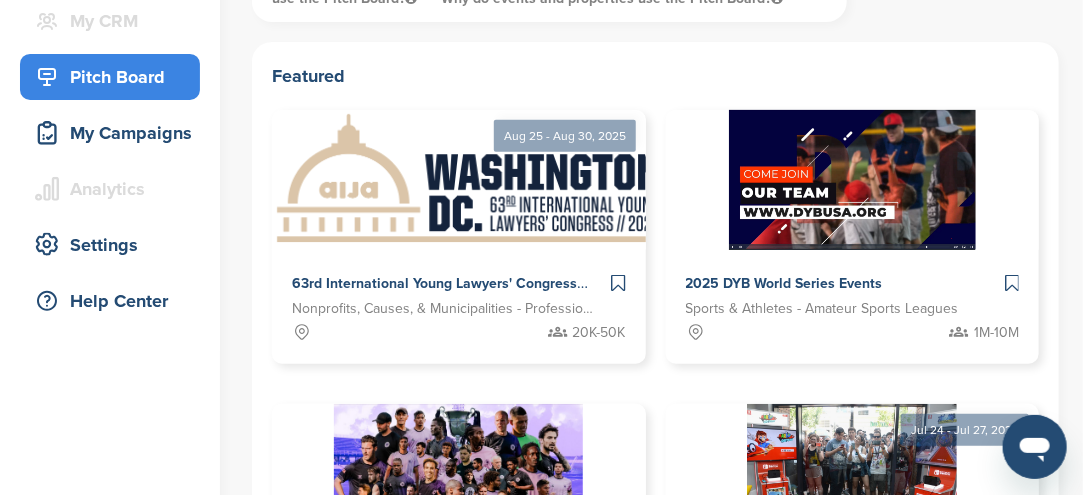scroll, scrollTop: 0, scrollLeft: 0, axis: both 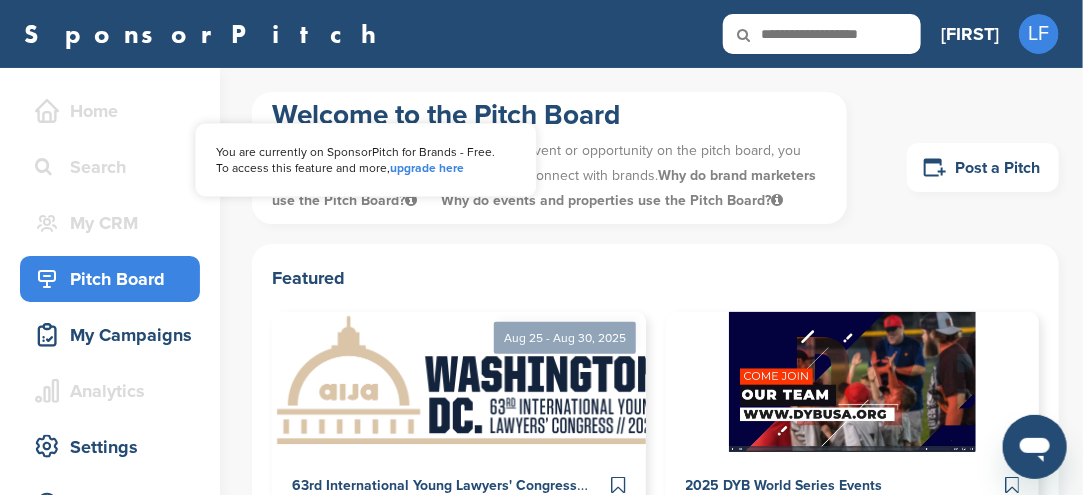 click on "Home" at bounding box center (115, 111) 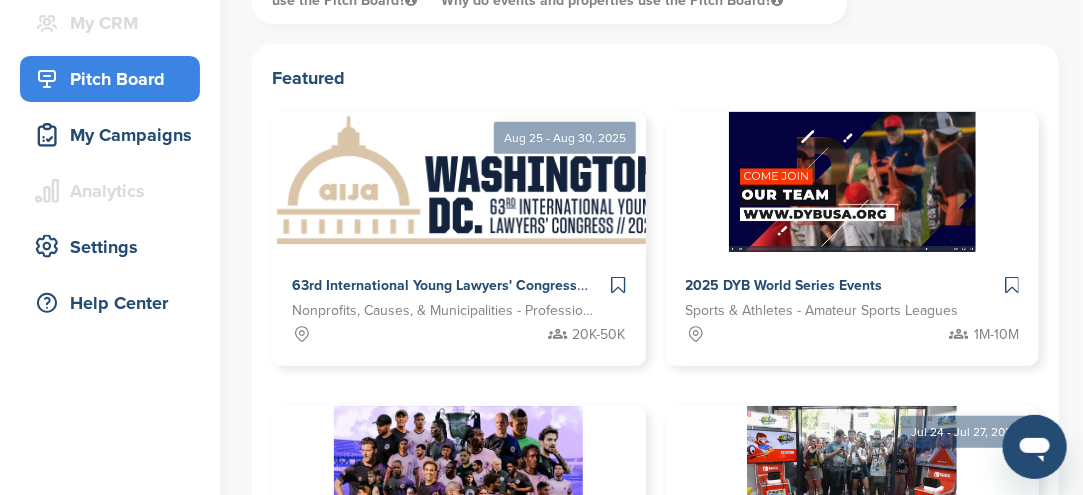 scroll, scrollTop: 0, scrollLeft: 0, axis: both 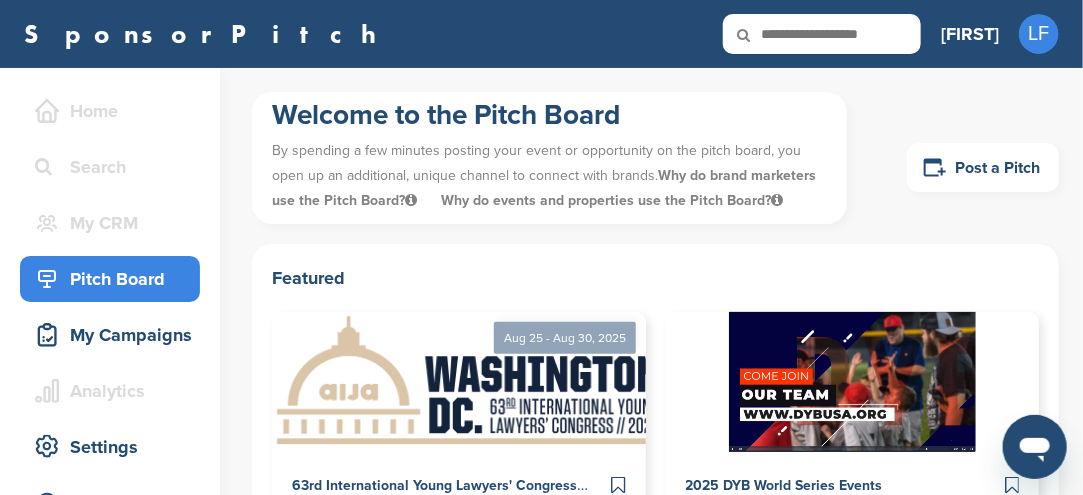 click on "[FIRST]" at bounding box center (970, 34) 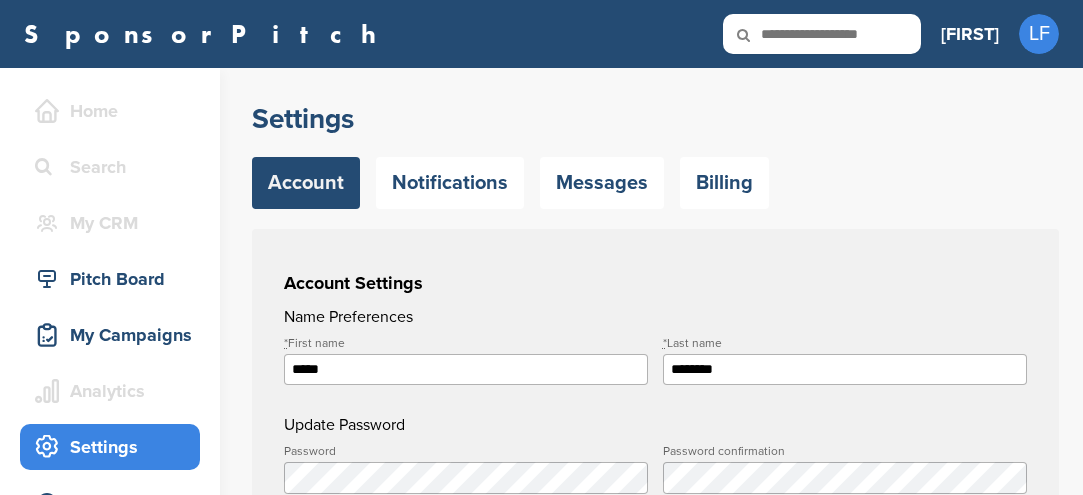scroll, scrollTop: 0, scrollLeft: 0, axis: both 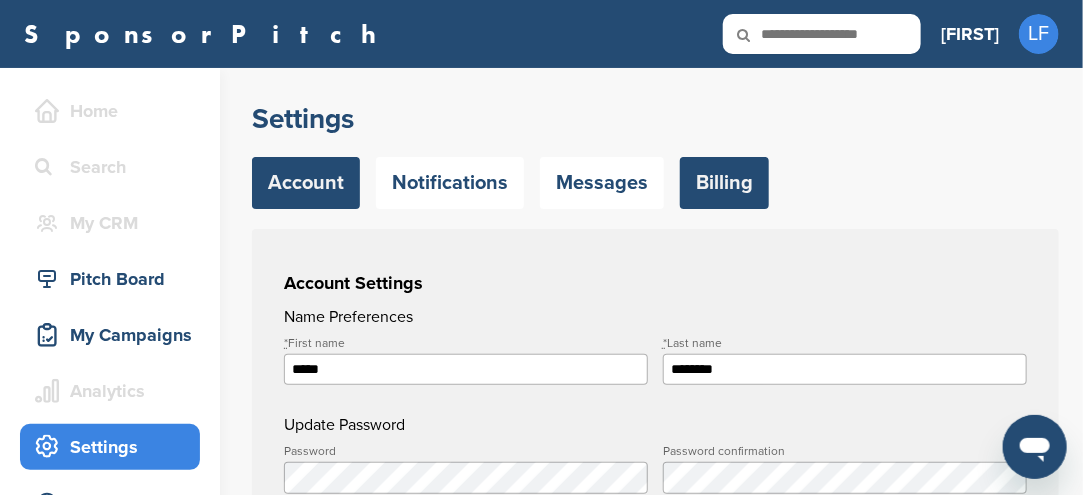 click on "Billing" at bounding box center (724, 183) 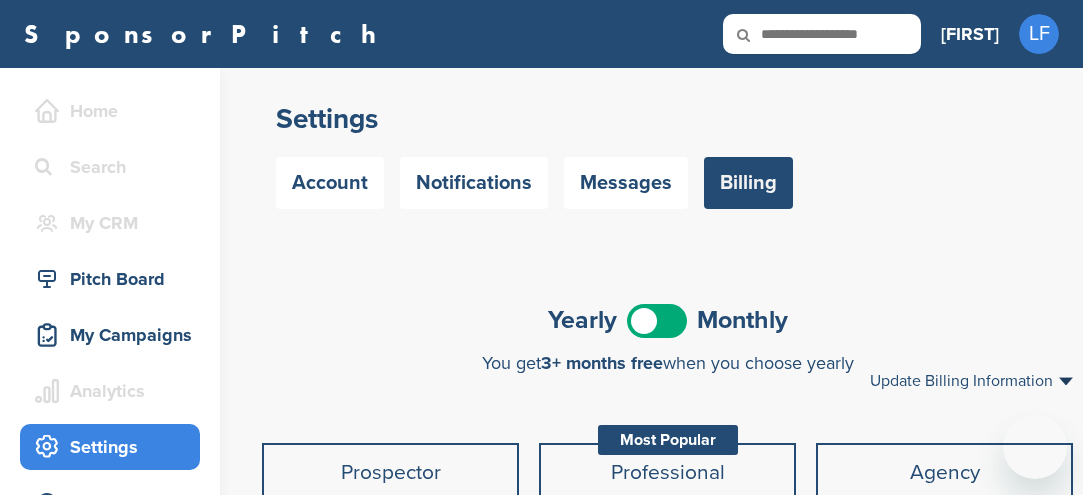 scroll, scrollTop: 0, scrollLeft: 0, axis: both 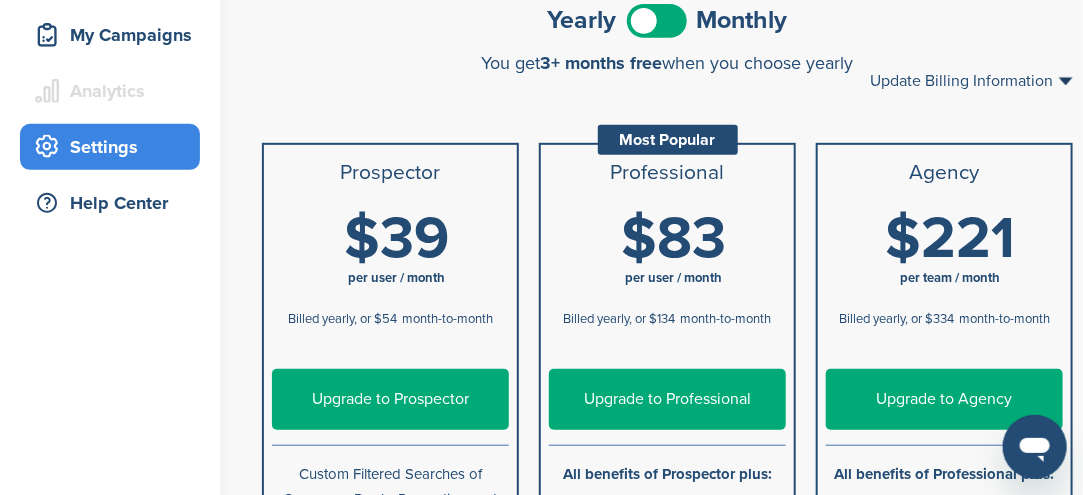 click on "Upgrade to Prospector" at bounding box center [390, 399] 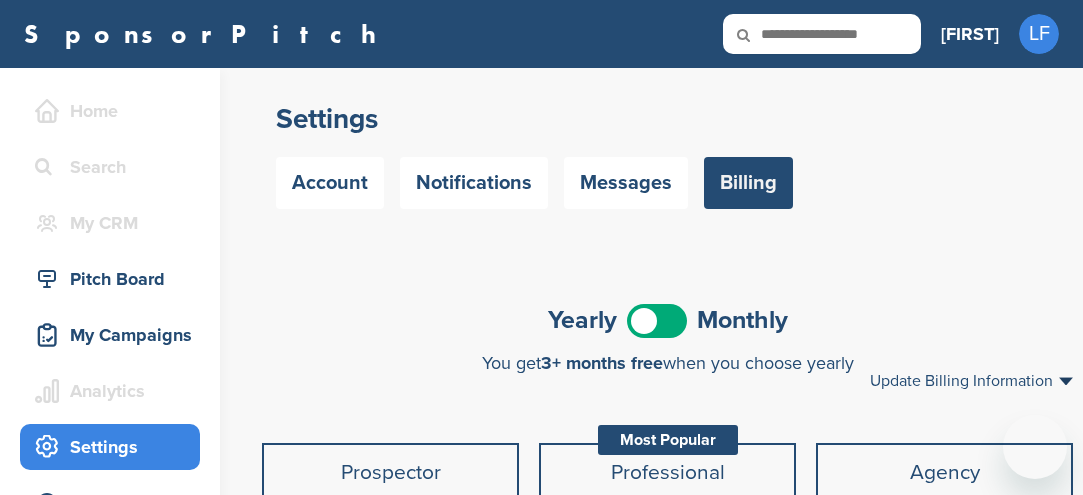 scroll, scrollTop: 300, scrollLeft: 0, axis: vertical 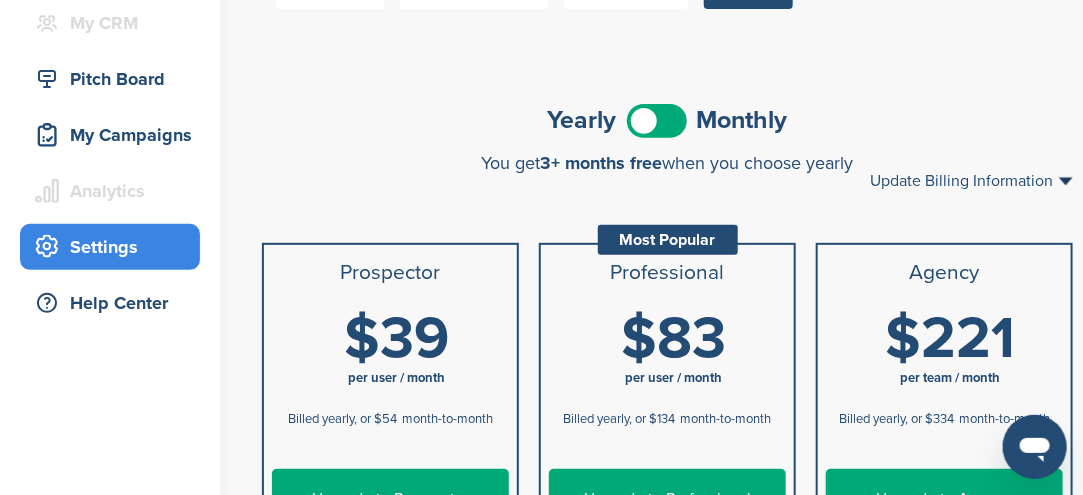 drag, startPoint x: 652, startPoint y: 120, endPoint x: 684, endPoint y: 120, distance: 32 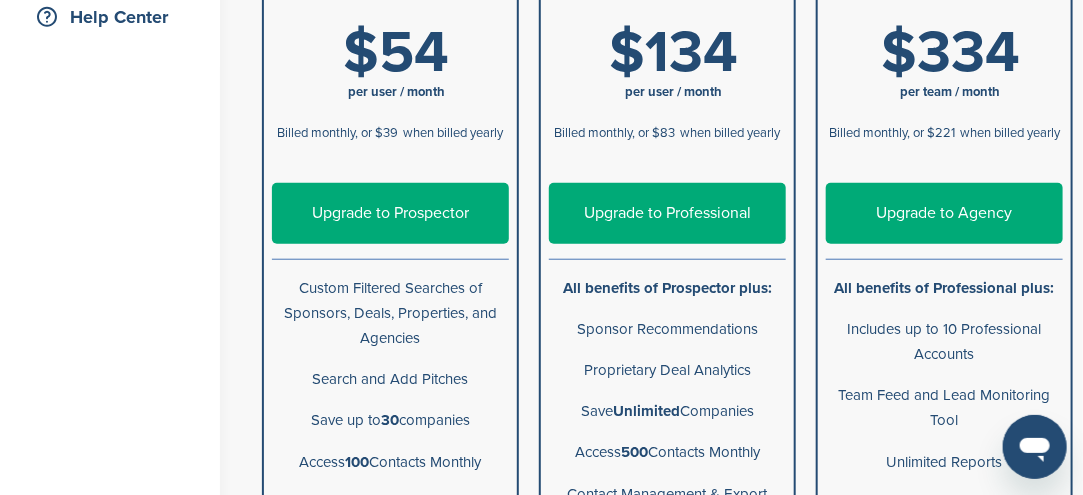 scroll, scrollTop: 500, scrollLeft: 0, axis: vertical 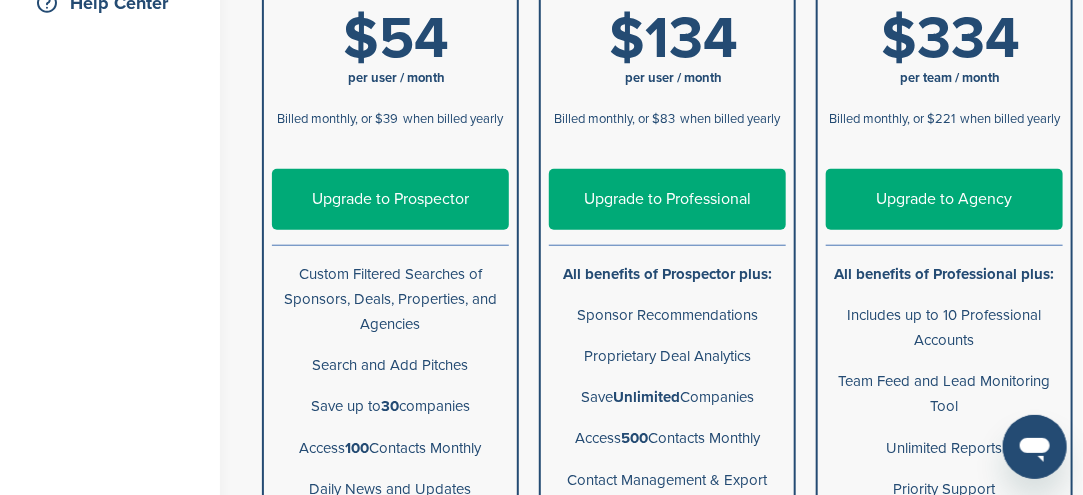 click on "Upgrade to Prospector" at bounding box center [390, 199] 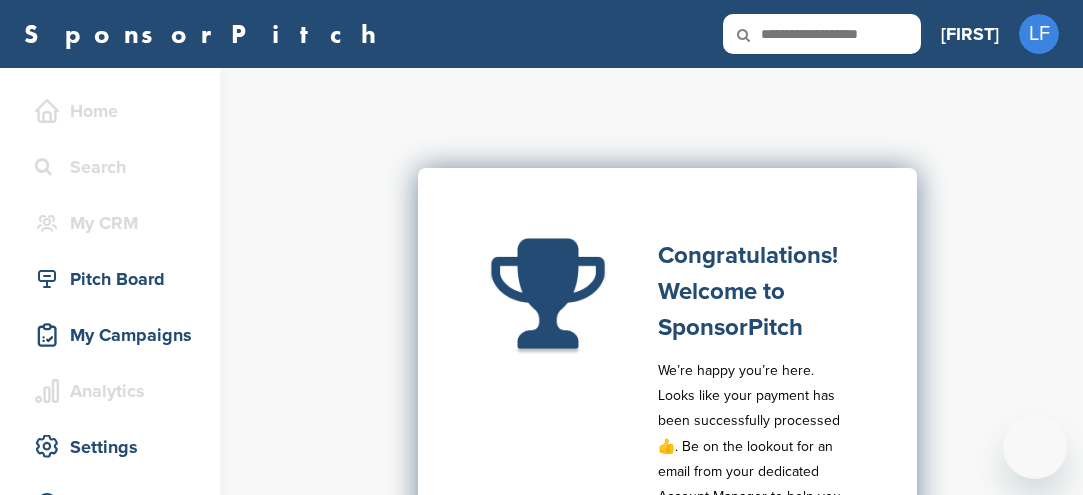 scroll, scrollTop: 0, scrollLeft: 0, axis: both 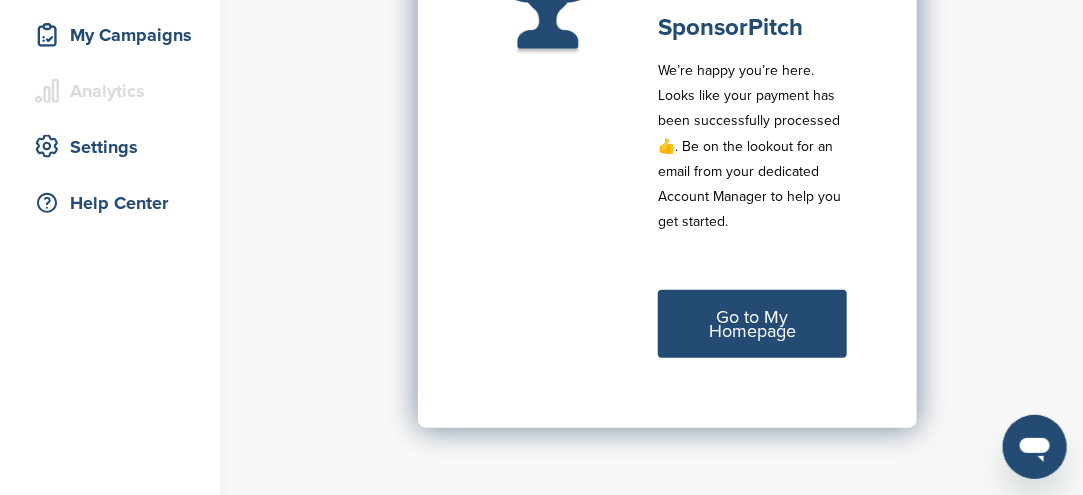 click on "Go to My Homepage" at bounding box center [752, 324] 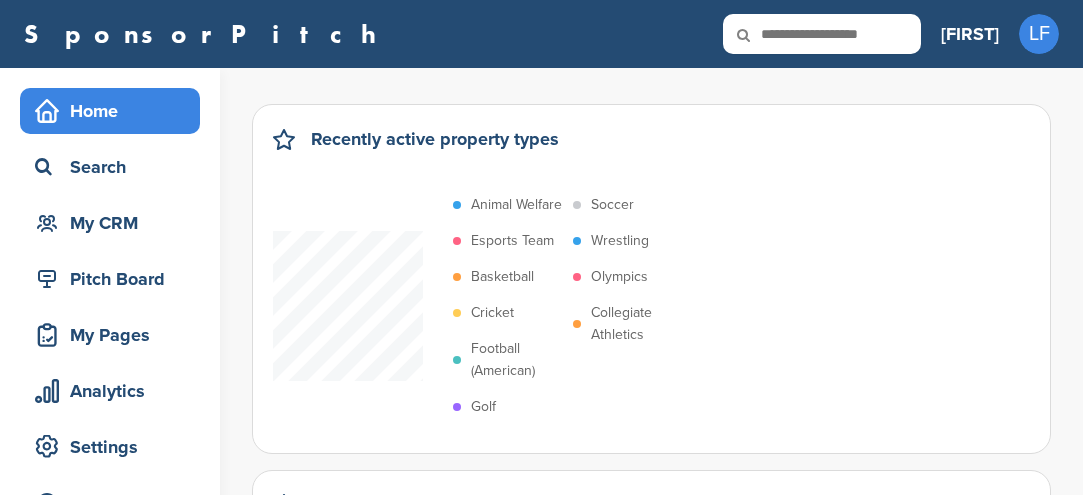 scroll, scrollTop: 0, scrollLeft: 0, axis: both 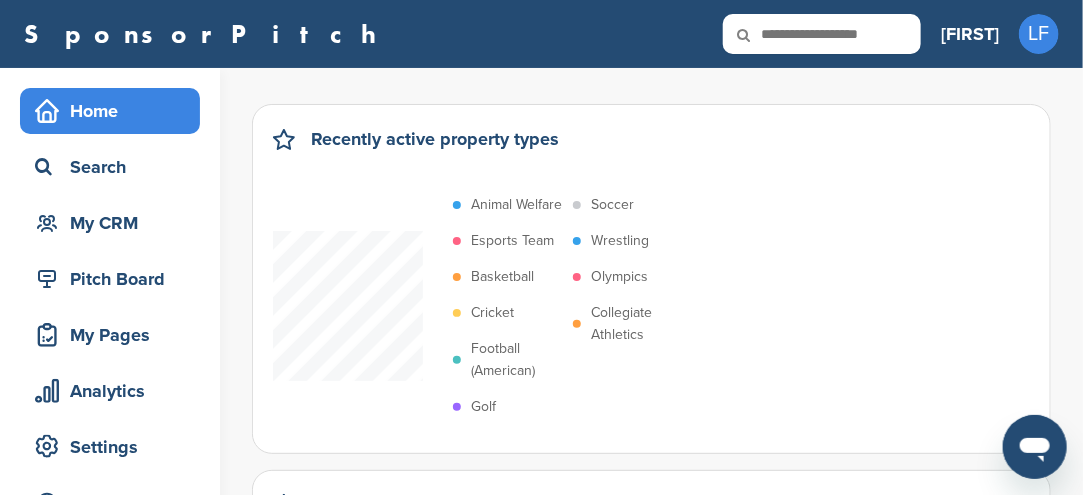 click on "Soccer" at bounding box center (612, 205) 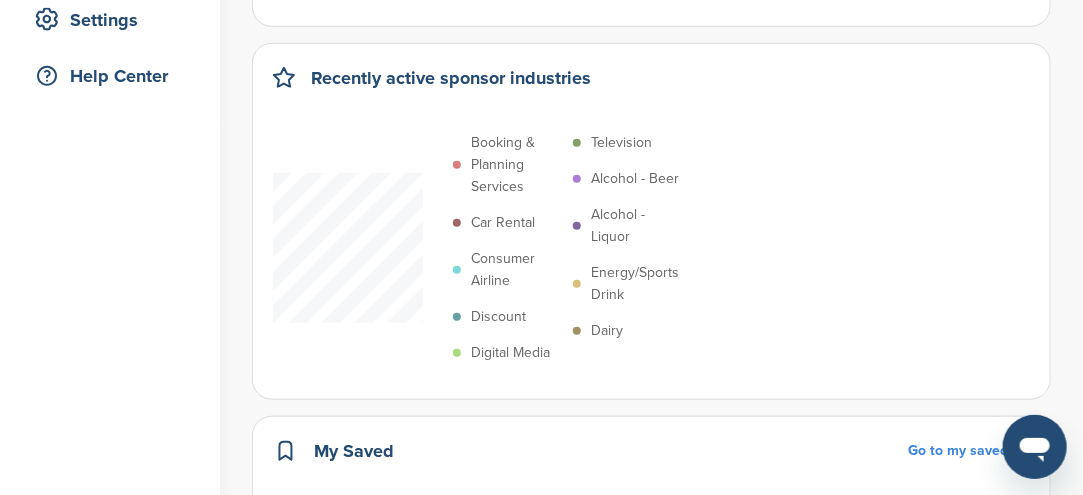 scroll, scrollTop: 400, scrollLeft: 0, axis: vertical 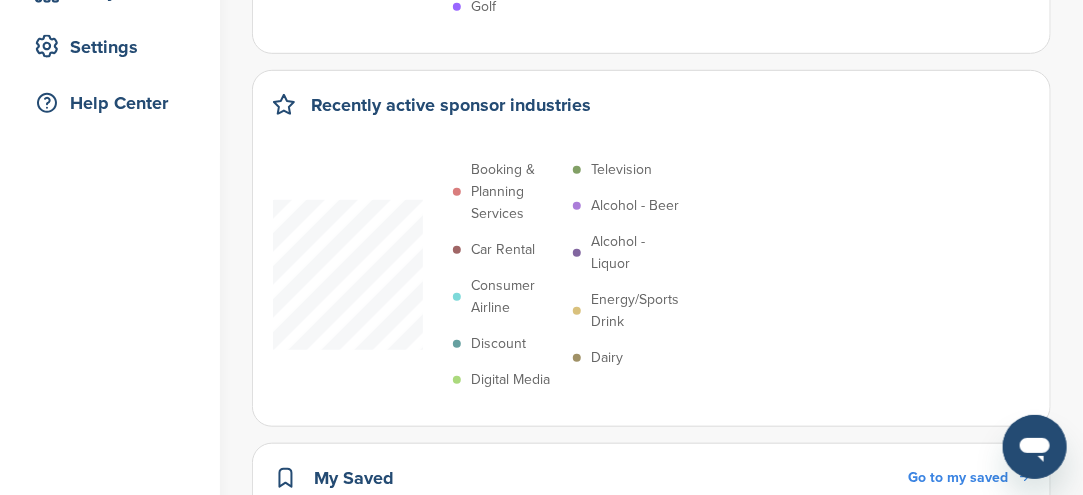 click on "Energy/Sports Drink" at bounding box center (637, 311) 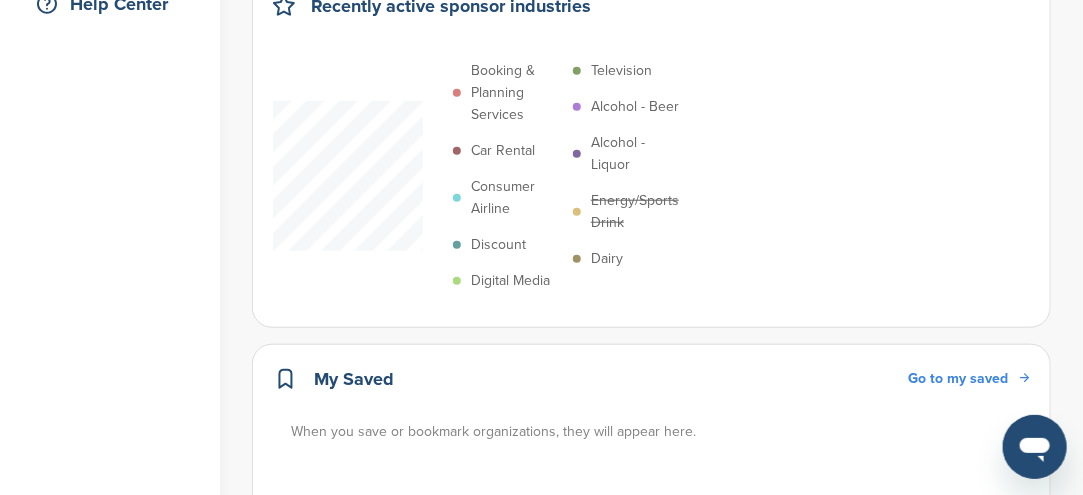 scroll, scrollTop: 500, scrollLeft: 0, axis: vertical 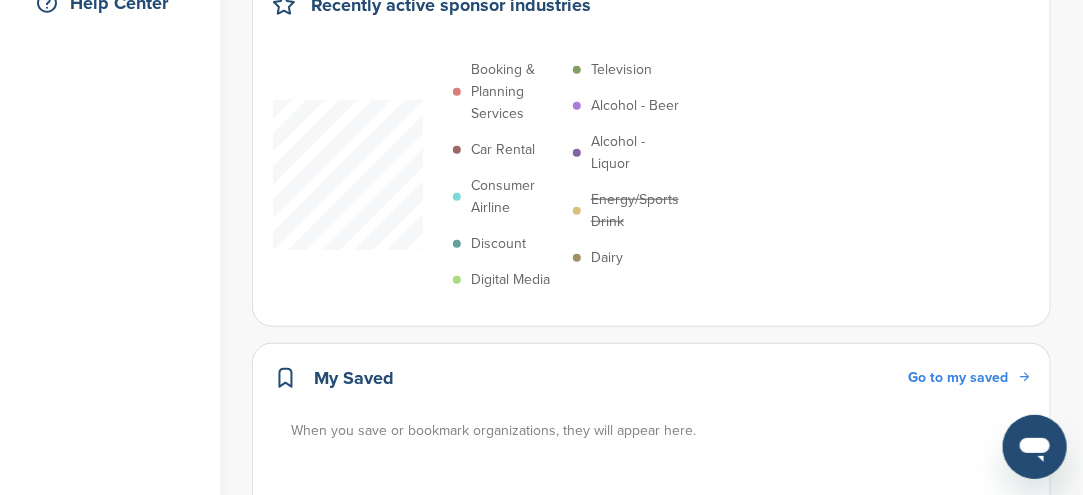 click on "My Saved
Go to my saved" at bounding box center (651, 388) 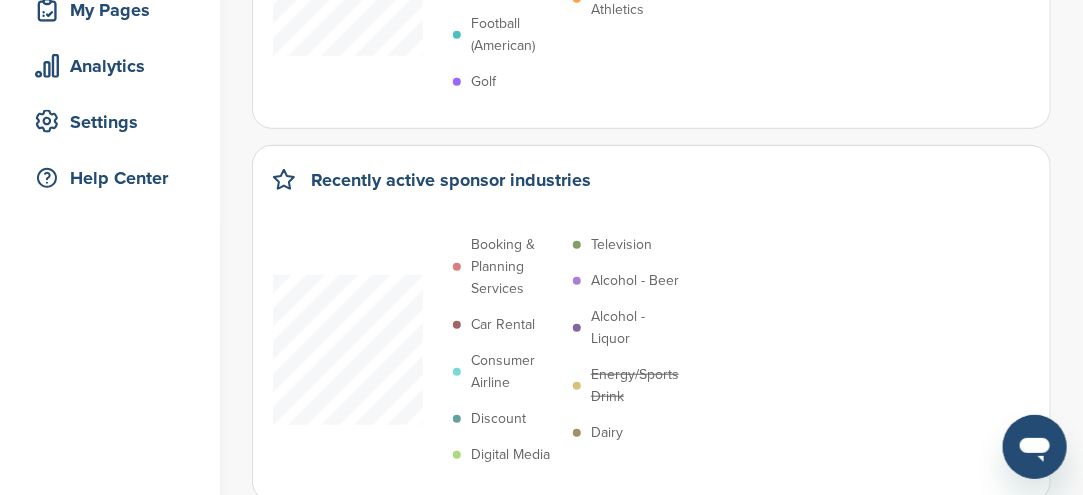 scroll, scrollTop: 200, scrollLeft: 0, axis: vertical 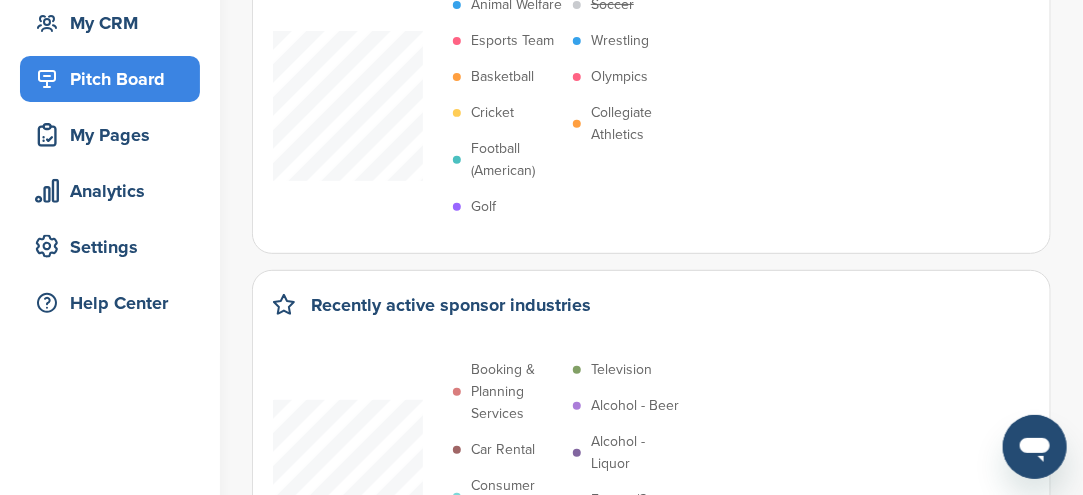 click on "Pitch Board" at bounding box center (115, 79) 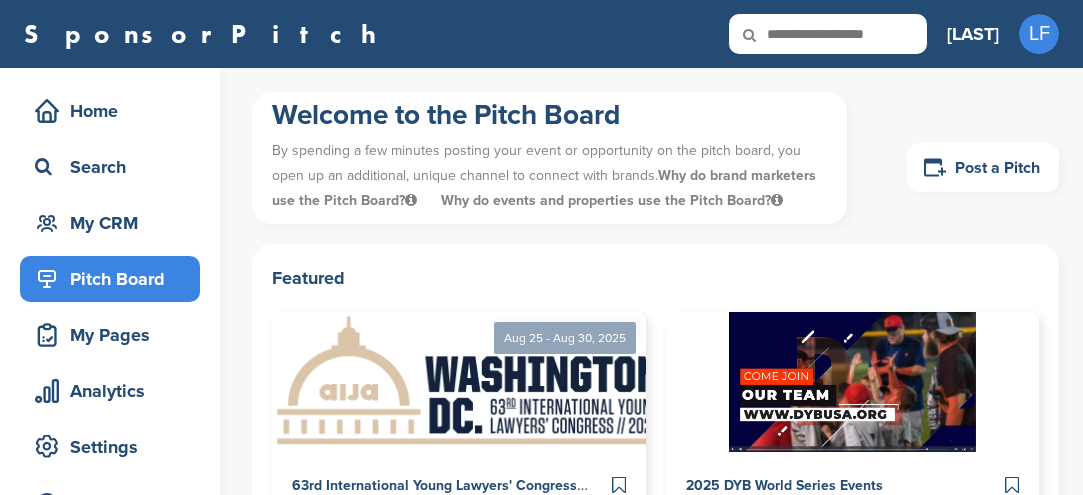 scroll, scrollTop: 0, scrollLeft: 0, axis: both 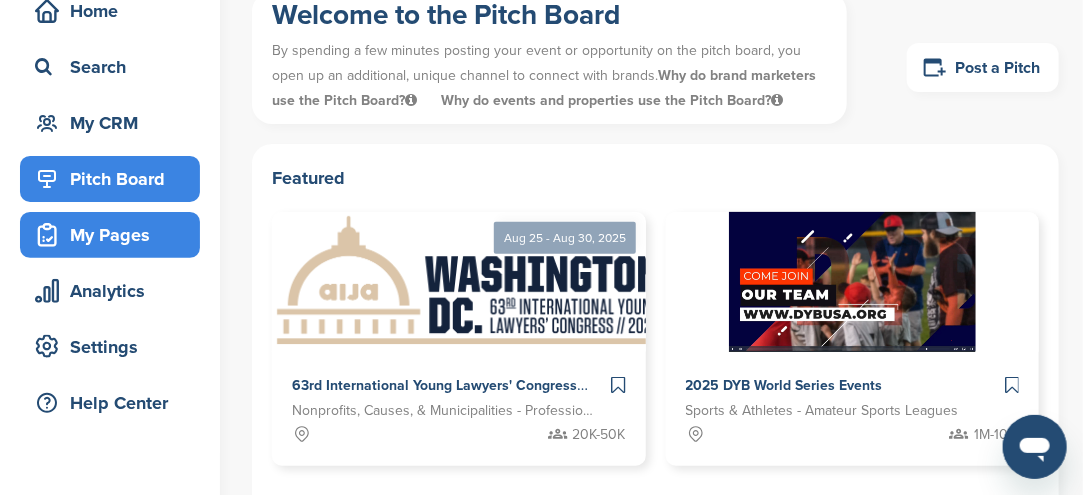 click on "My Pages" at bounding box center (115, 235) 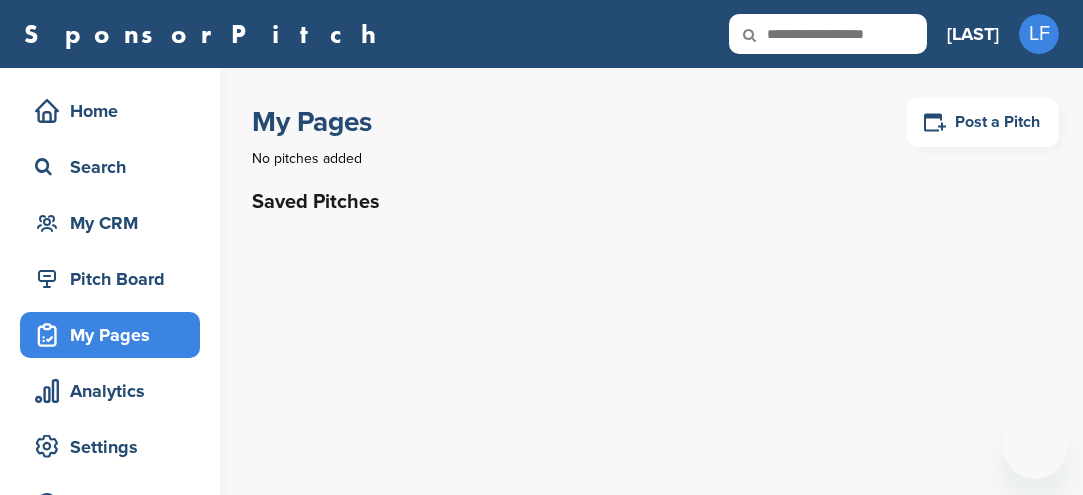 scroll, scrollTop: 0, scrollLeft: 0, axis: both 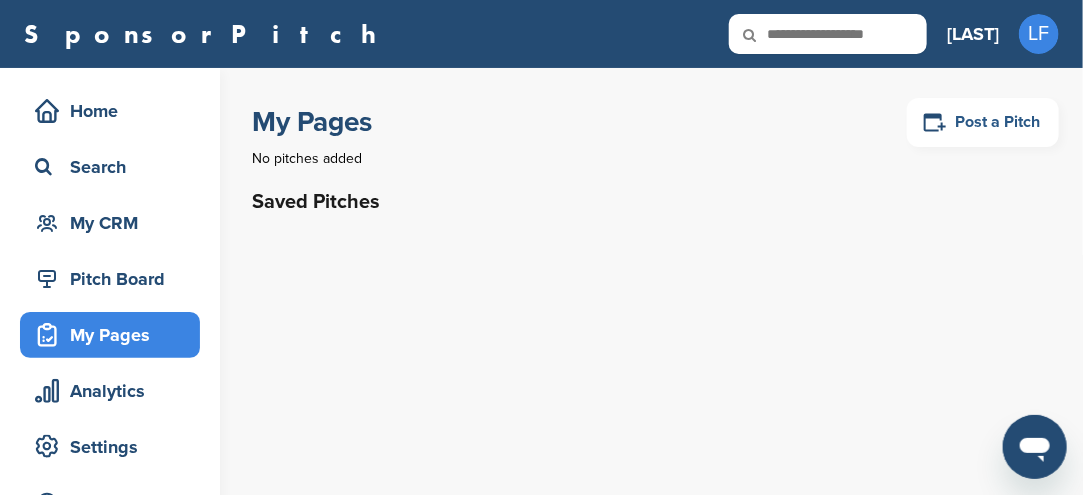click on "Post a Pitch" at bounding box center (983, 122) 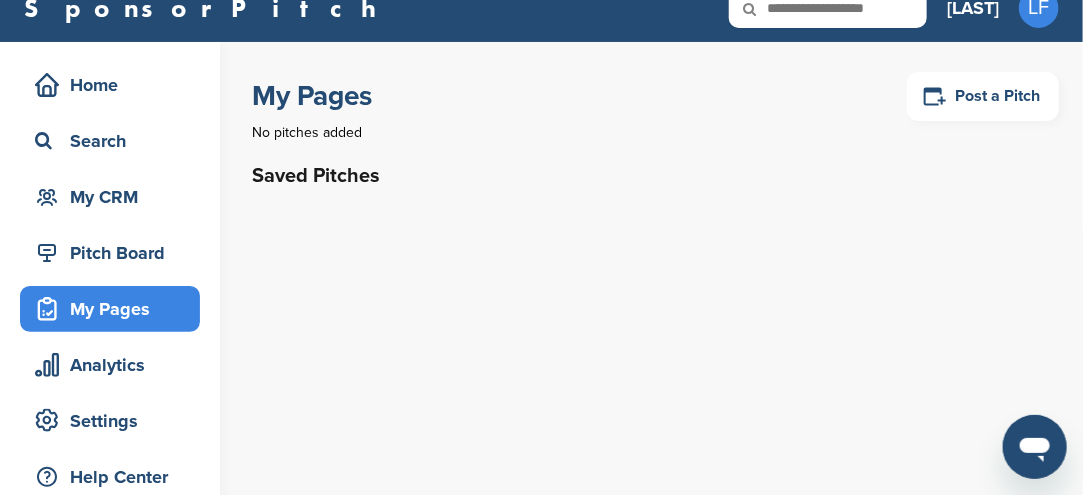 scroll, scrollTop: 0, scrollLeft: 0, axis: both 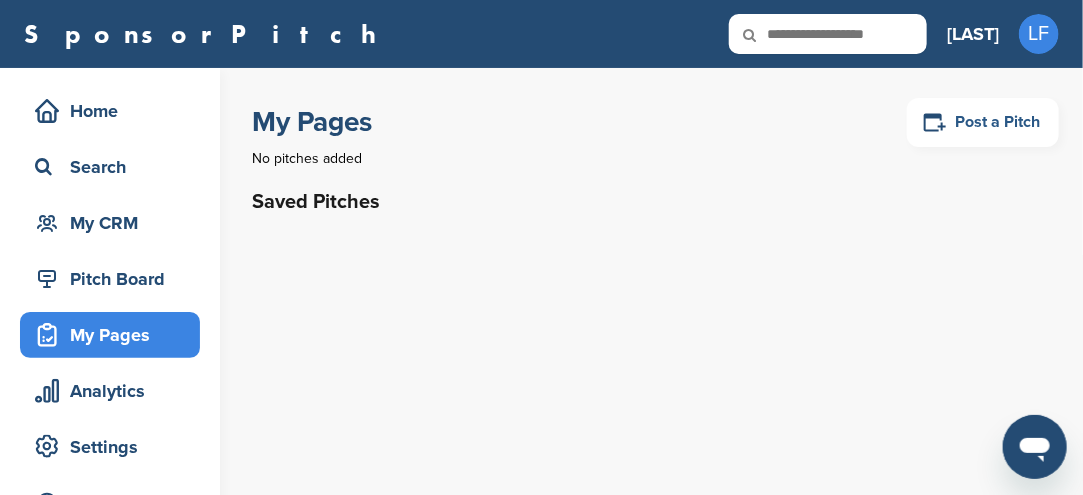 click 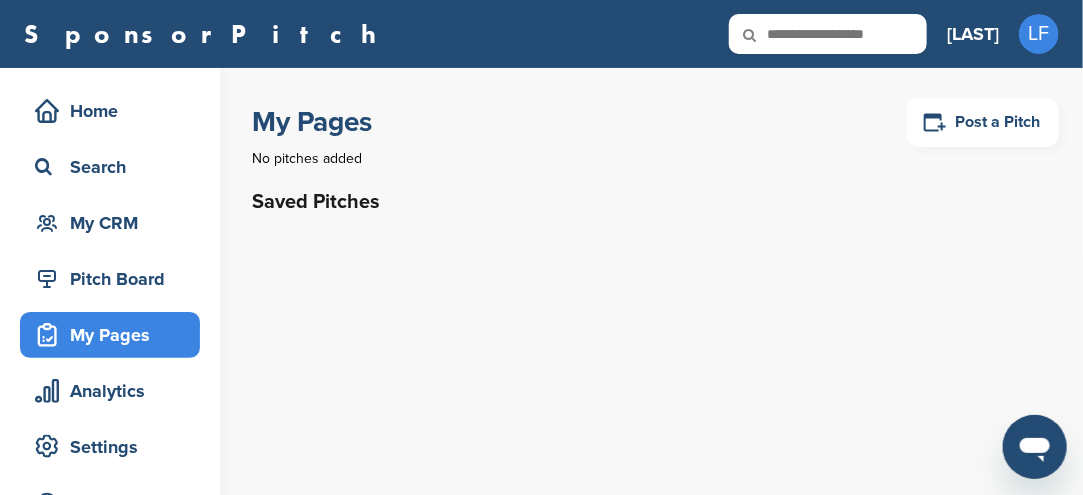 click on "No pitches added" at bounding box center (655, 159) 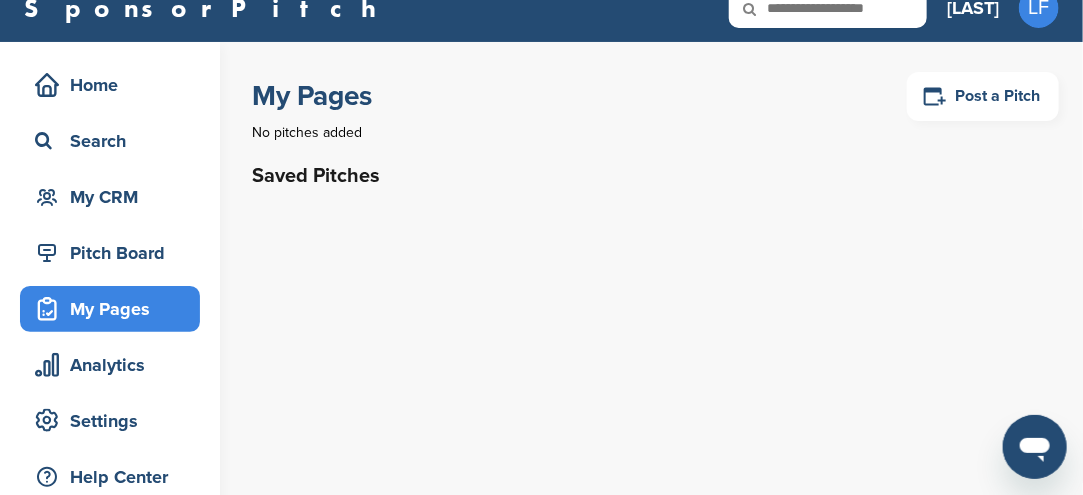 scroll, scrollTop: 0, scrollLeft: 0, axis: both 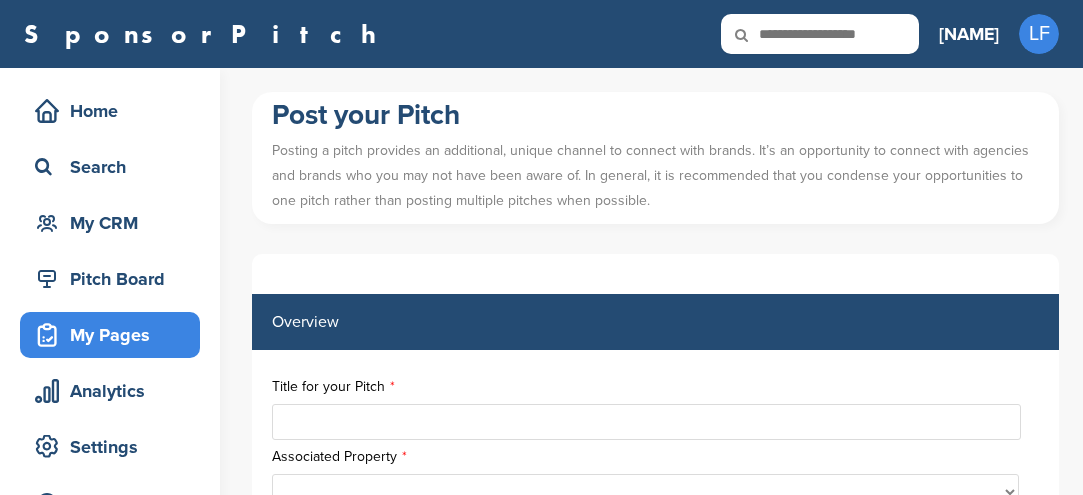 click on "Overview" at bounding box center [655, 322] 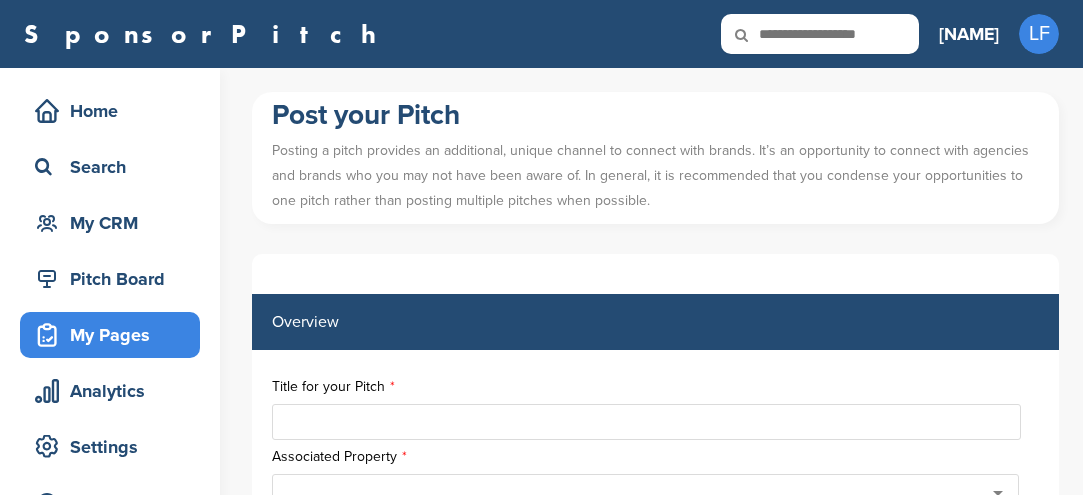 scroll, scrollTop: 0, scrollLeft: 0, axis: both 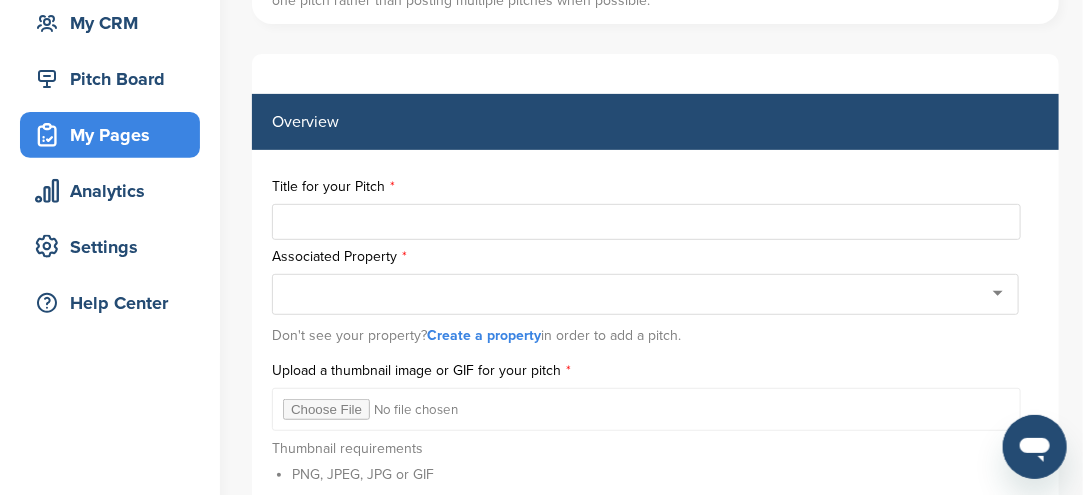 click at bounding box center [646, 222] 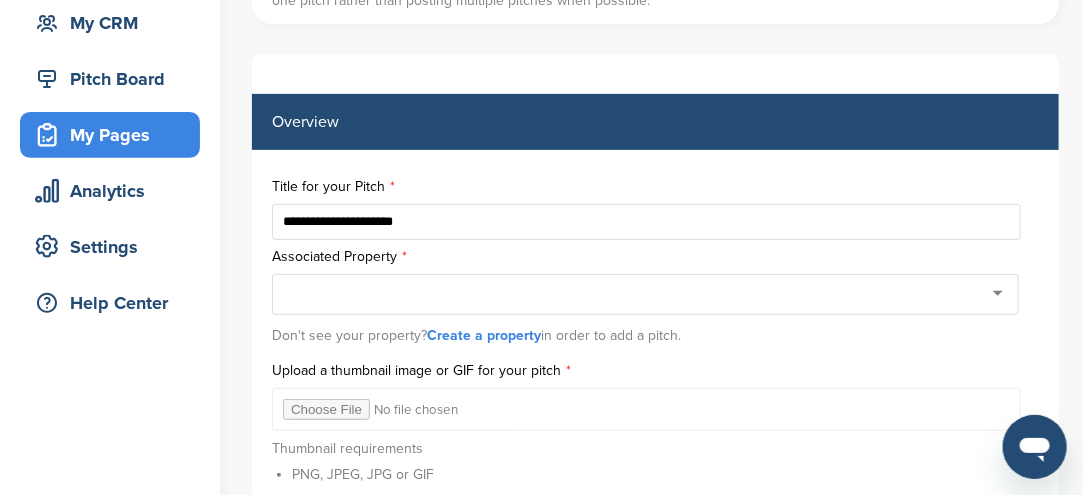 type on "**********" 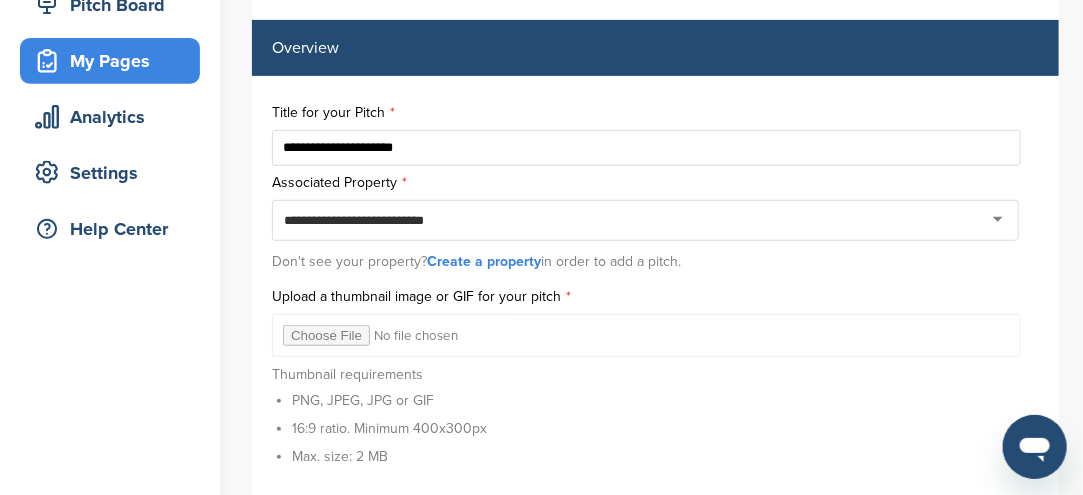 scroll, scrollTop: 300, scrollLeft: 0, axis: vertical 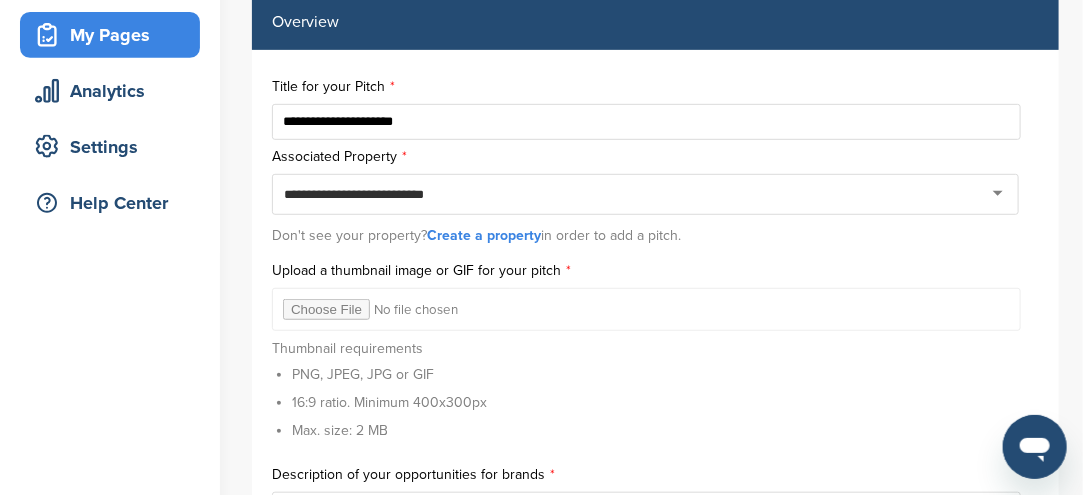 type on "**********" 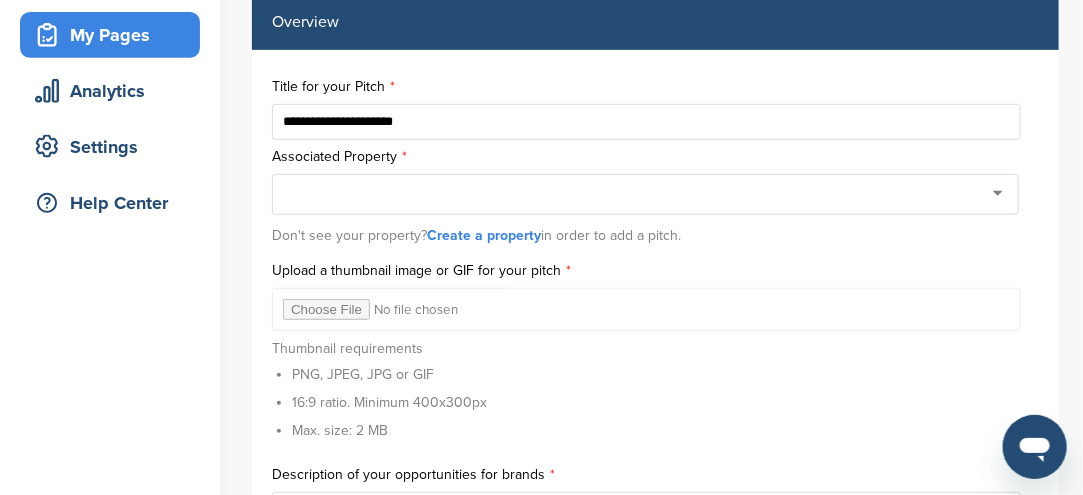 click at bounding box center (646, 309) 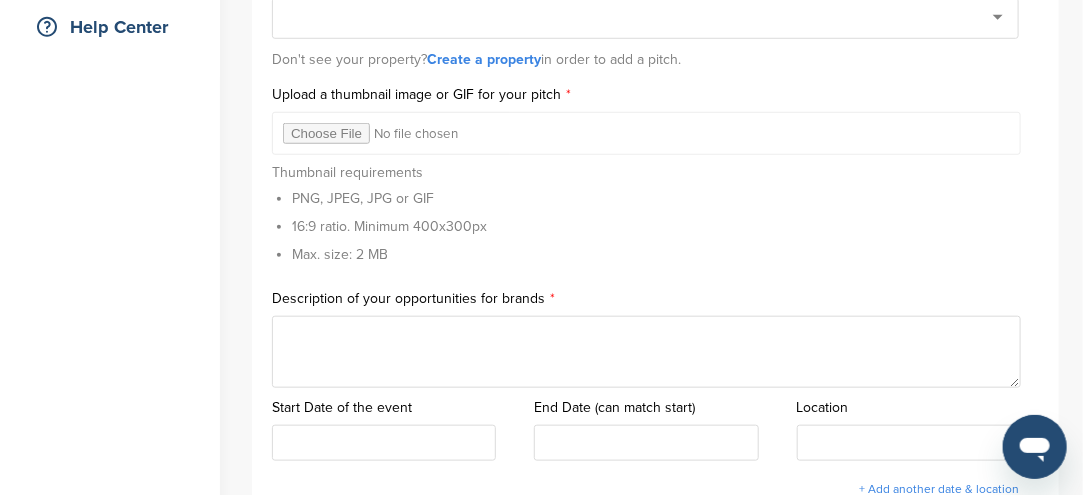 scroll, scrollTop: 500, scrollLeft: 0, axis: vertical 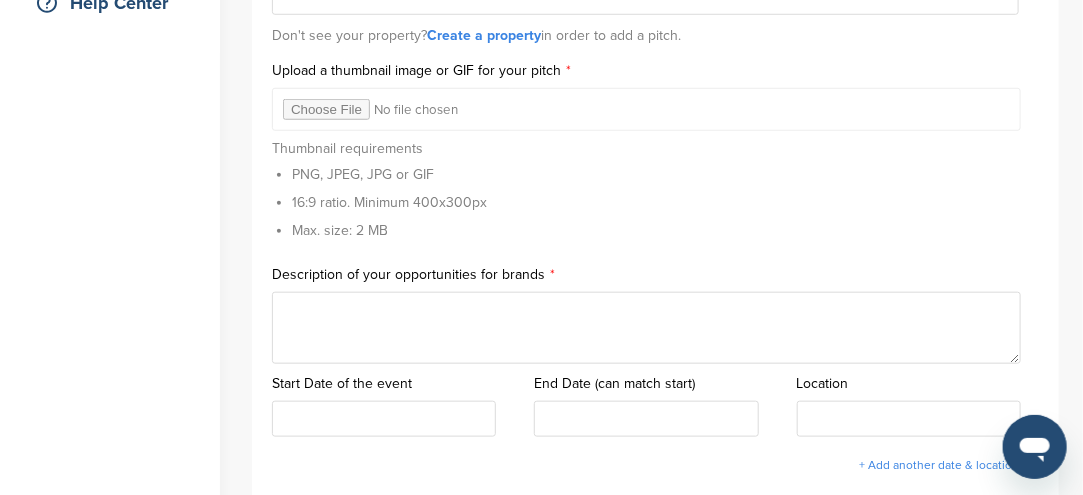 click at bounding box center [646, 328] 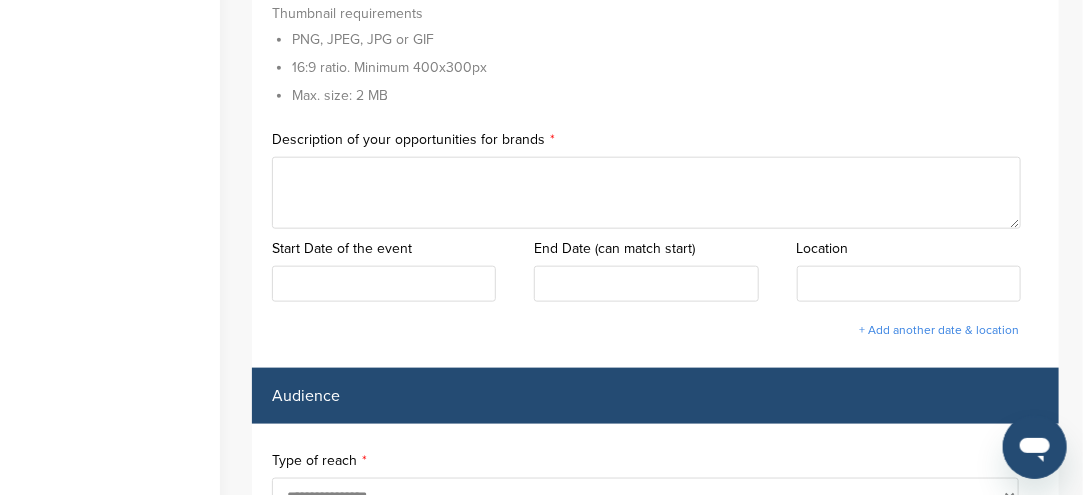 scroll, scrollTop: 600, scrollLeft: 0, axis: vertical 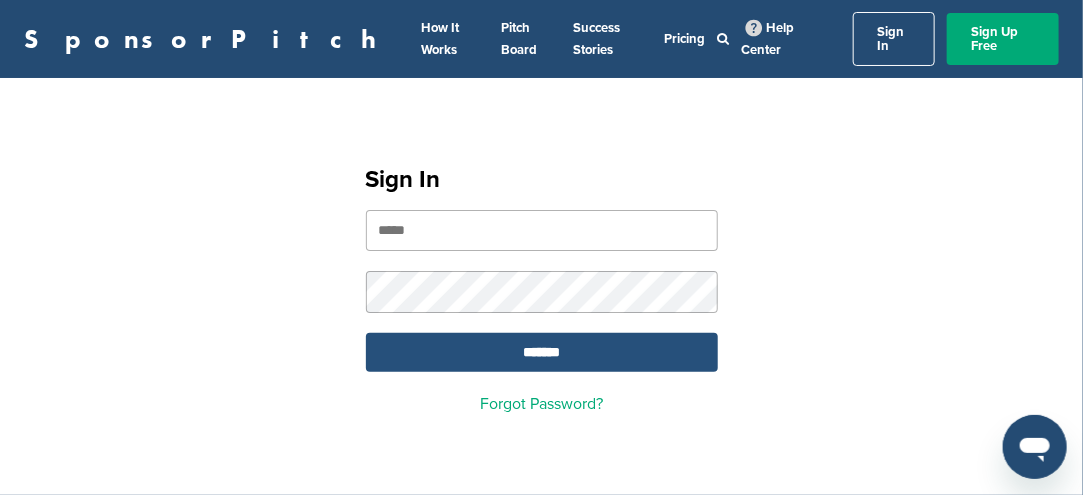 type on "**********" 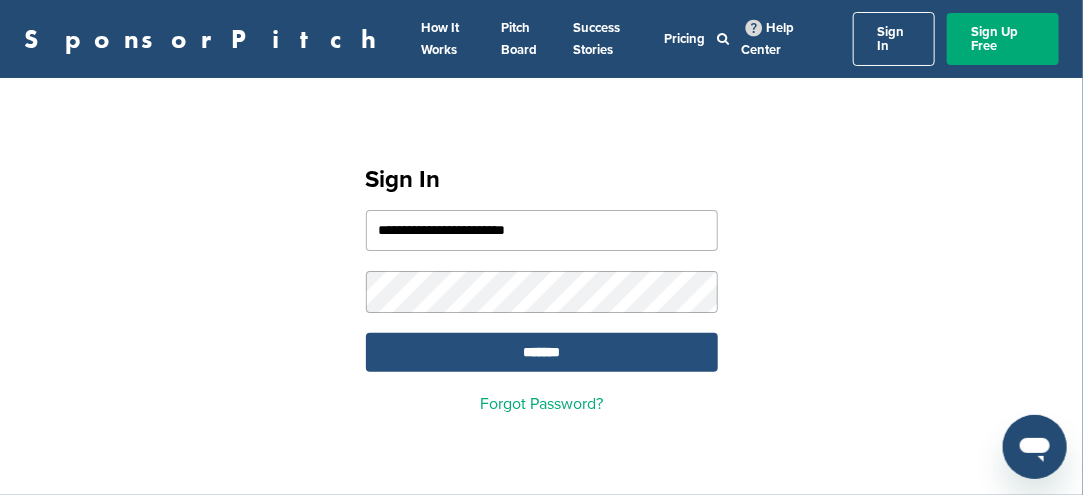 click on "*******" at bounding box center (542, 352) 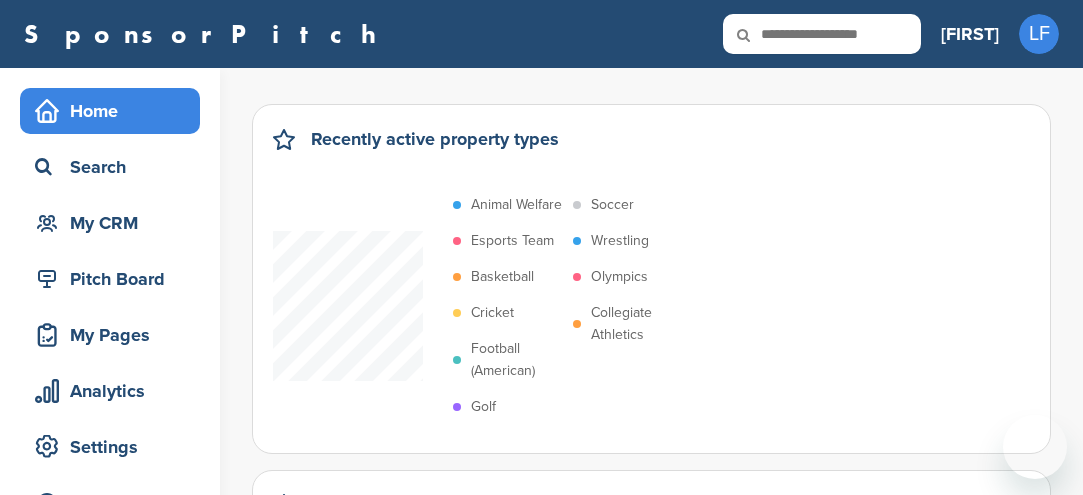scroll, scrollTop: 0, scrollLeft: 0, axis: both 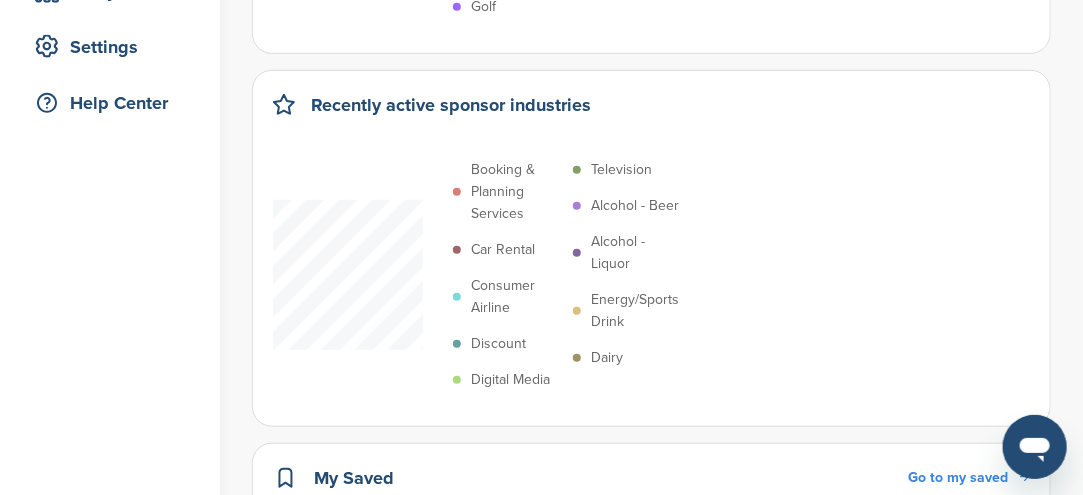click on "Energy/Sports Drink" at bounding box center (637, 311) 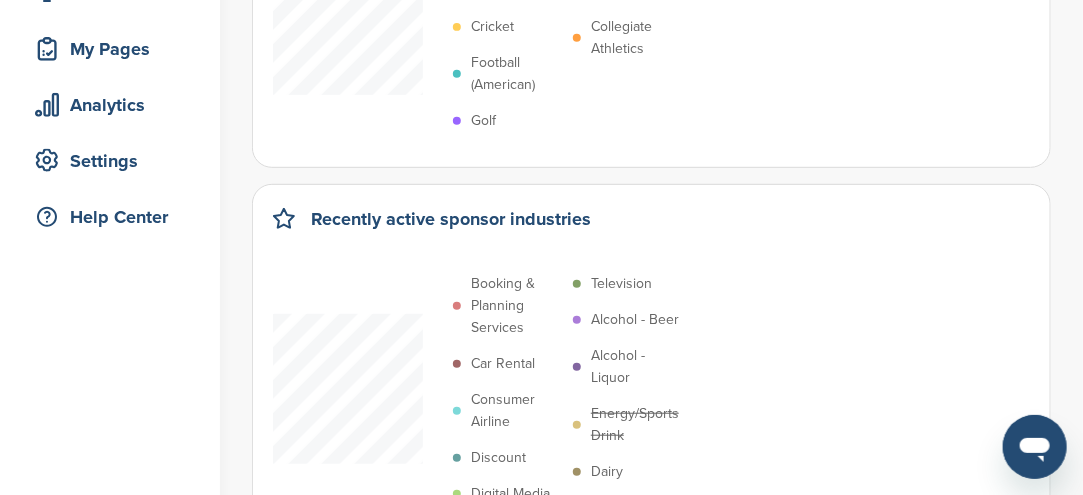 scroll, scrollTop: 200, scrollLeft: 0, axis: vertical 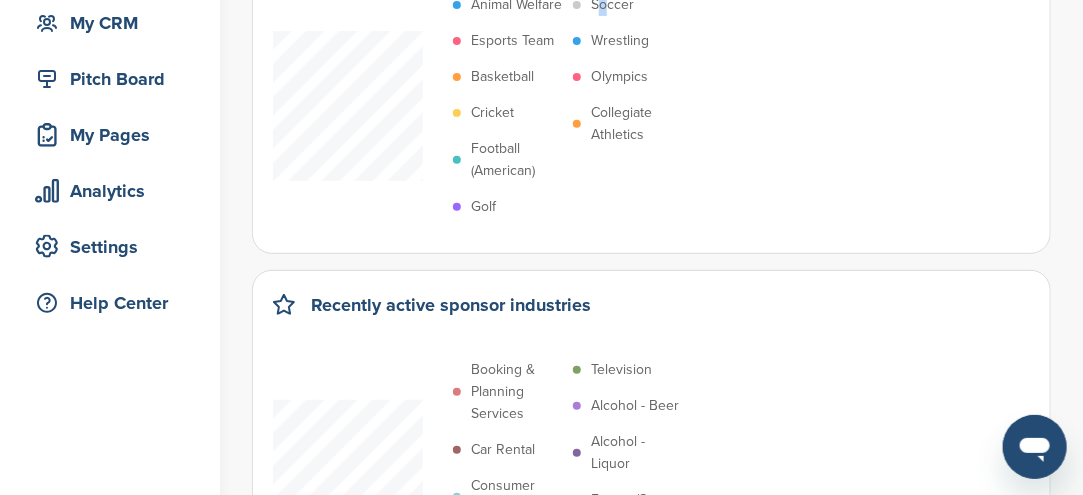 click on "Soccer" at bounding box center [612, 5] 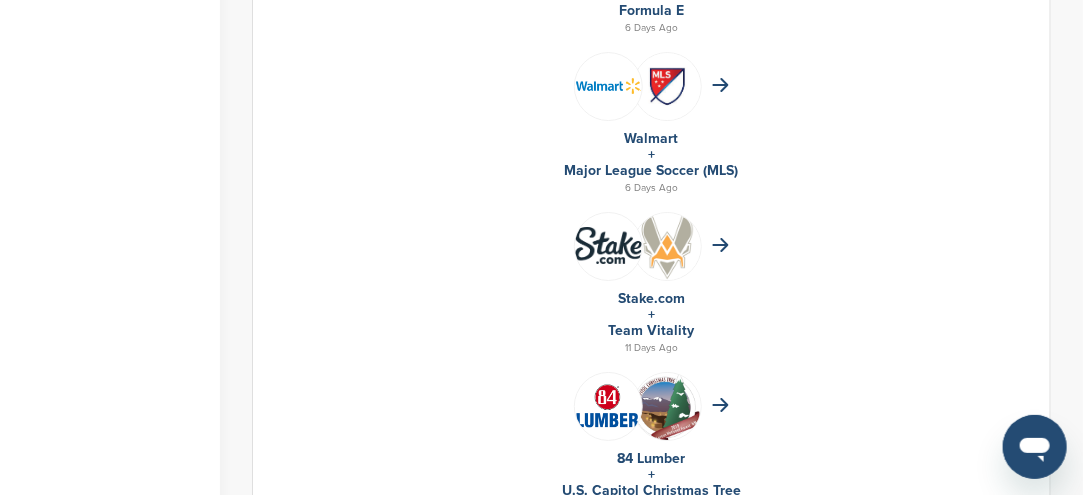 scroll, scrollTop: 2200, scrollLeft: 0, axis: vertical 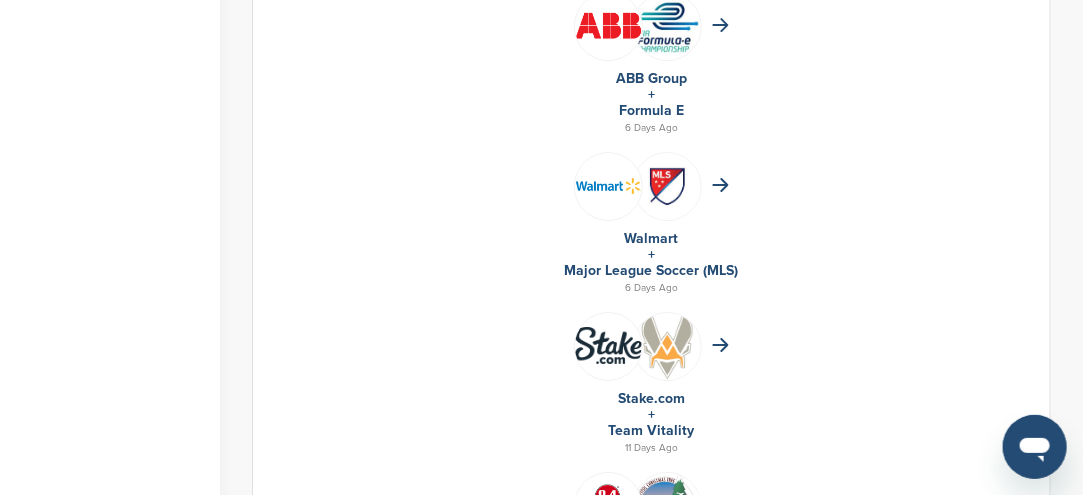 click at bounding box center [667, 186] 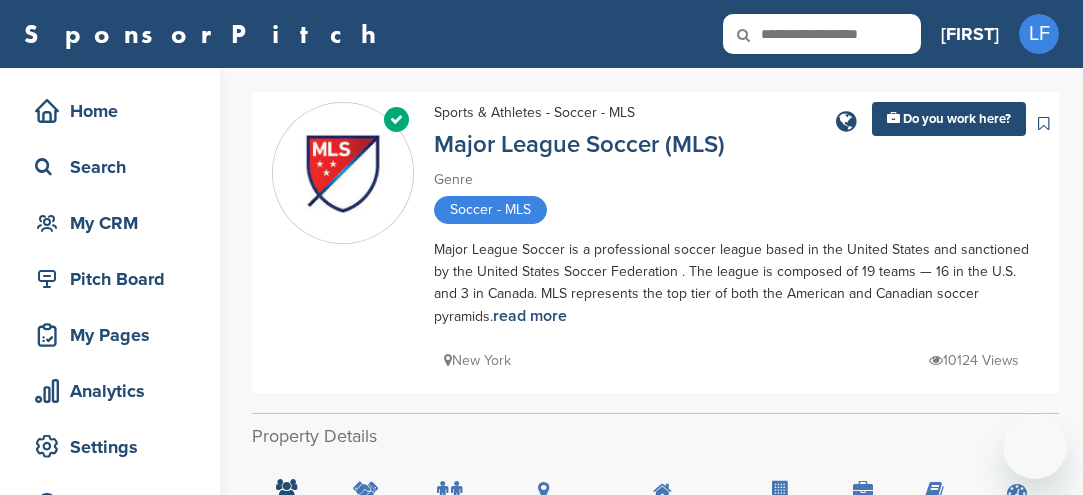 scroll, scrollTop: 0, scrollLeft: 0, axis: both 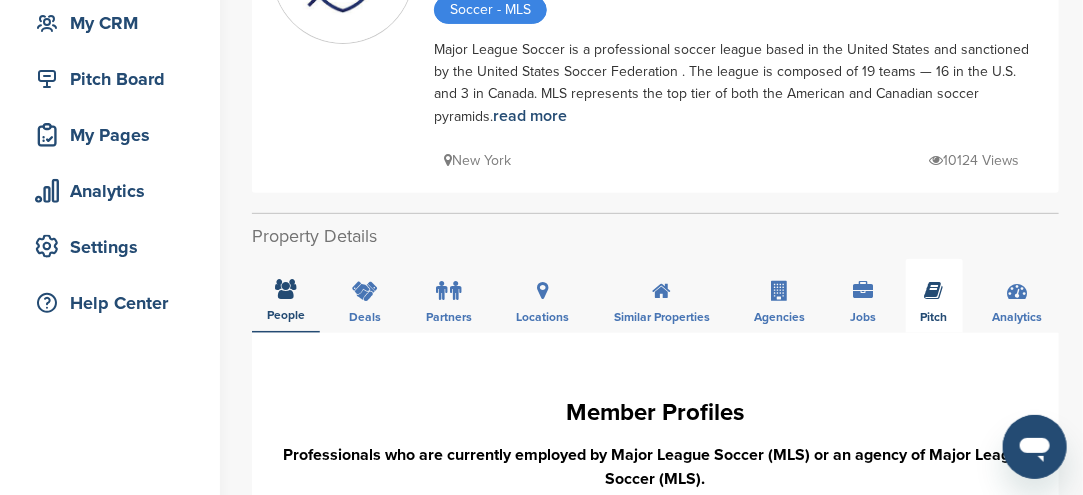click at bounding box center (934, 291) 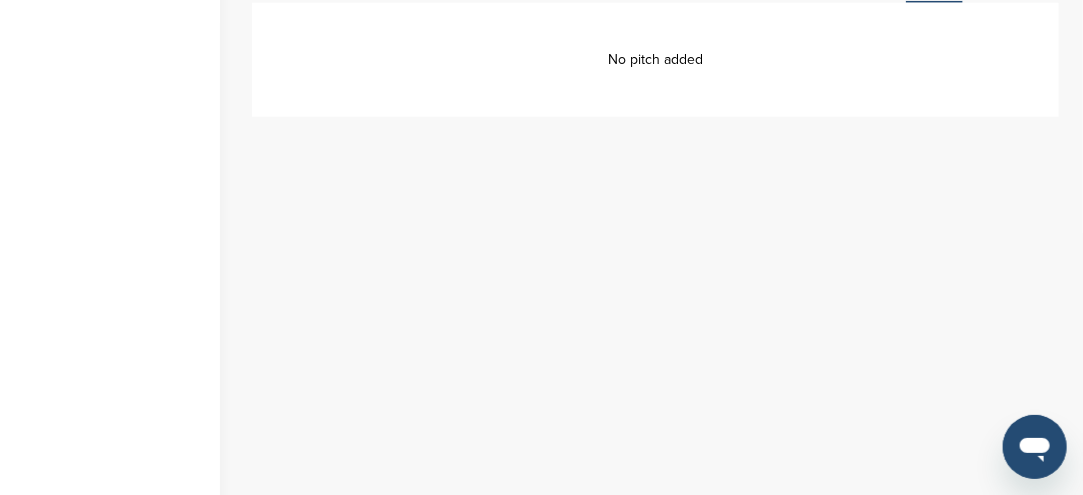 scroll, scrollTop: 300, scrollLeft: 0, axis: vertical 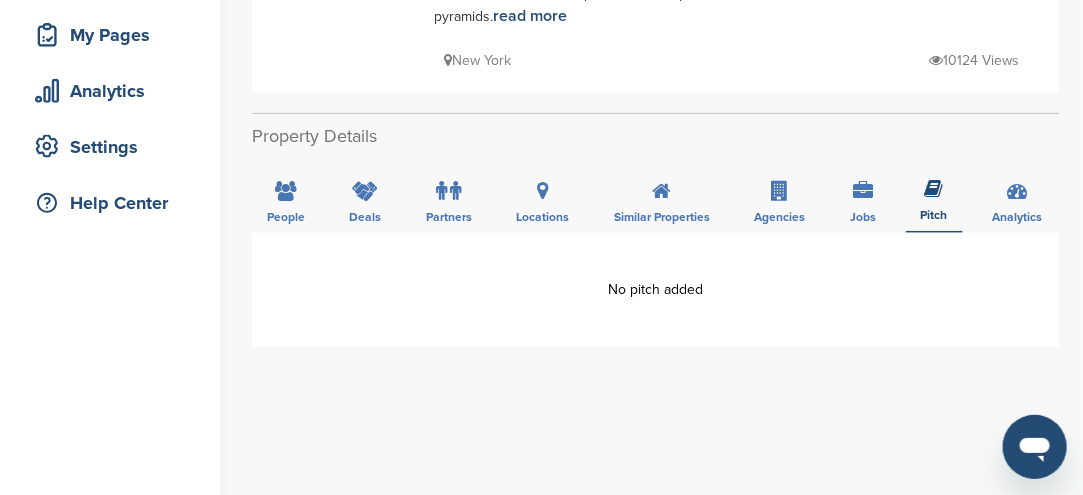 click on "No pitch added" at bounding box center [655, 290] 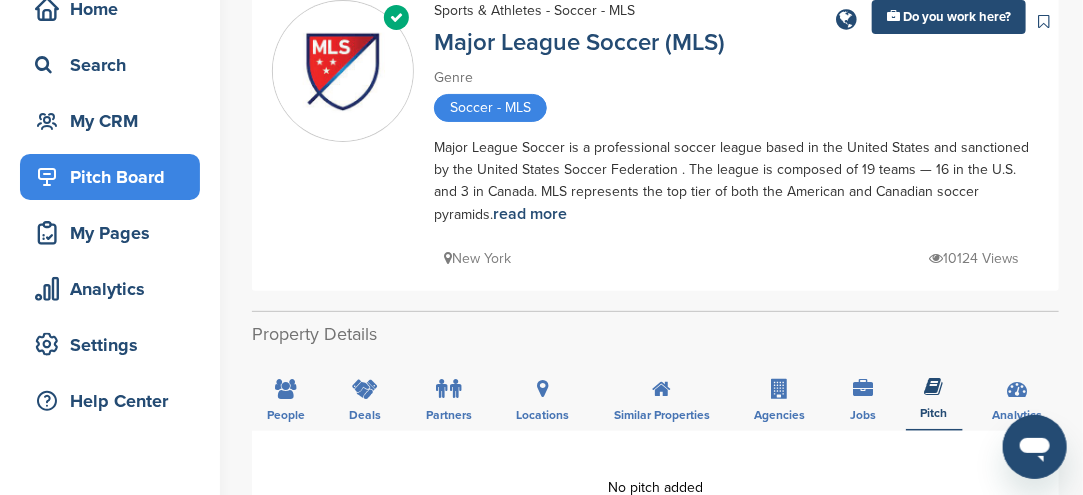 scroll, scrollTop: 100, scrollLeft: 0, axis: vertical 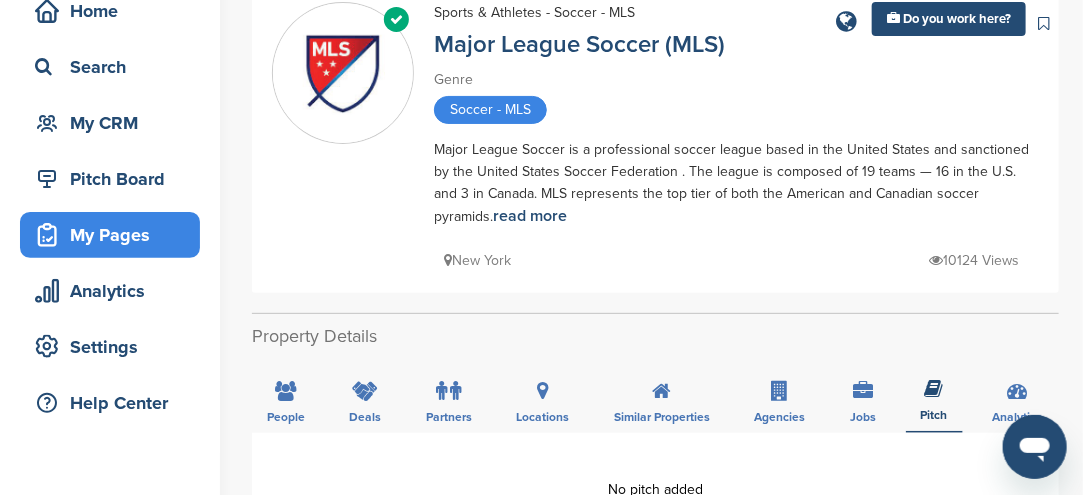 click on "My Pages" at bounding box center (115, 235) 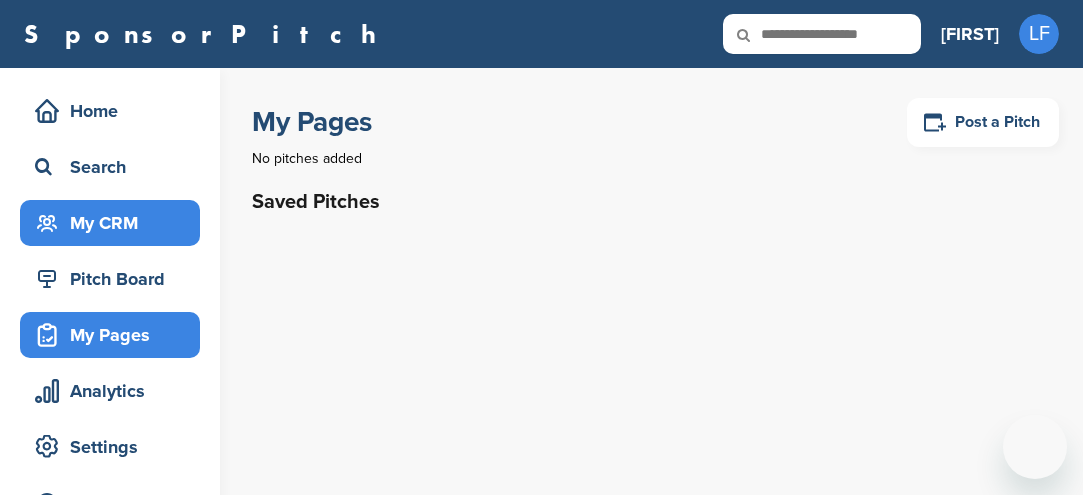 scroll, scrollTop: 0, scrollLeft: 0, axis: both 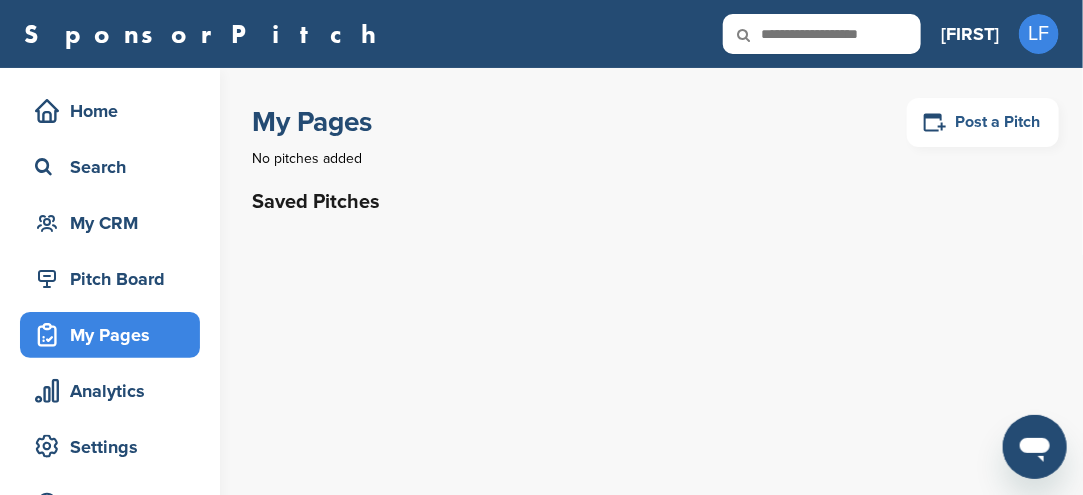 click on "Post a Pitch" at bounding box center [983, 122] 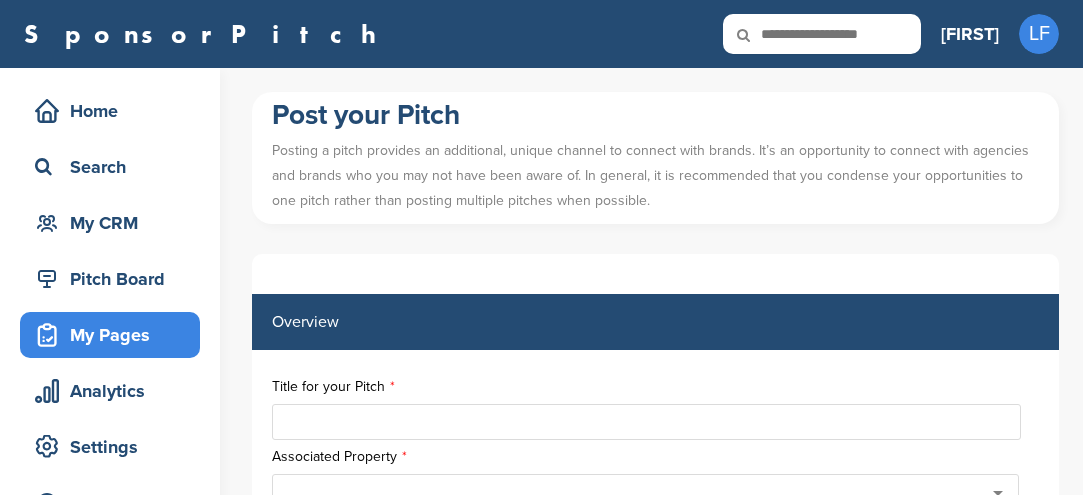 scroll, scrollTop: 100, scrollLeft: 0, axis: vertical 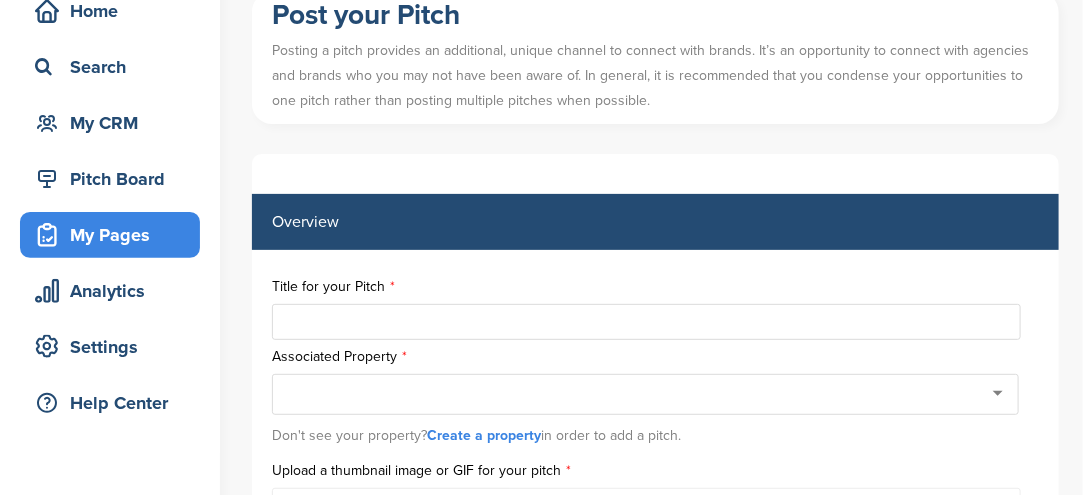 click at bounding box center (646, 322) 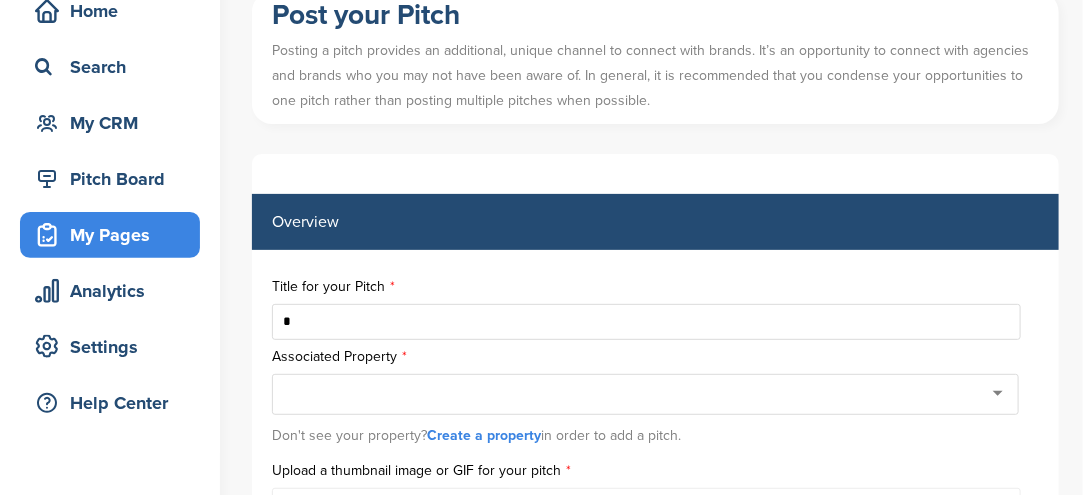 click on "*" at bounding box center (646, 322) 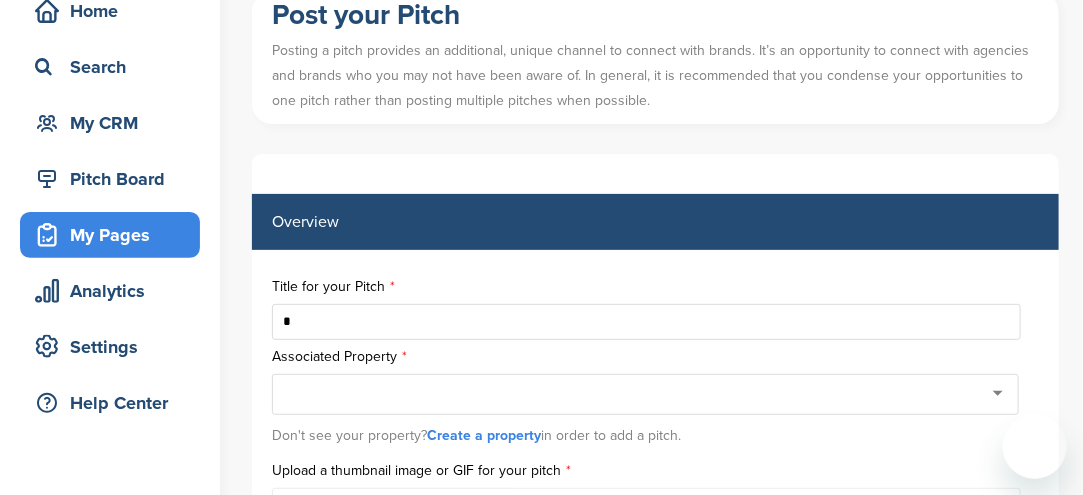 scroll, scrollTop: 300, scrollLeft: 0, axis: vertical 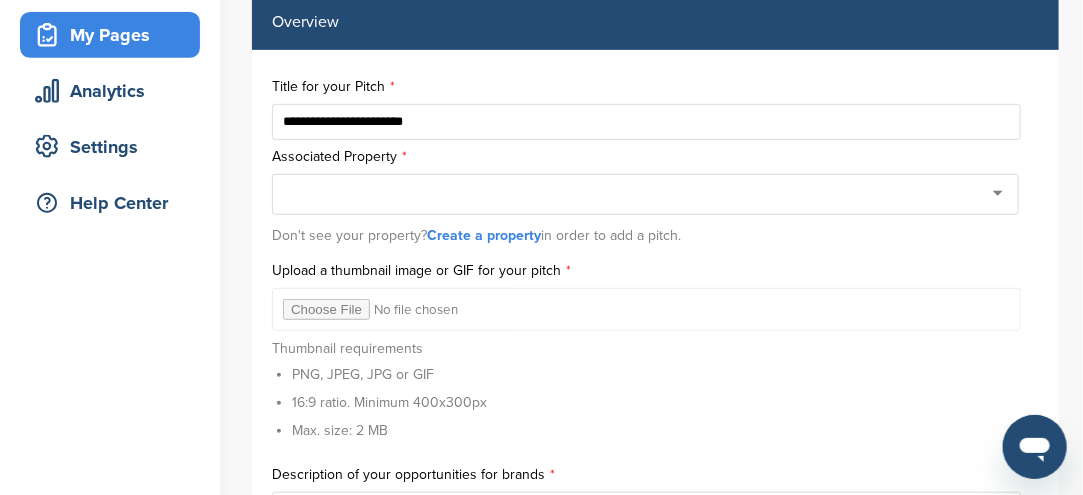 type on "**********" 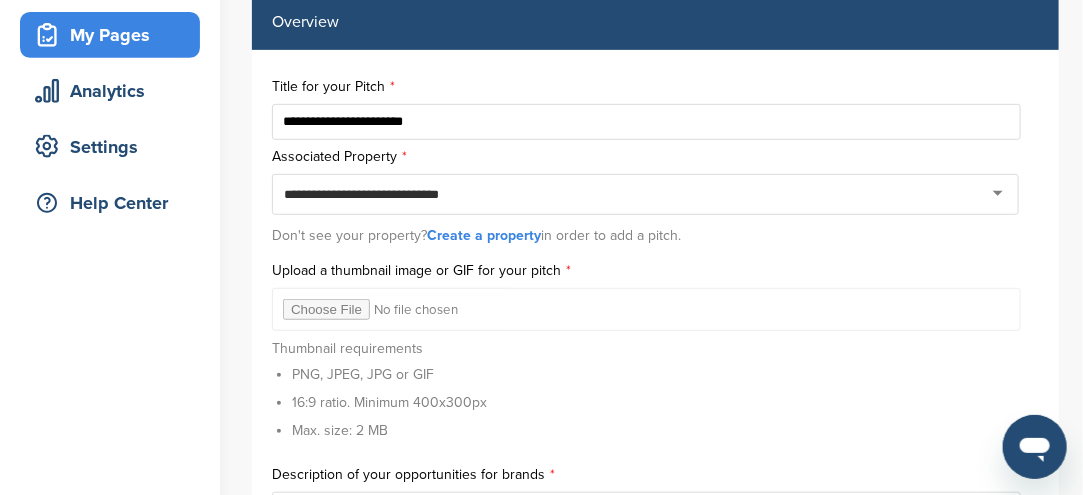 type on "**********" 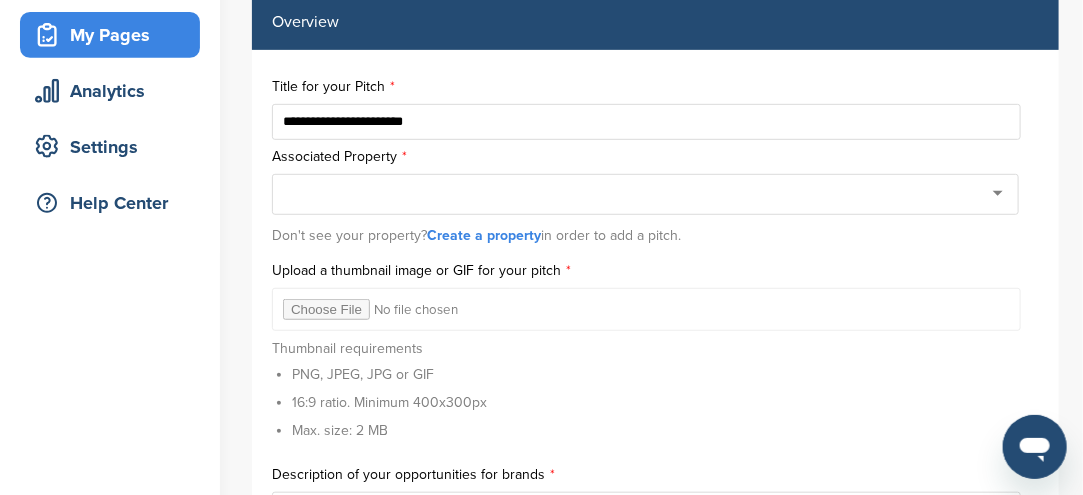 click on "Create a property" at bounding box center [484, 235] 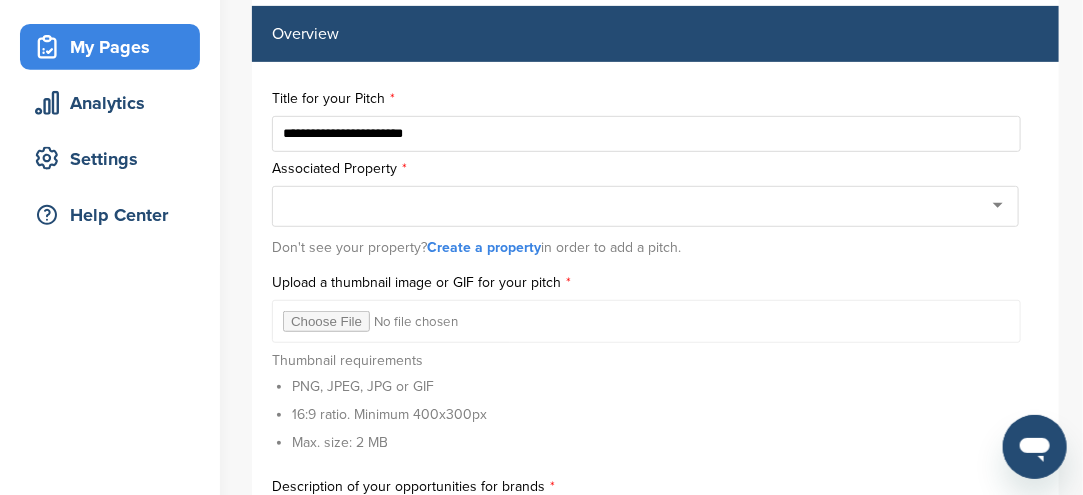 scroll, scrollTop: 100, scrollLeft: 0, axis: vertical 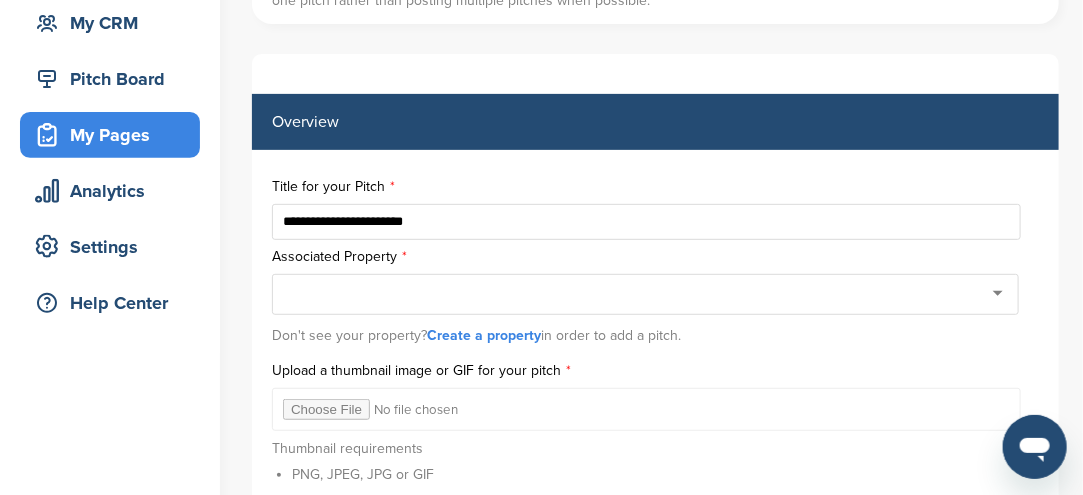 click at bounding box center [645, 294] 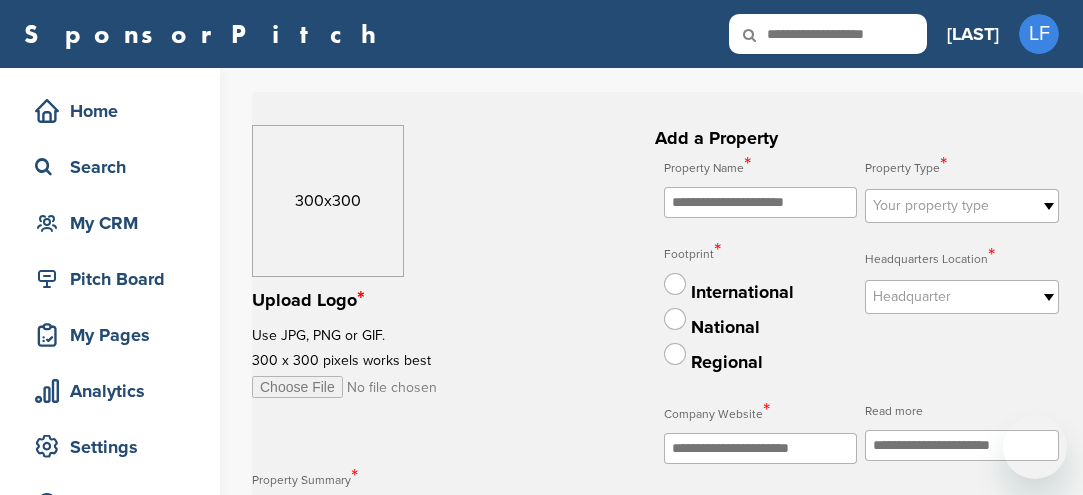 scroll, scrollTop: 0, scrollLeft: 0, axis: both 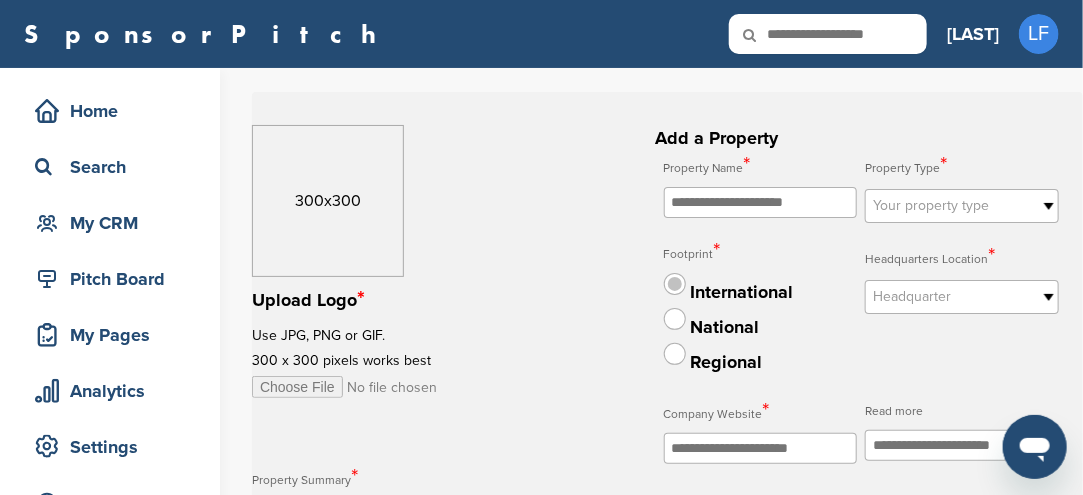 click at bounding box center [675, 284] 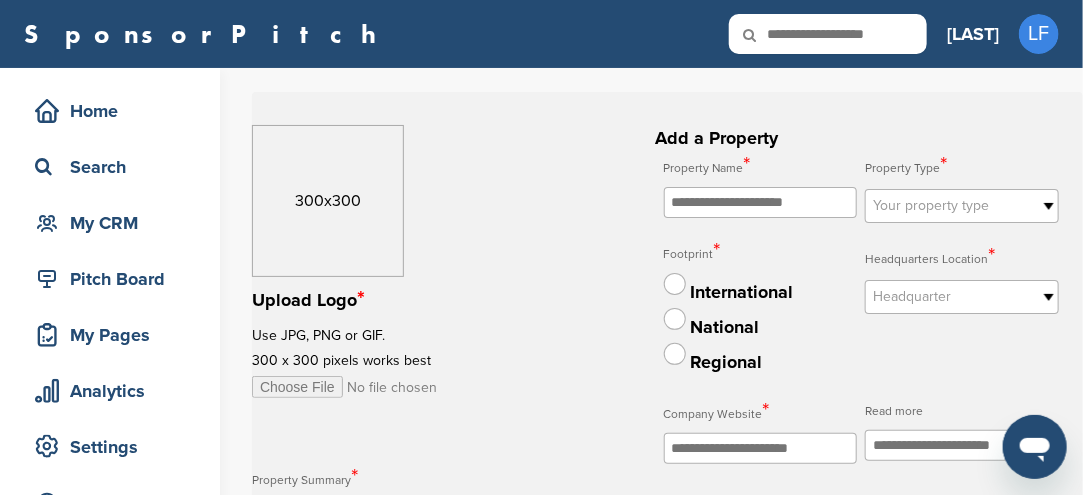 click at bounding box center (761, 202) 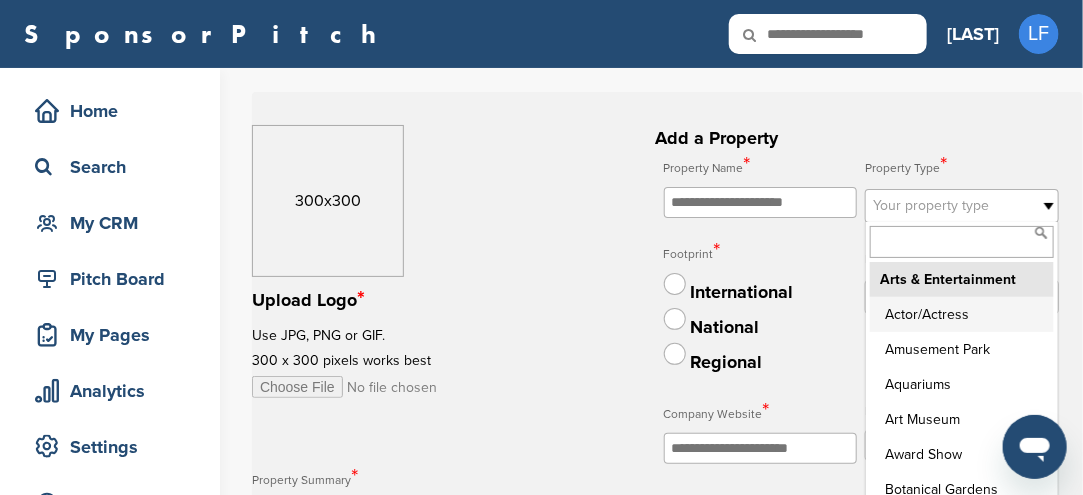click at bounding box center (1049, 206) 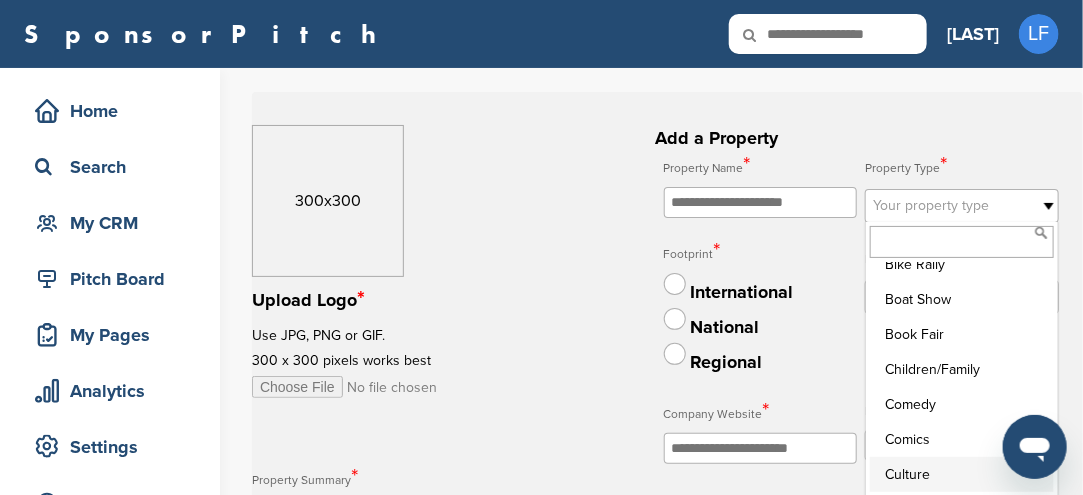 scroll, scrollTop: 3720, scrollLeft: 0, axis: vertical 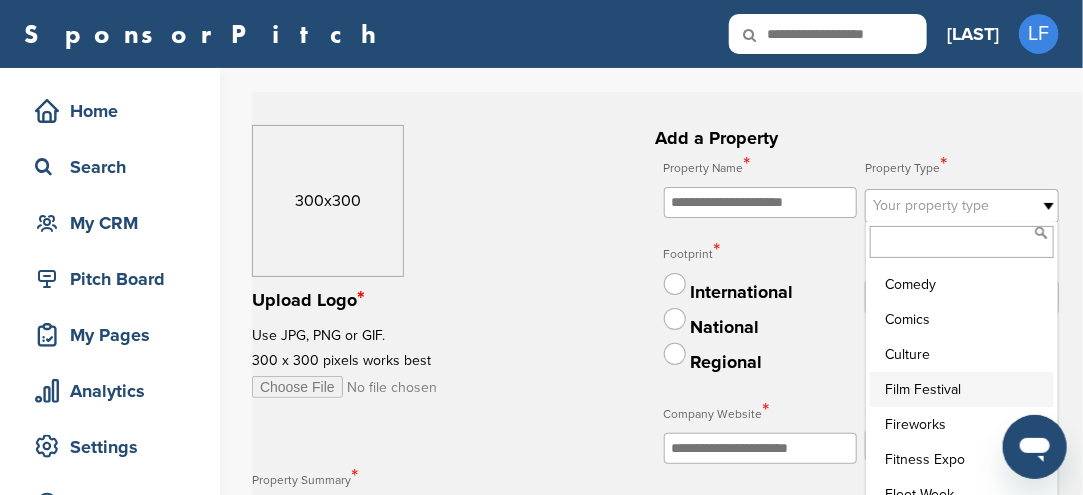click on "Film Festival" at bounding box center (962, 389) 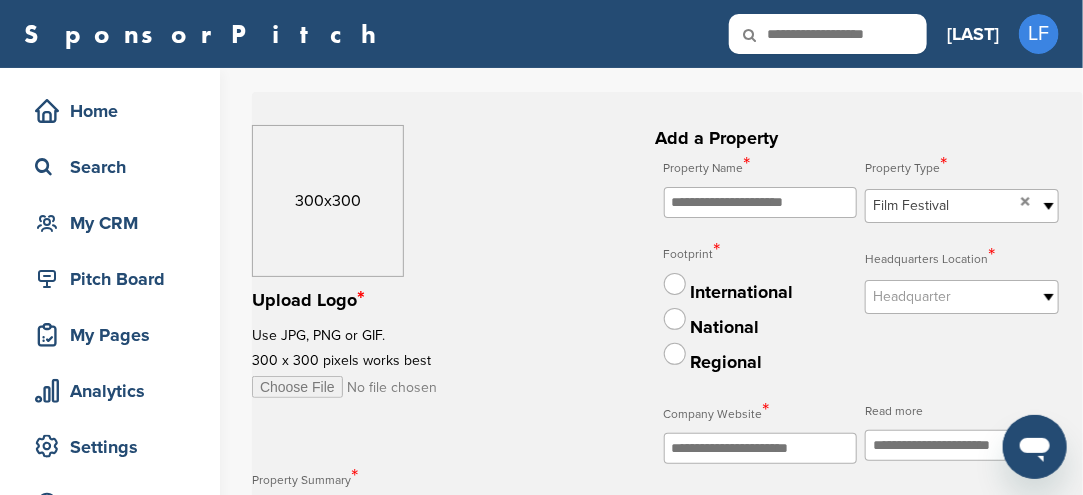 click at bounding box center [761, 202] 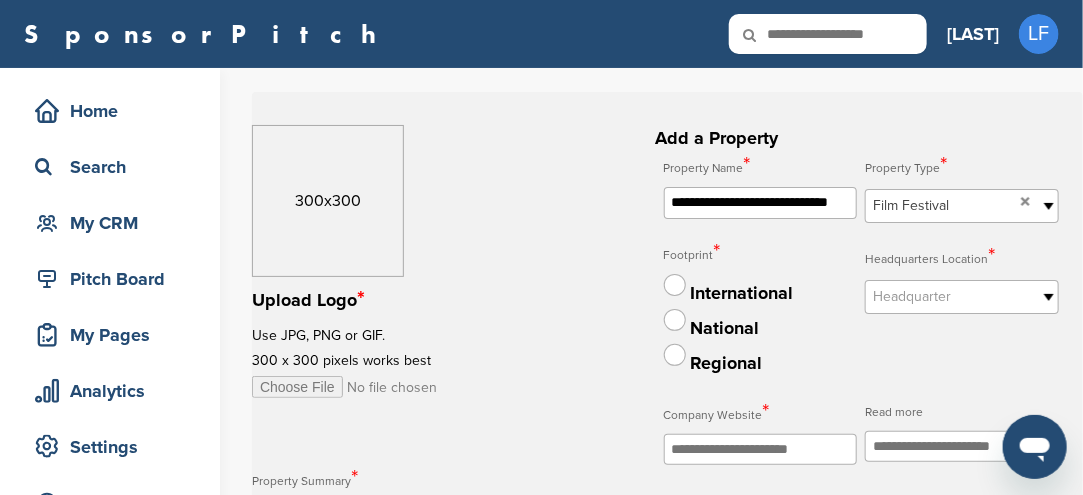 scroll, scrollTop: 0, scrollLeft: 21, axis: horizontal 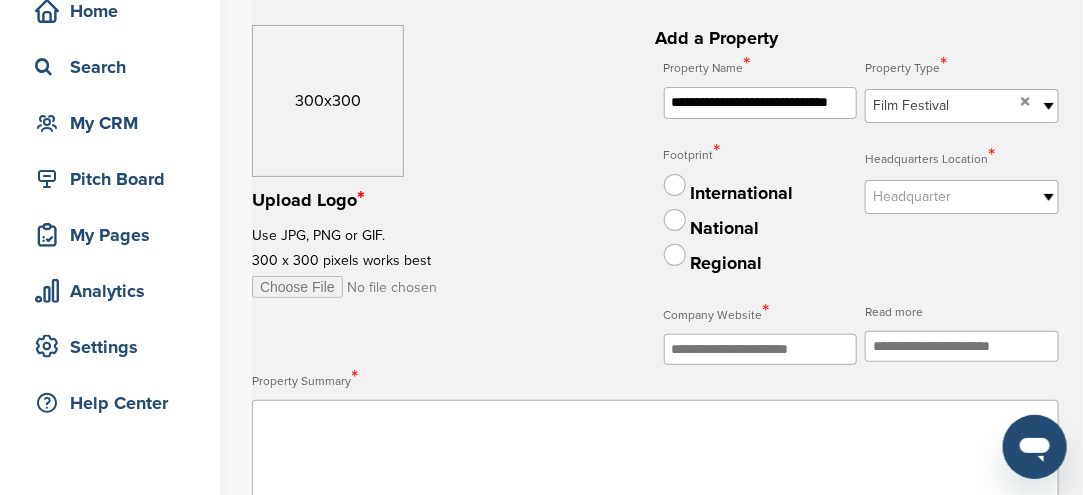 type on "**********" 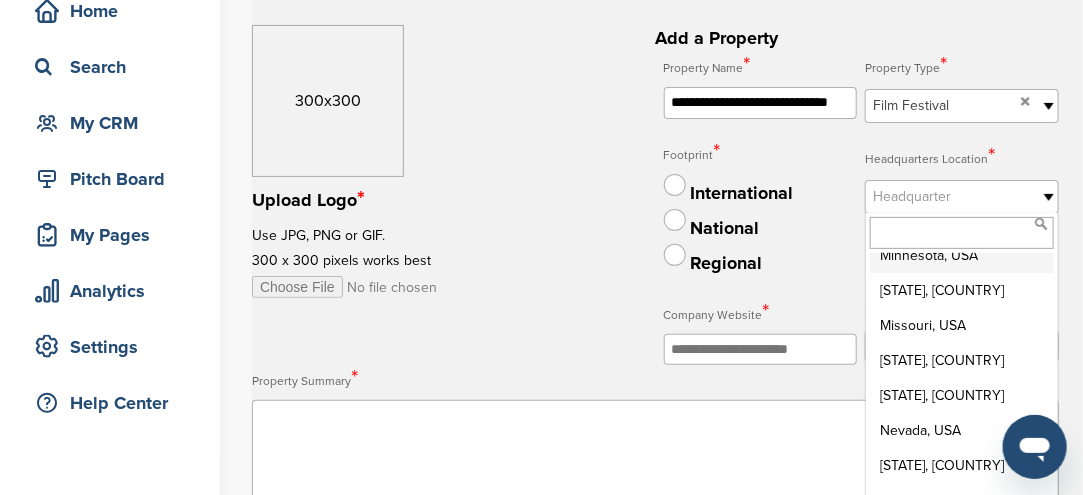 scroll, scrollTop: 840, scrollLeft: 0, axis: vertical 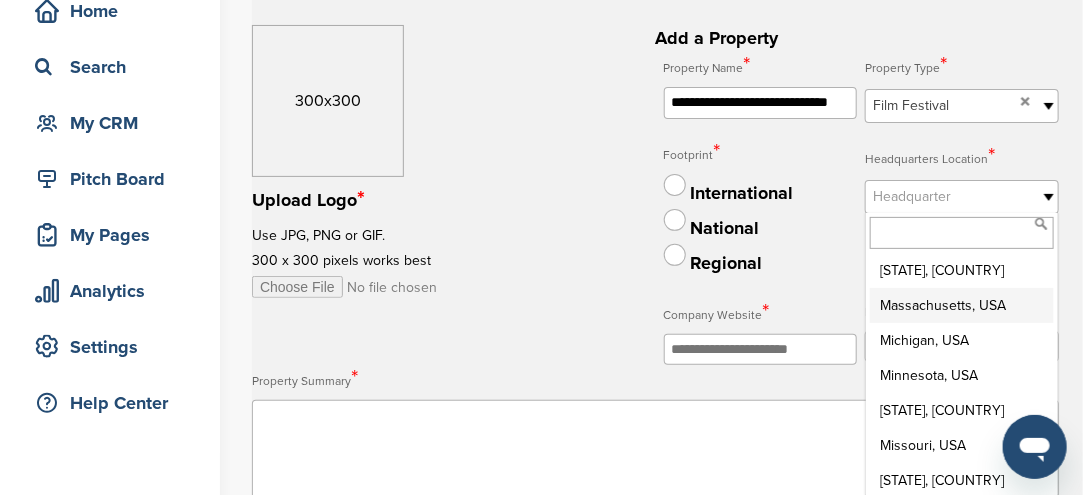 click on "Massachusetts, USA" at bounding box center (962, 305) 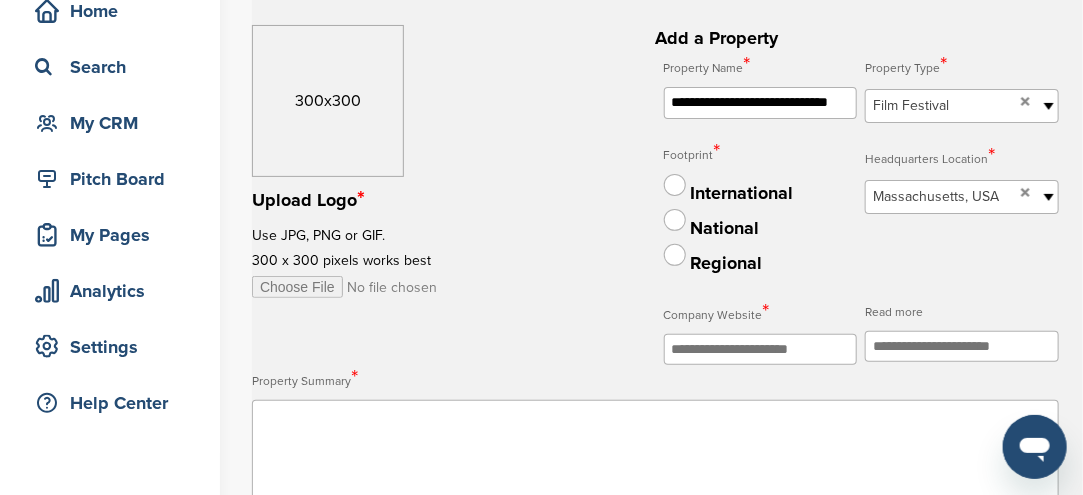click at bounding box center [1049, 106] 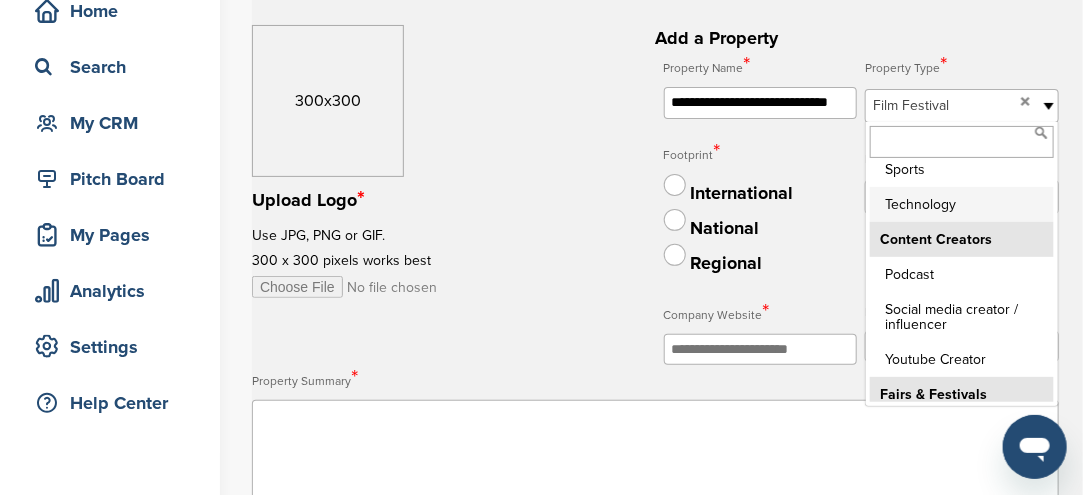 scroll, scrollTop: 3080, scrollLeft: 0, axis: vertical 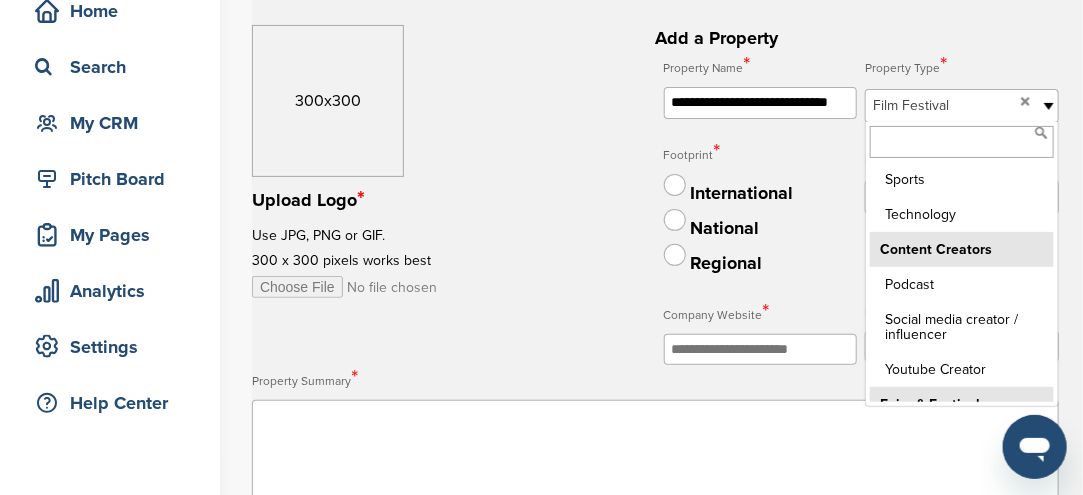 click at bounding box center (962, 142) 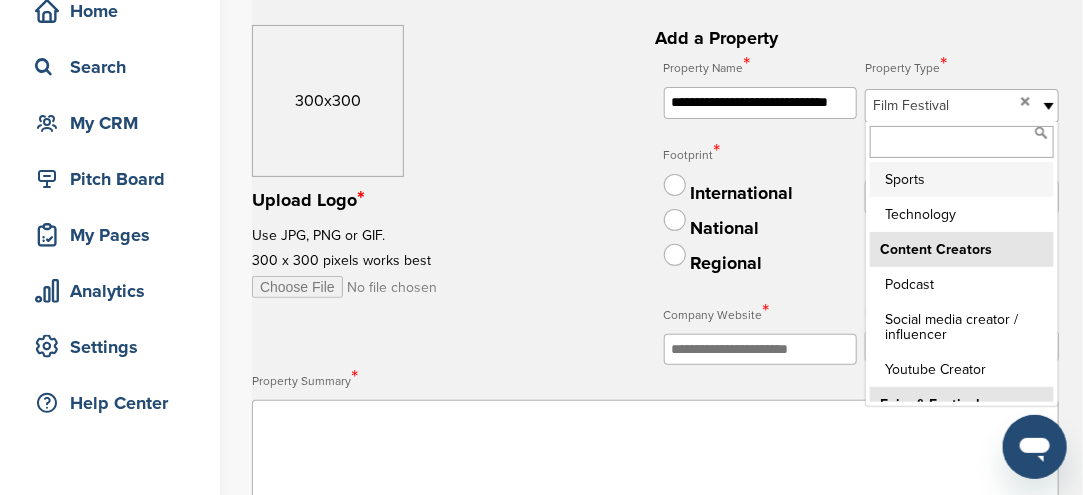 click on "Sports" at bounding box center [962, 179] 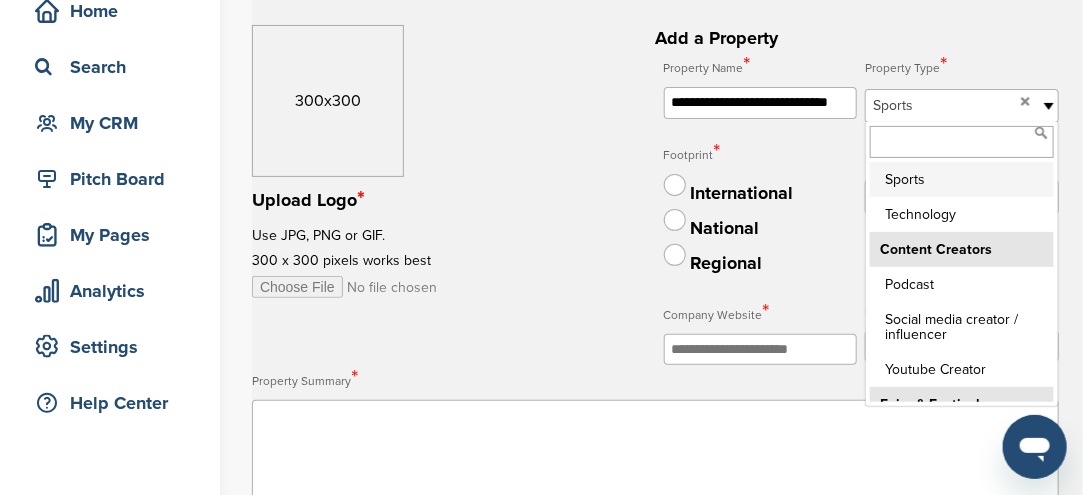 click at bounding box center [1049, 106] 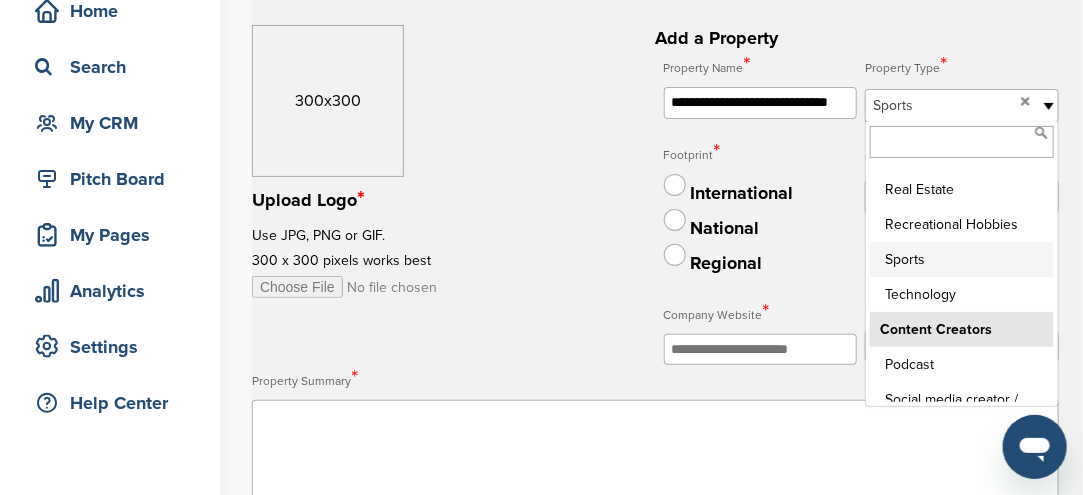 scroll, scrollTop: 3120, scrollLeft: 0, axis: vertical 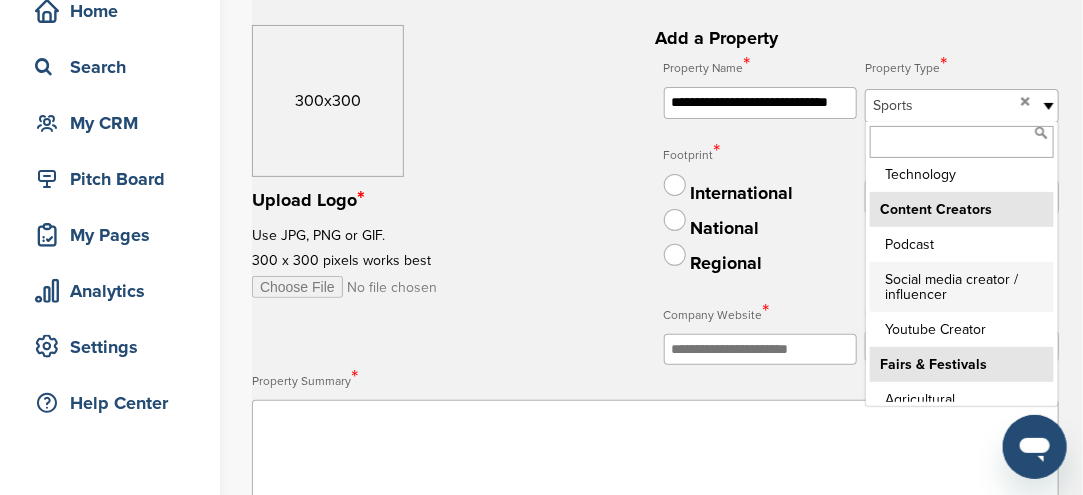click on "Social media creator / influencer" at bounding box center [962, 287] 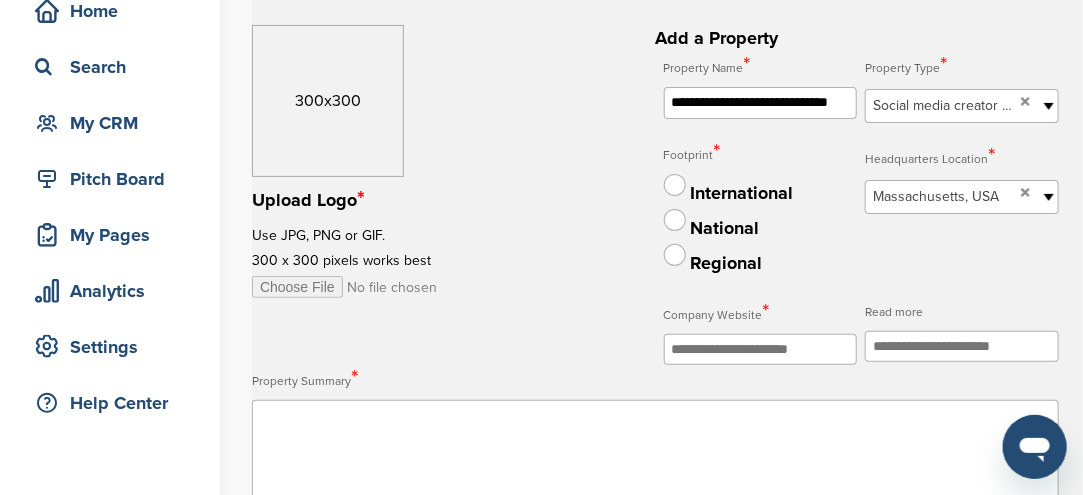 click at bounding box center [761, 349] 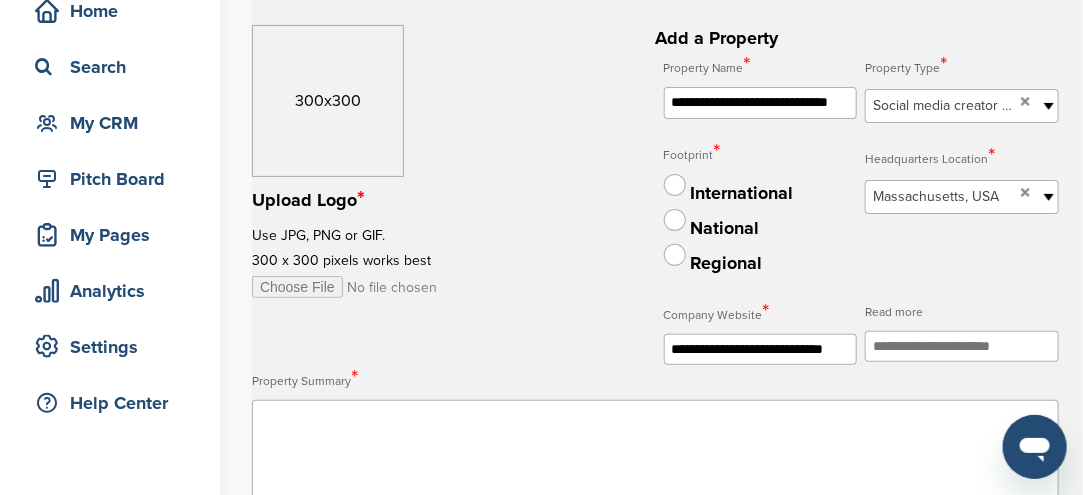 scroll, scrollTop: 0, scrollLeft: 15, axis: horizontal 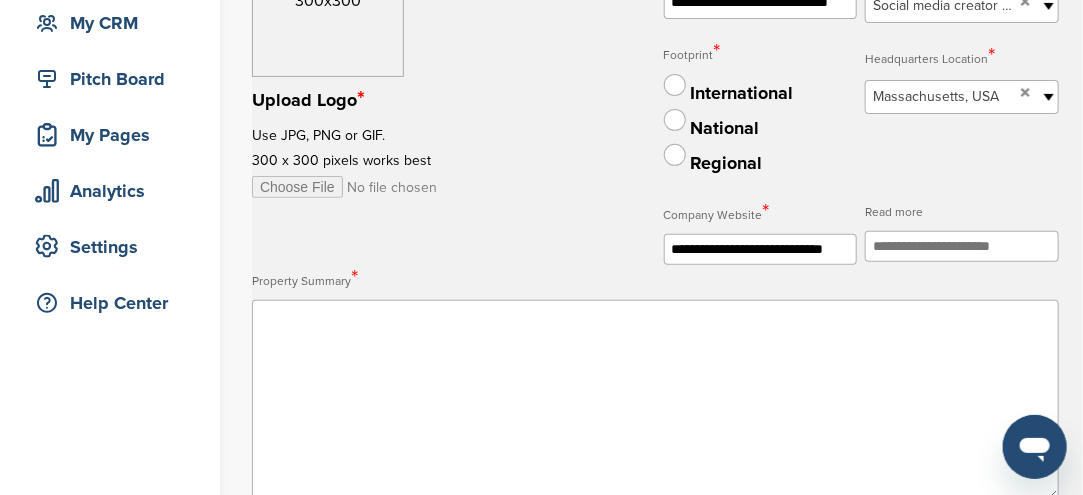 click at bounding box center (655, 400) 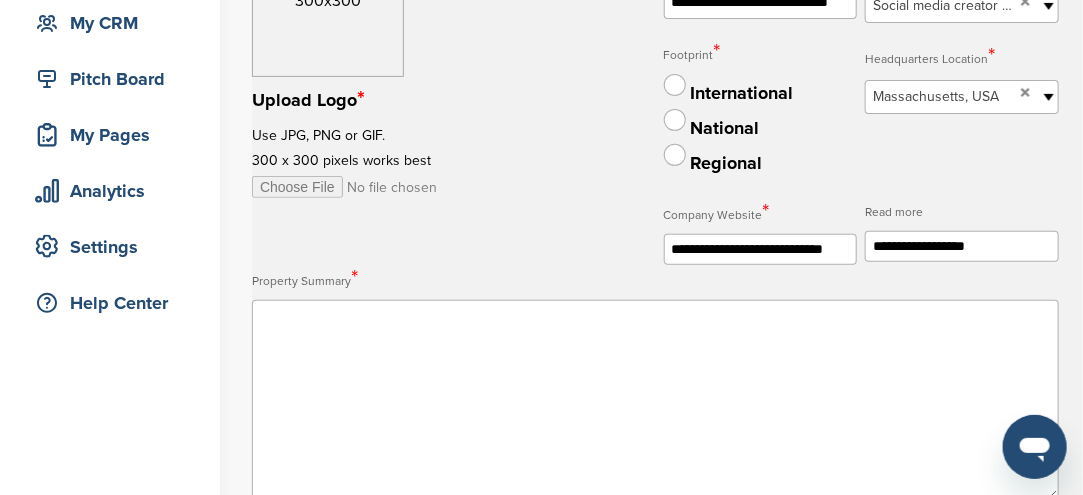type on "**********" 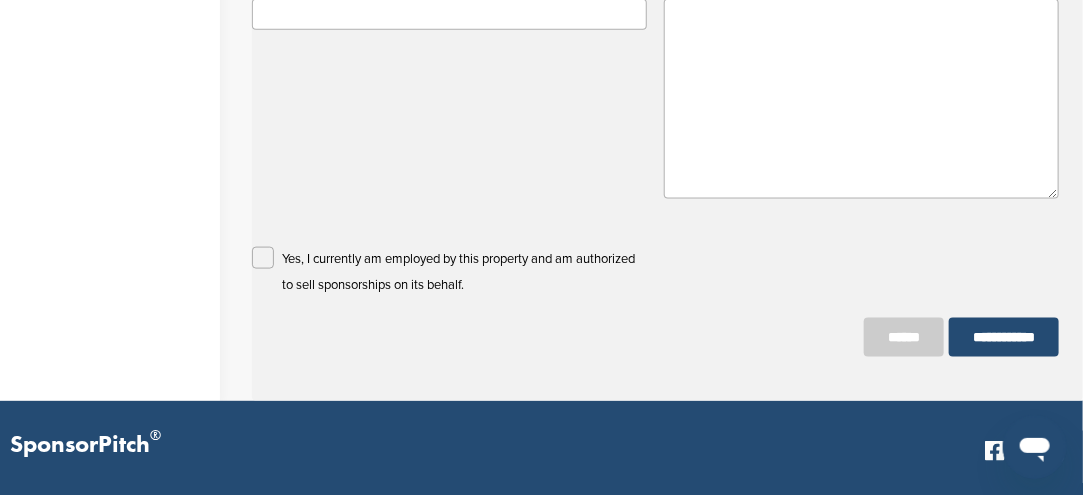 scroll, scrollTop: 700, scrollLeft: 0, axis: vertical 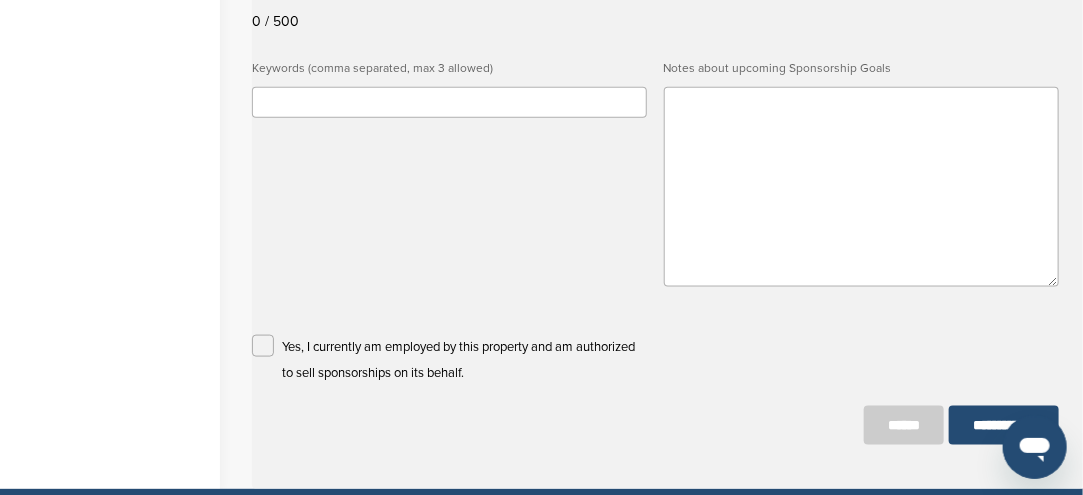 click at bounding box center [861, 187] 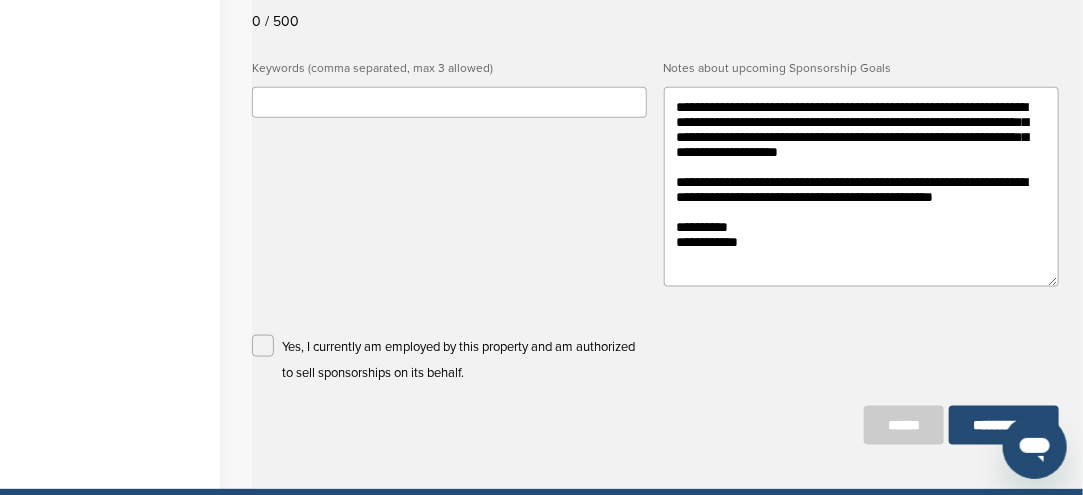 click on "**********" at bounding box center (861, 187) 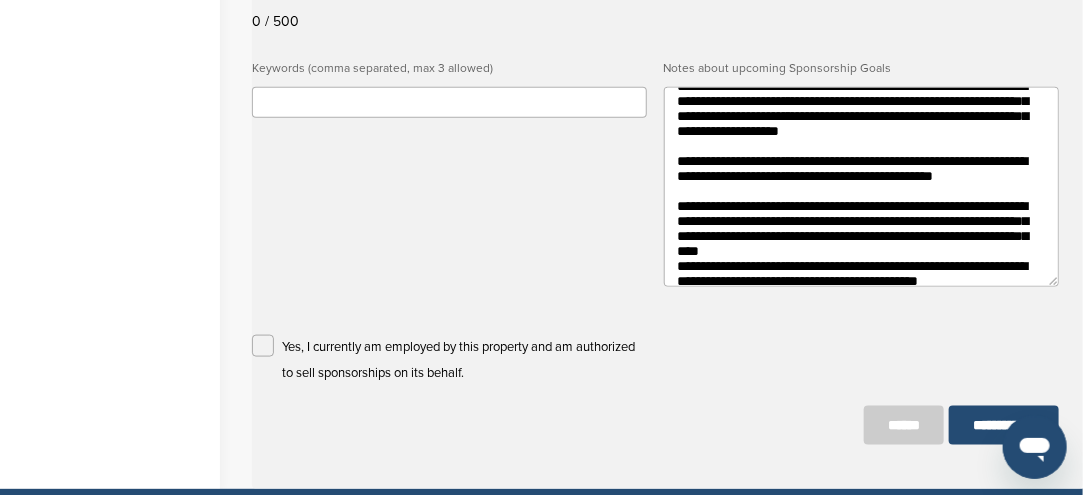 scroll, scrollTop: 0, scrollLeft: 0, axis: both 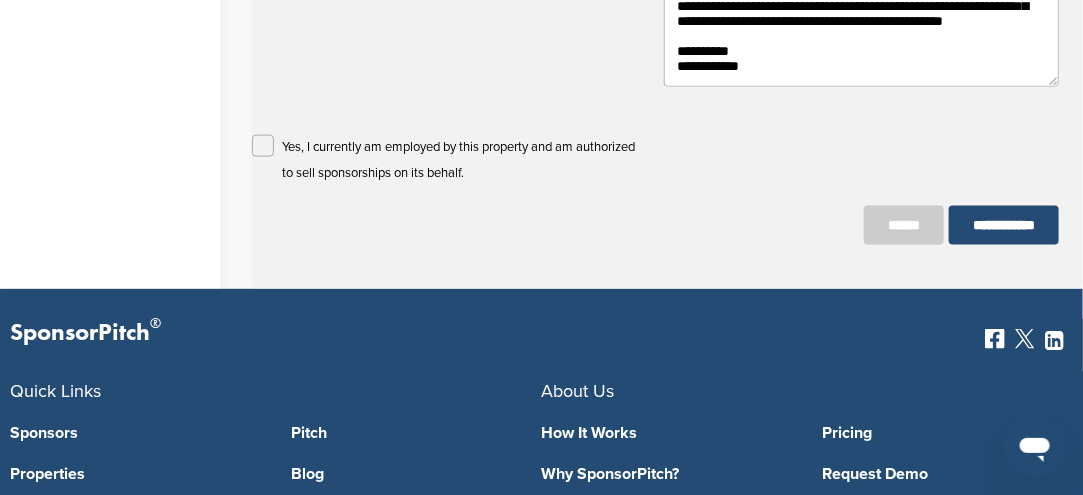 click on "**********" at bounding box center (862, -13) 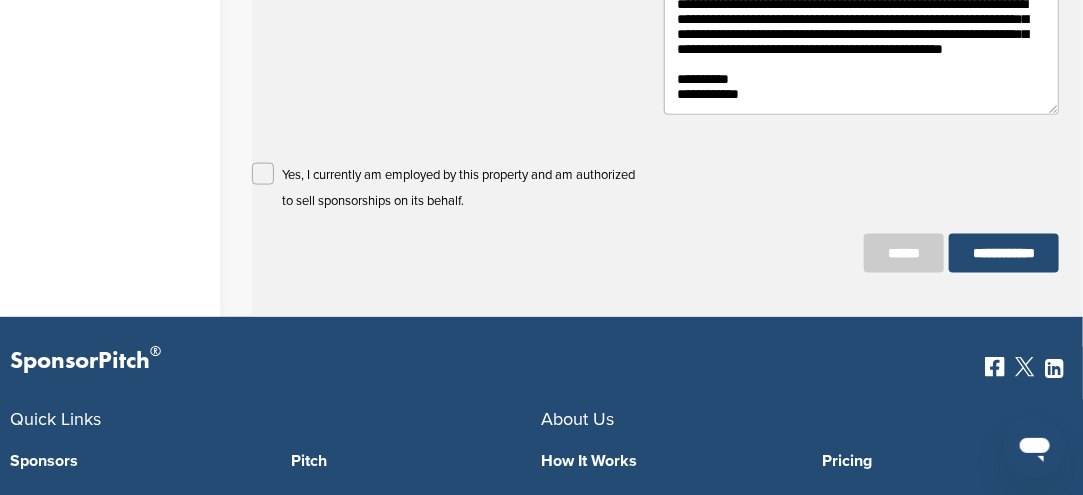 scroll, scrollTop: 700, scrollLeft: 0, axis: vertical 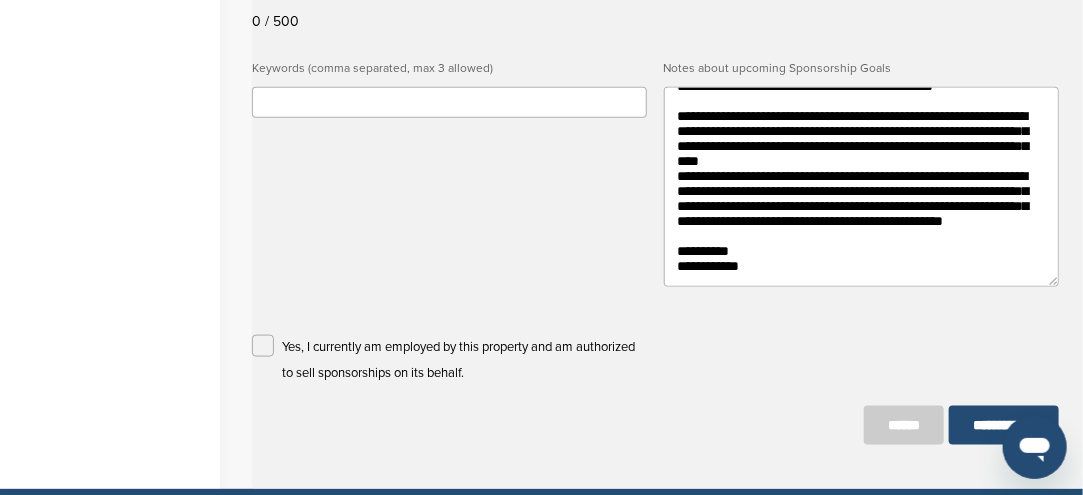 click on "**********" at bounding box center (862, 187) 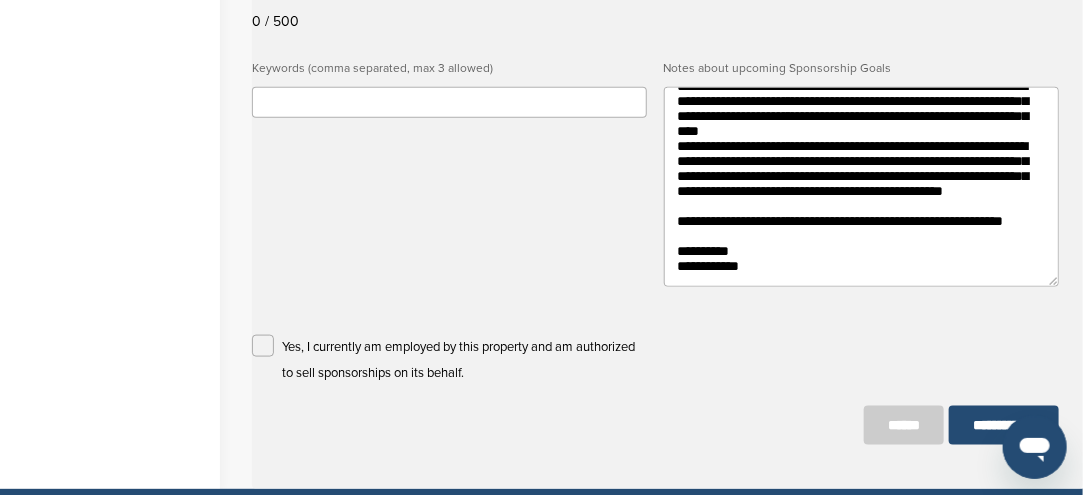 click on "**********" at bounding box center [862, 187] 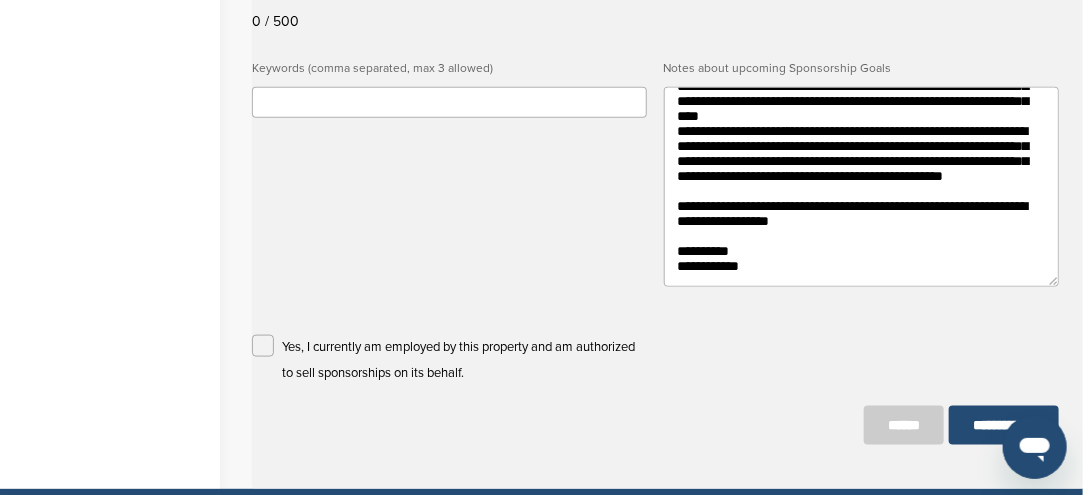 click on "**********" at bounding box center [862, 187] 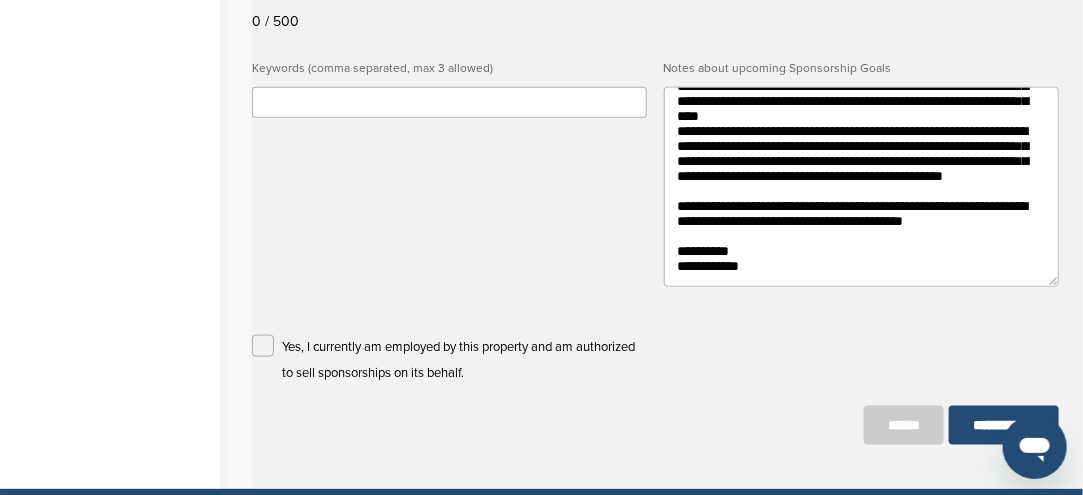 scroll, scrollTop: 194, scrollLeft: 0, axis: vertical 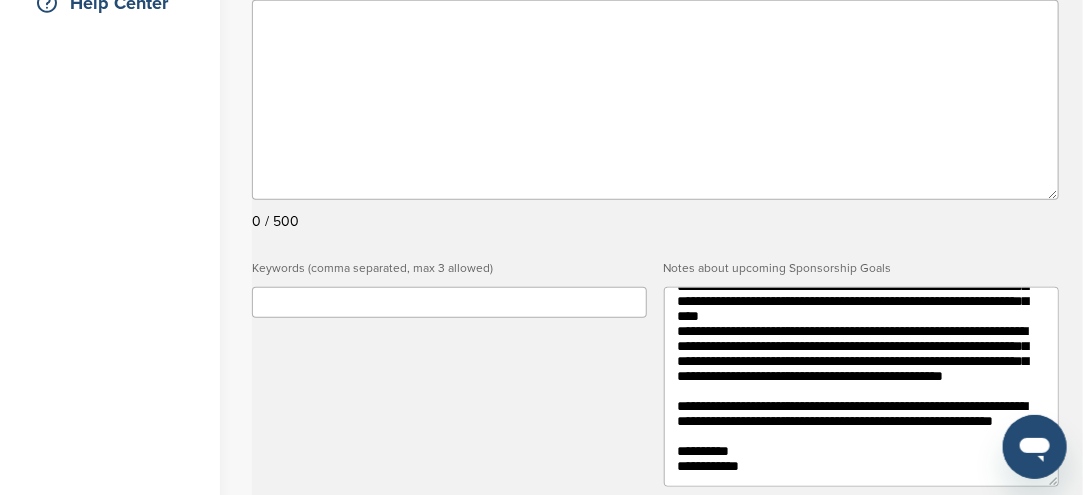 type on "**********" 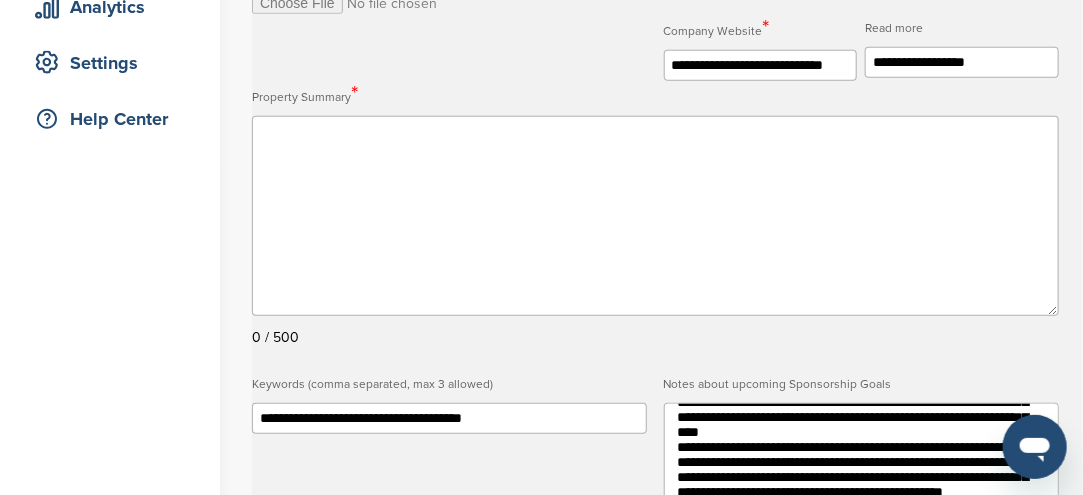 scroll, scrollTop: 300, scrollLeft: 0, axis: vertical 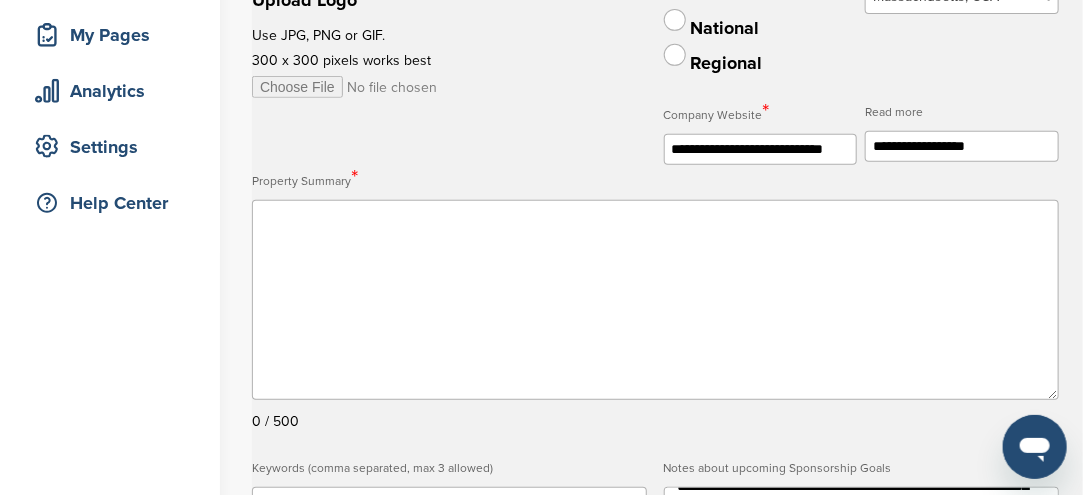 type on "**********" 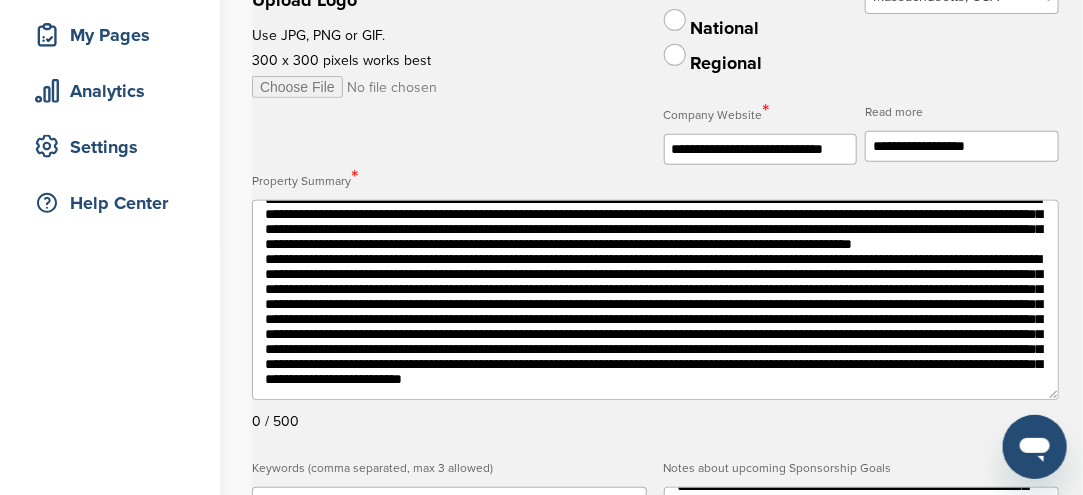 scroll, scrollTop: 0, scrollLeft: 0, axis: both 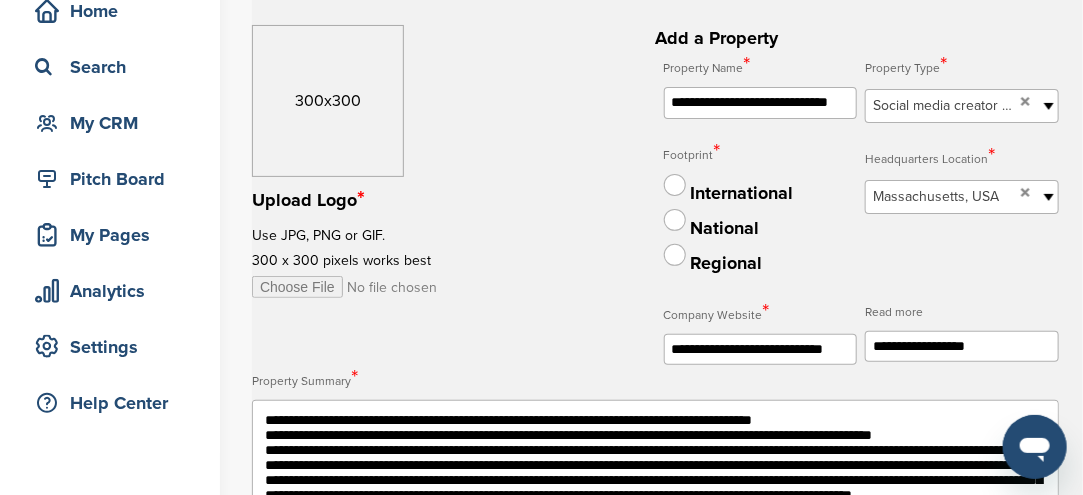click at bounding box center (655, 500) 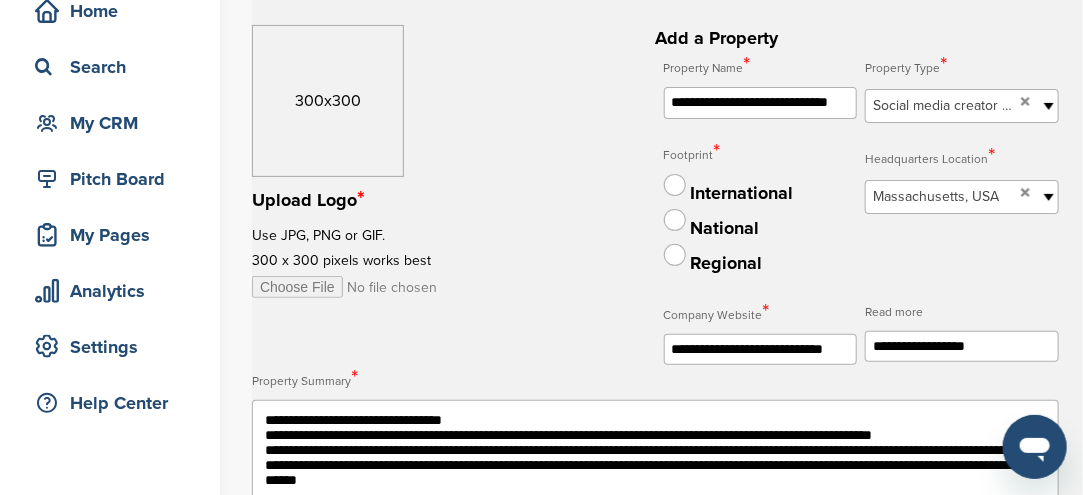 click on "**********" at bounding box center [655, 500] 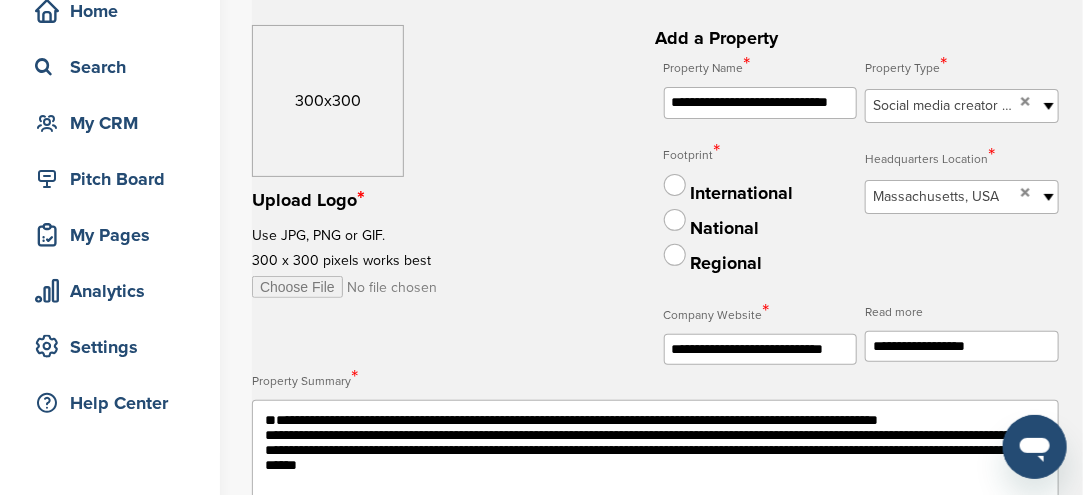 scroll, scrollTop: 200, scrollLeft: 0, axis: vertical 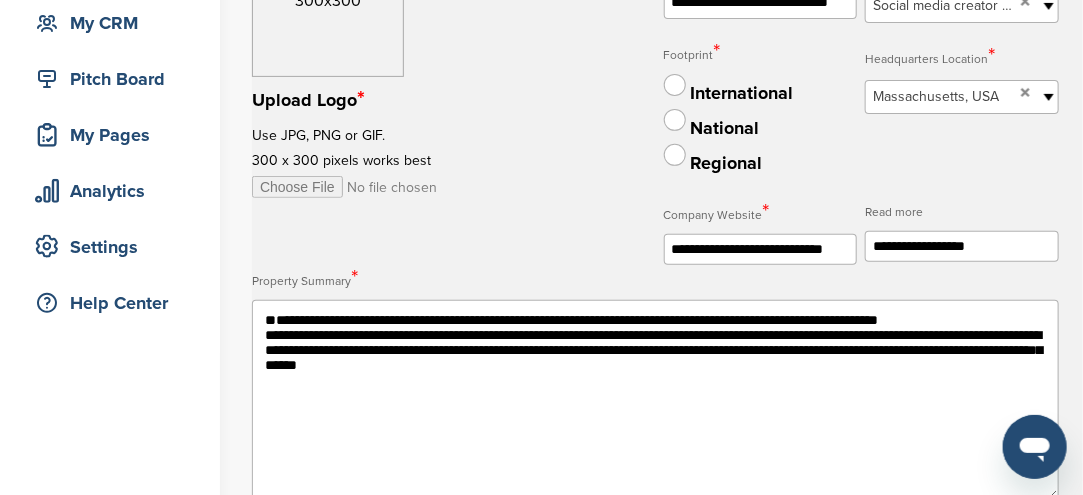 click on "**********" at bounding box center [655, 400] 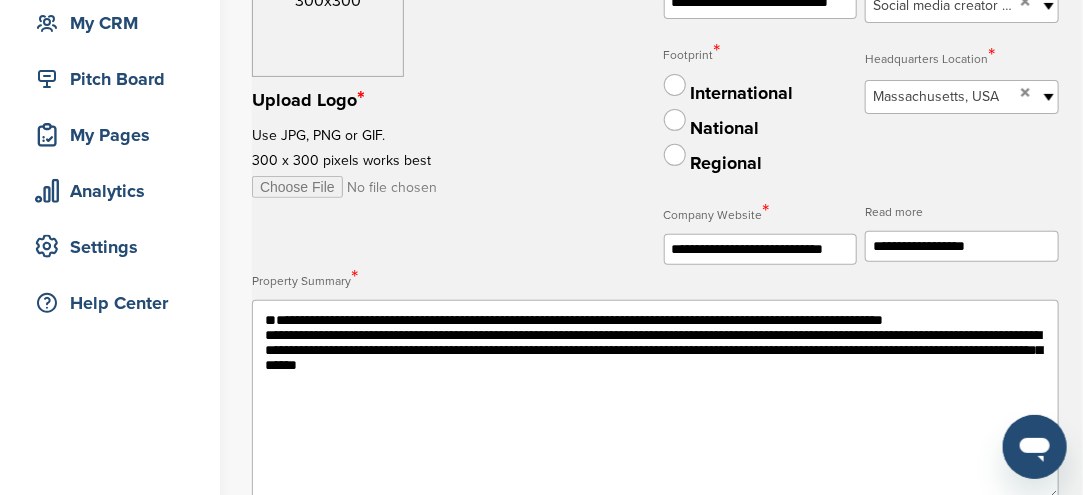 click on "**********" at bounding box center [655, 400] 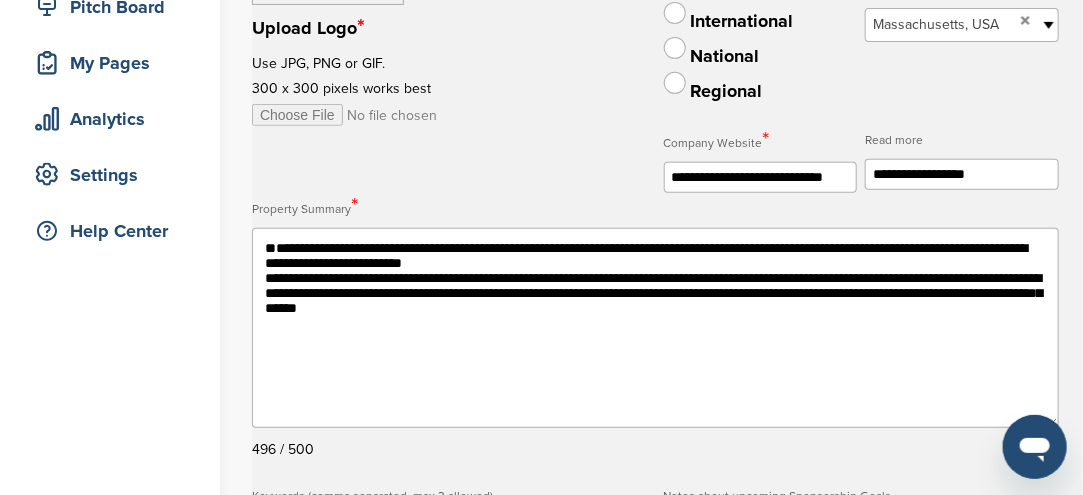 scroll, scrollTop: 300, scrollLeft: 0, axis: vertical 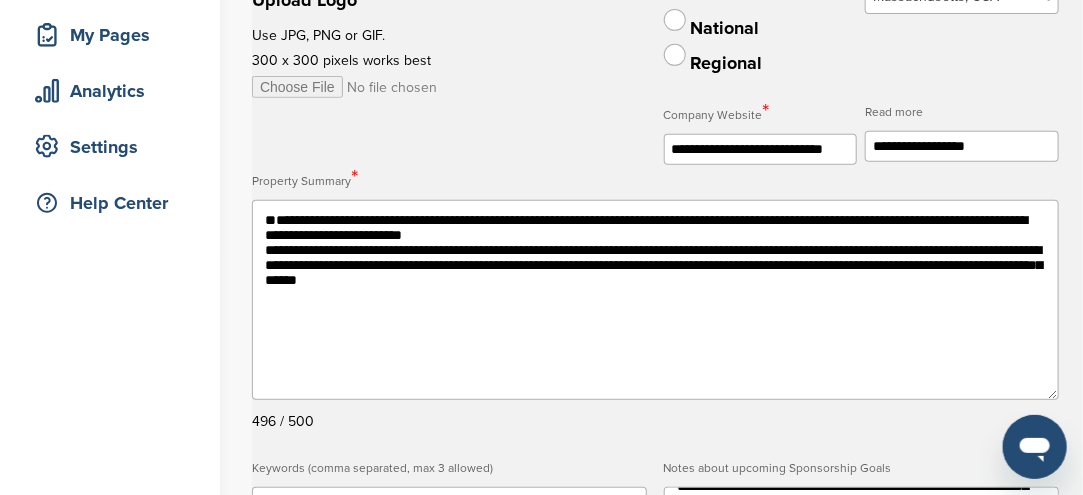click on "**********" at bounding box center (655, 300) 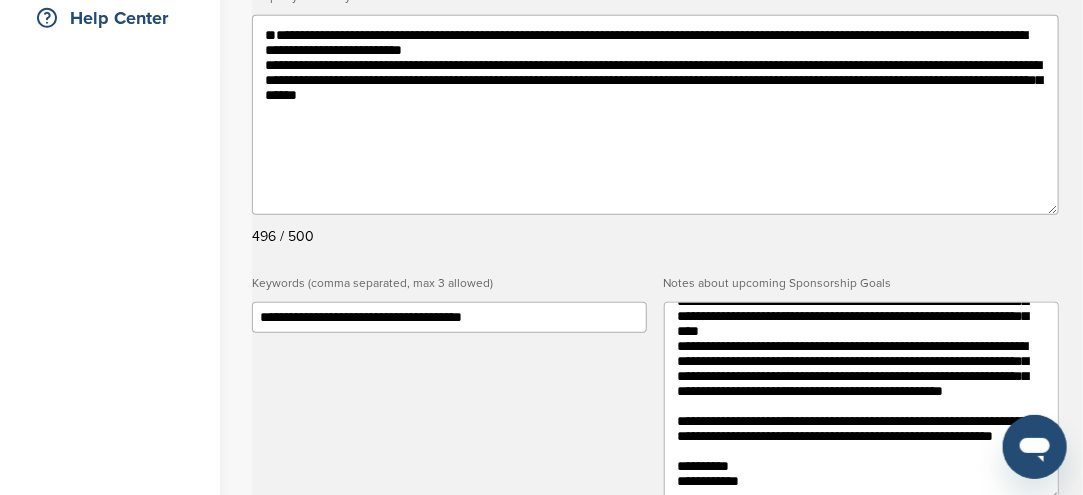 scroll, scrollTop: 500, scrollLeft: 0, axis: vertical 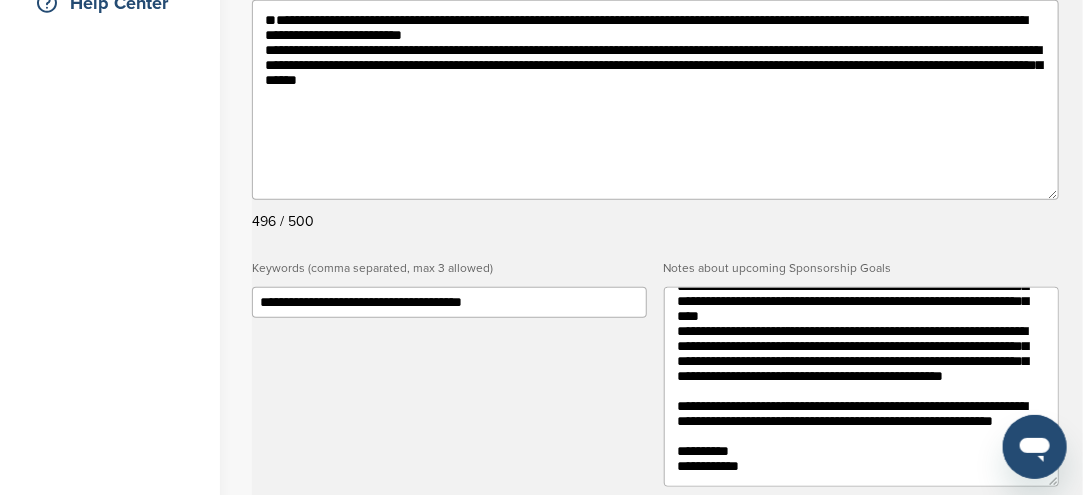 click on "**********" at bounding box center (655, 100) 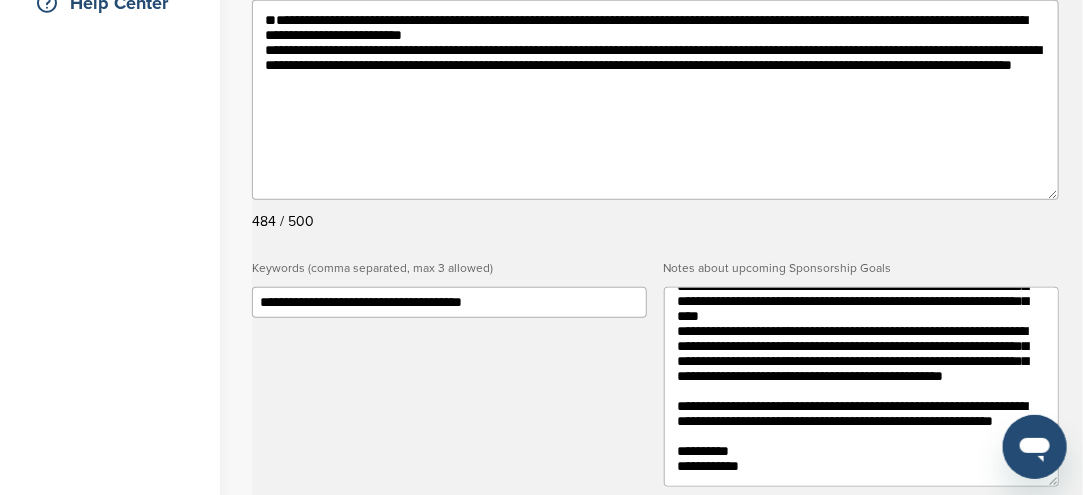 paste on "**********" 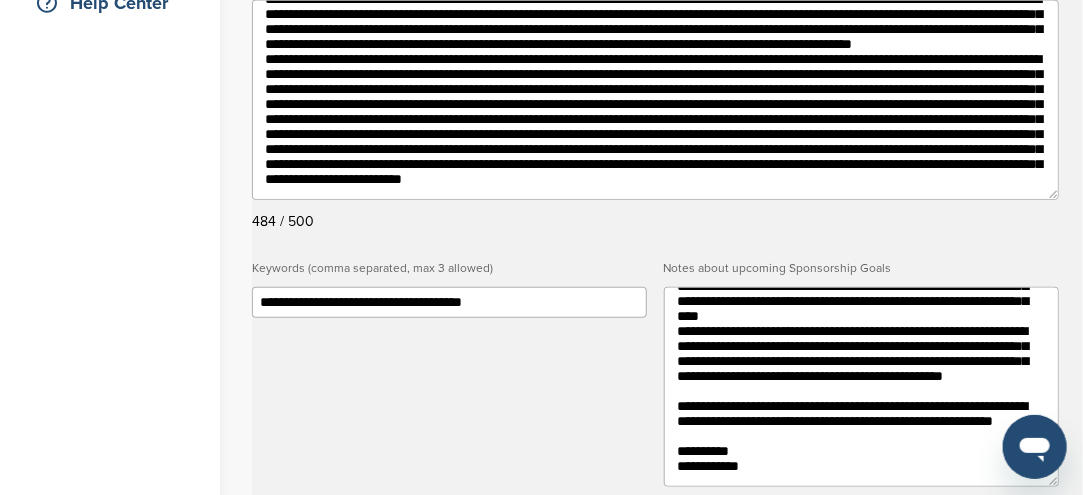scroll, scrollTop: 77, scrollLeft: 0, axis: vertical 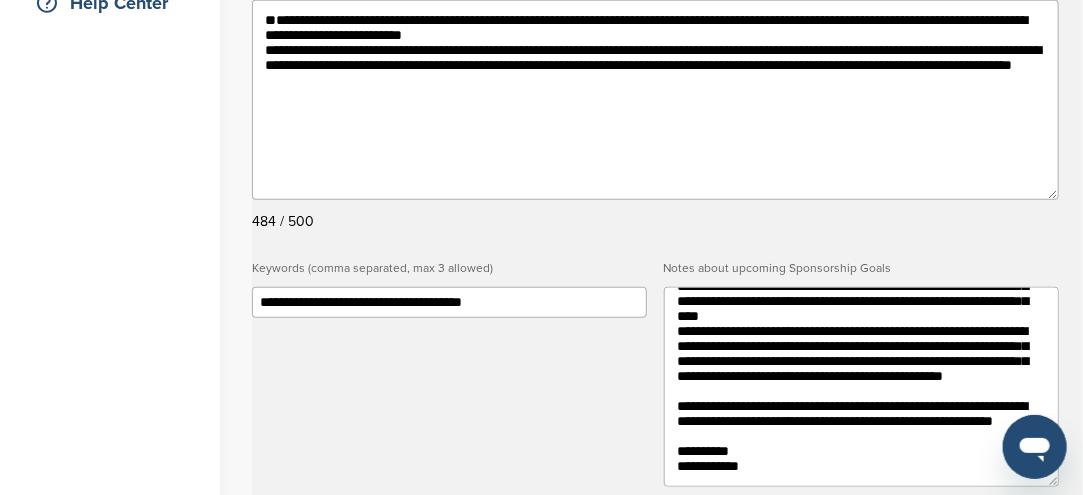 click on "**********" at bounding box center (655, 100) 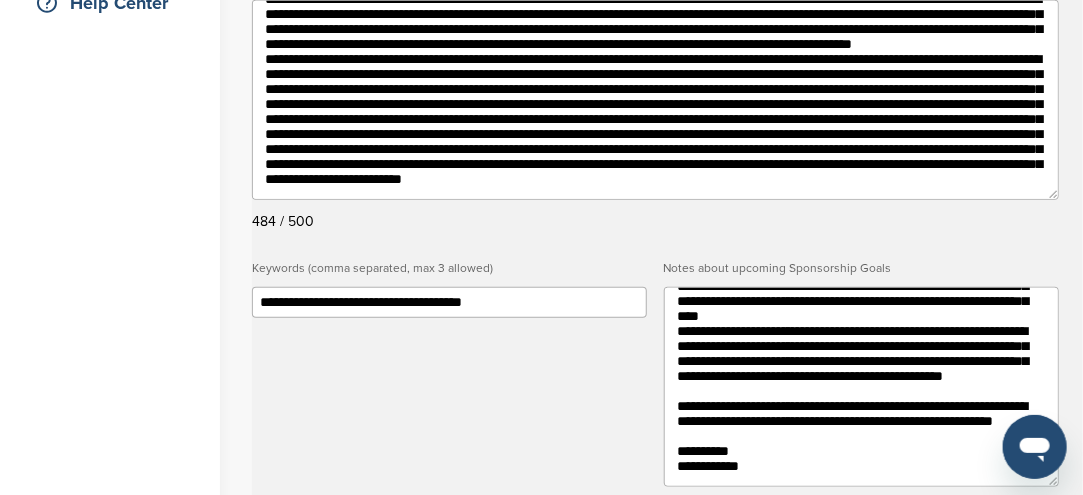 scroll, scrollTop: 77, scrollLeft: 0, axis: vertical 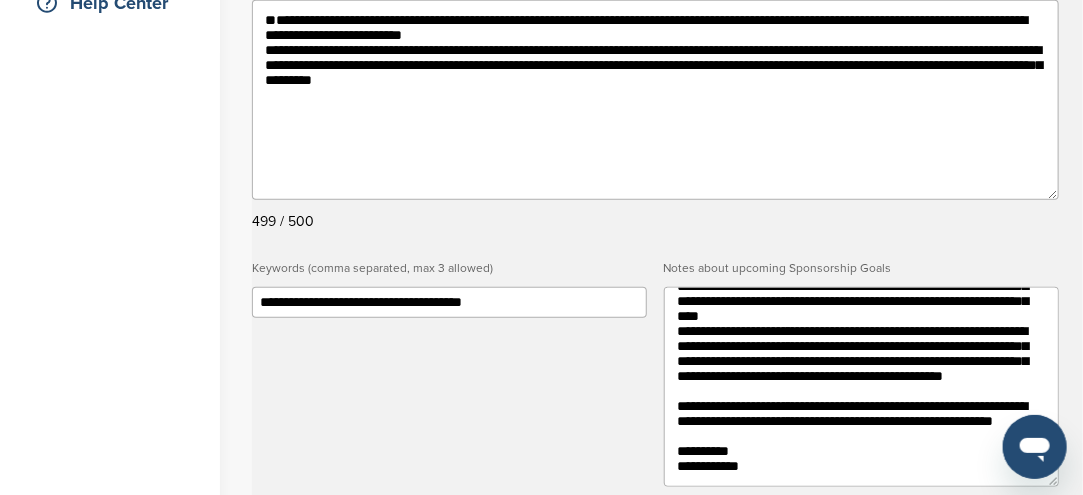 click on "**********" at bounding box center [655, 100] 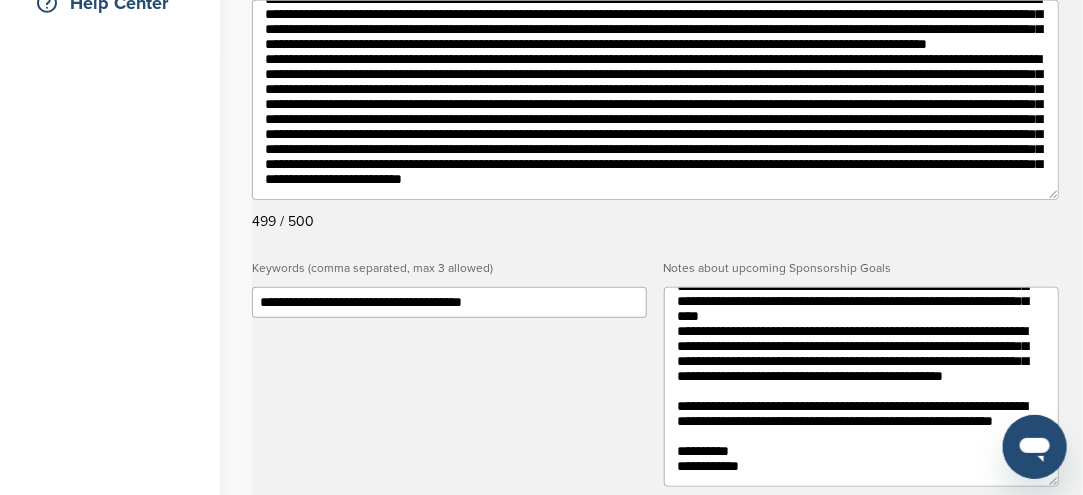 scroll, scrollTop: 189, scrollLeft: 0, axis: vertical 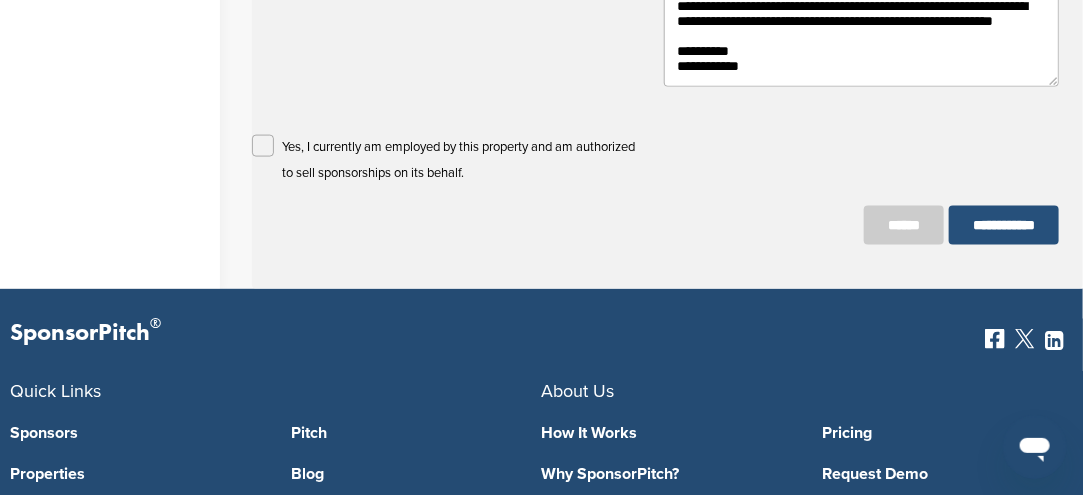 click on "**********" at bounding box center (1004, 225) 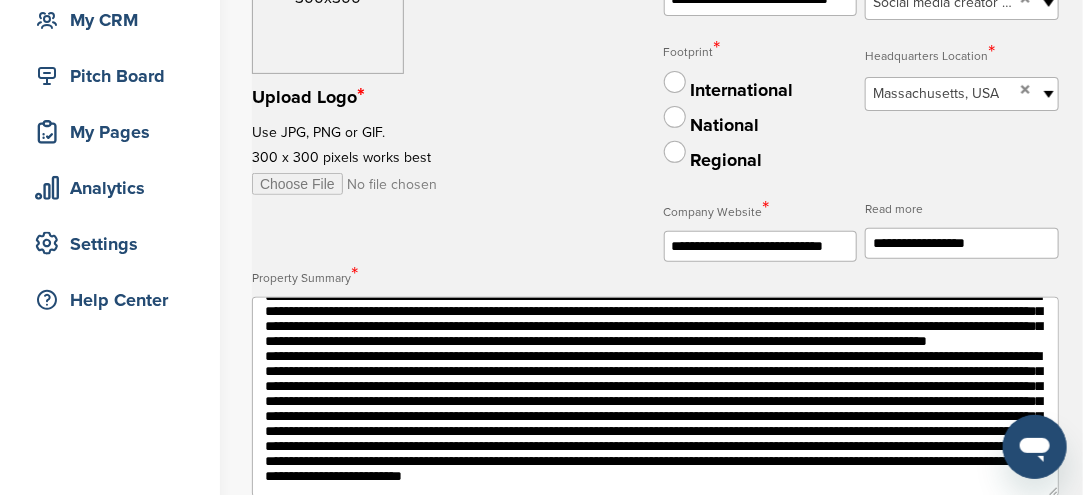 scroll, scrollTop: 176, scrollLeft: 0, axis: vertical 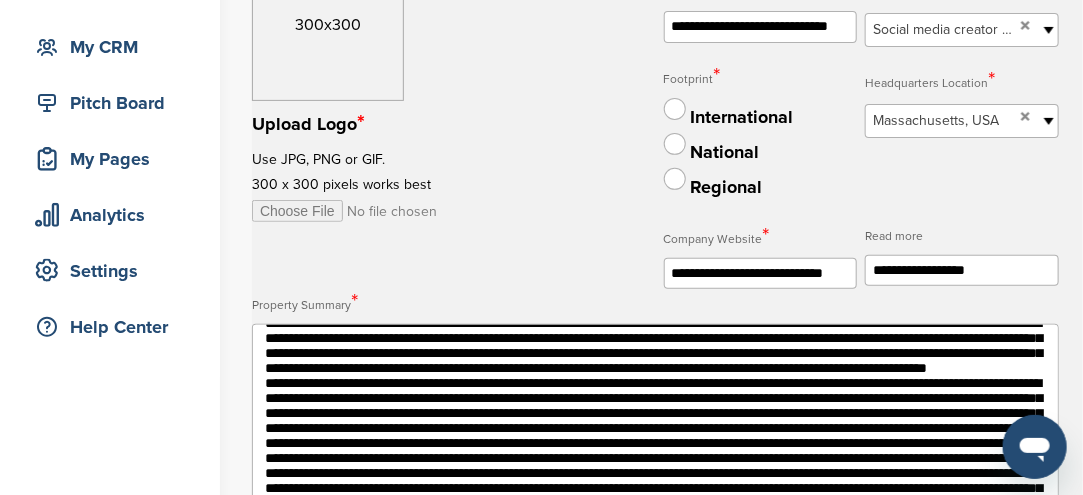 click at bounding box center [405, 211] 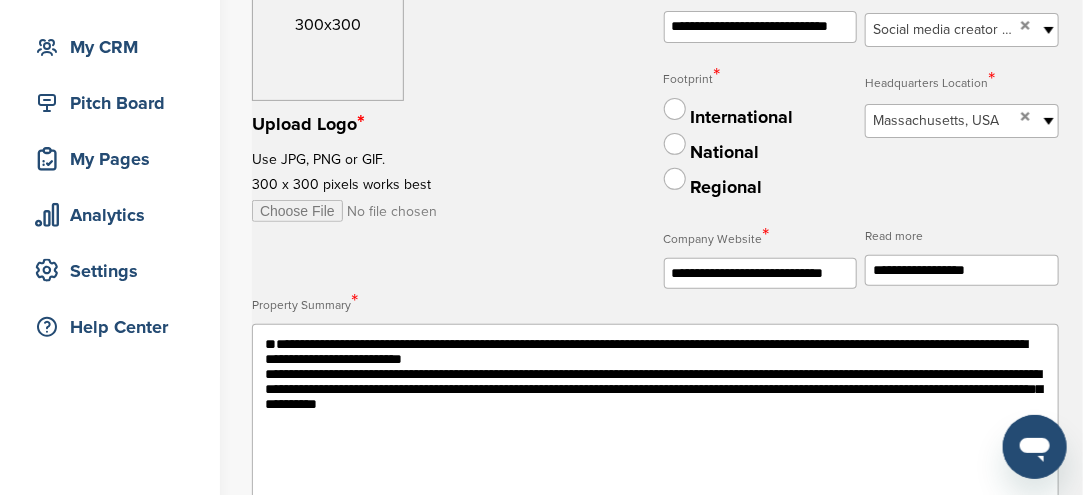 scroll, scrollTop: 0, scrollLeft: 0, axis: both 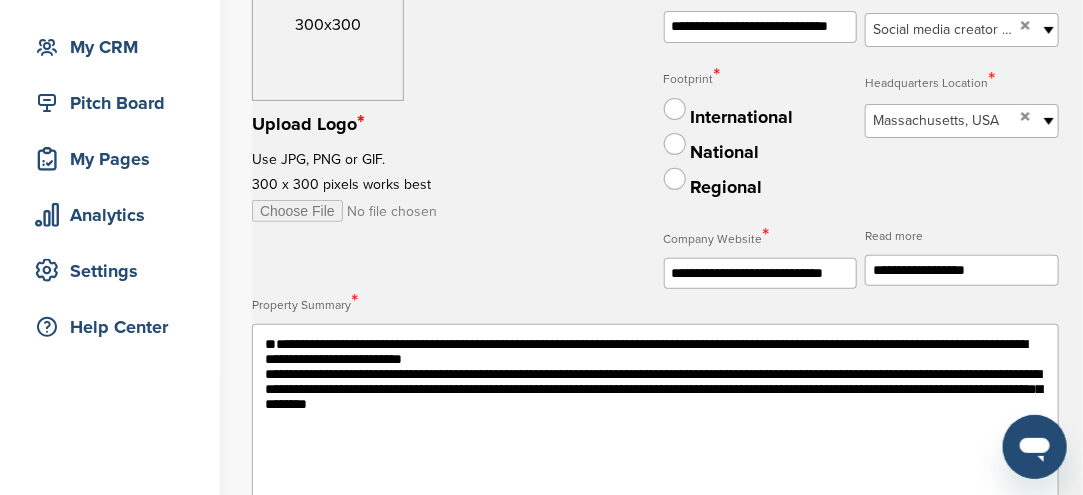 type on "**********" 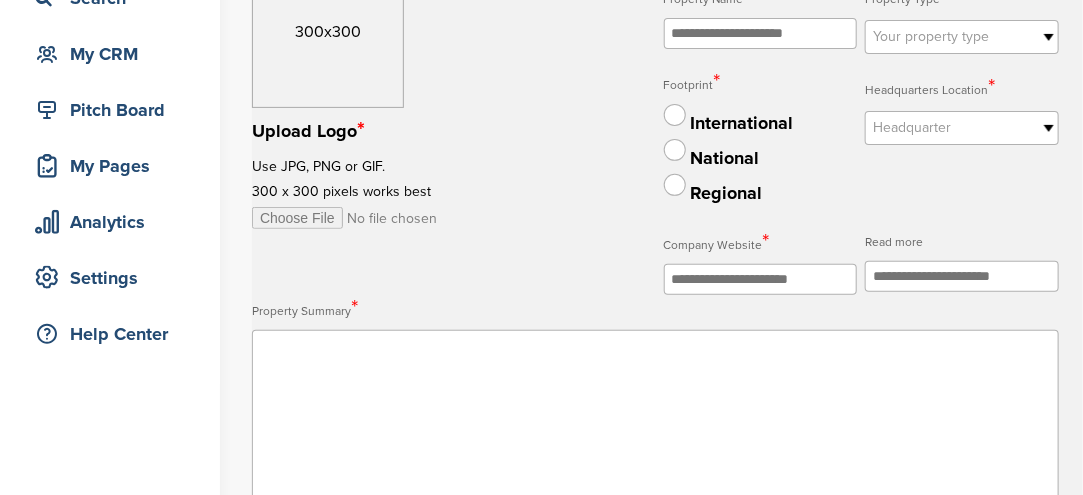 scroll, scrollTop: 169, scrollLeft: 0, axis: vertical 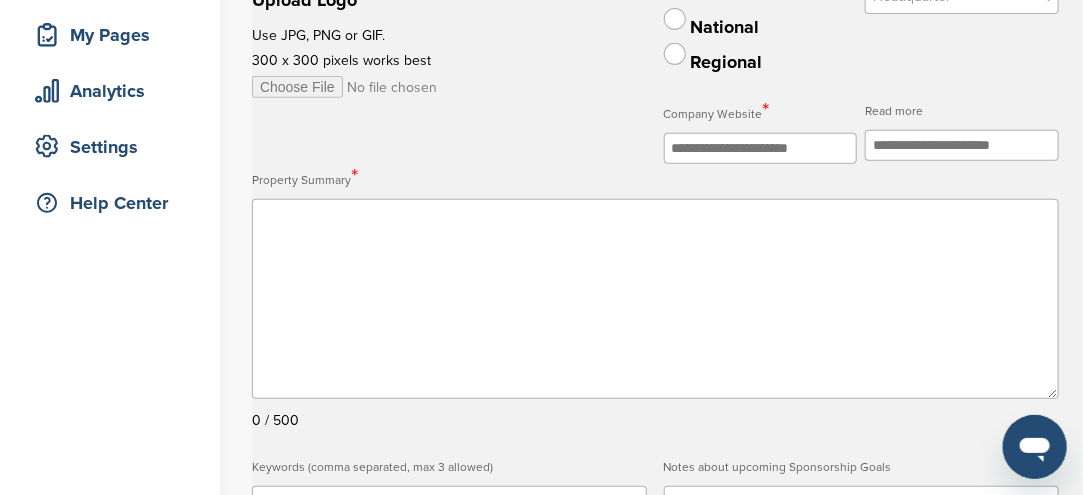 click at bounding box center (655, 299) 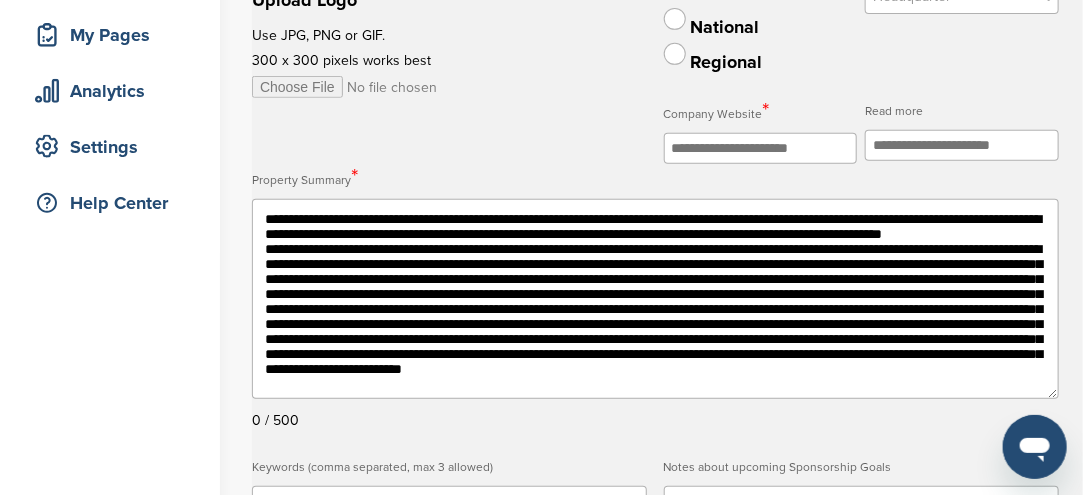 scroll, scrollTop: 0, scrollLeft: 0, axis: both 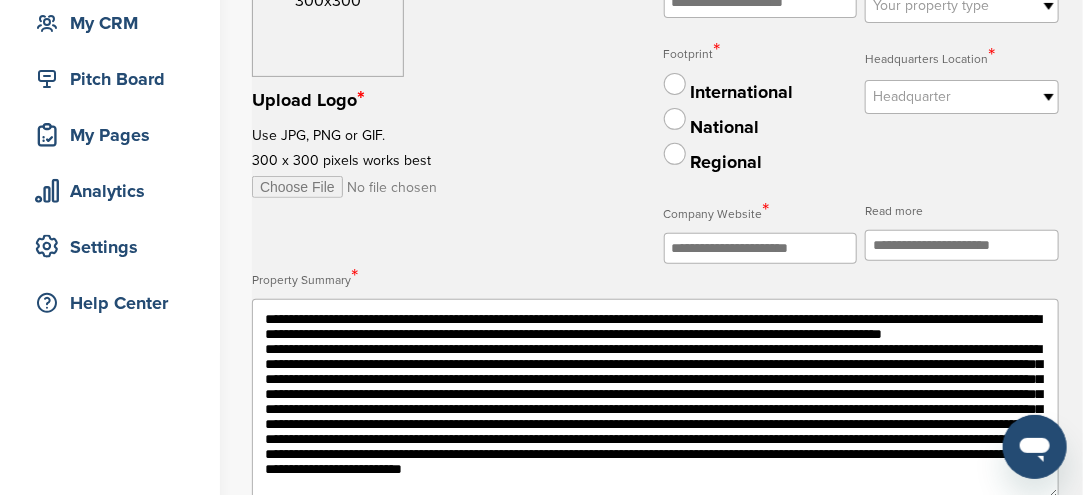 drag, startPoint x: 1043, startPoint y: 344, endPoint x: 1058, endPoint y: 323, distance: 25.806976 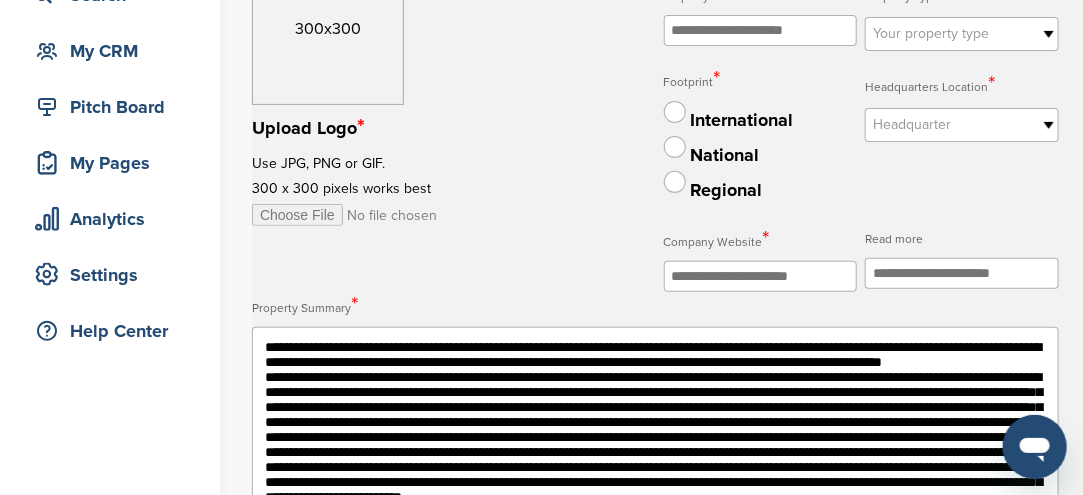 scroll, scrollTop: 200, scrollLeft: 0, axis: vertical 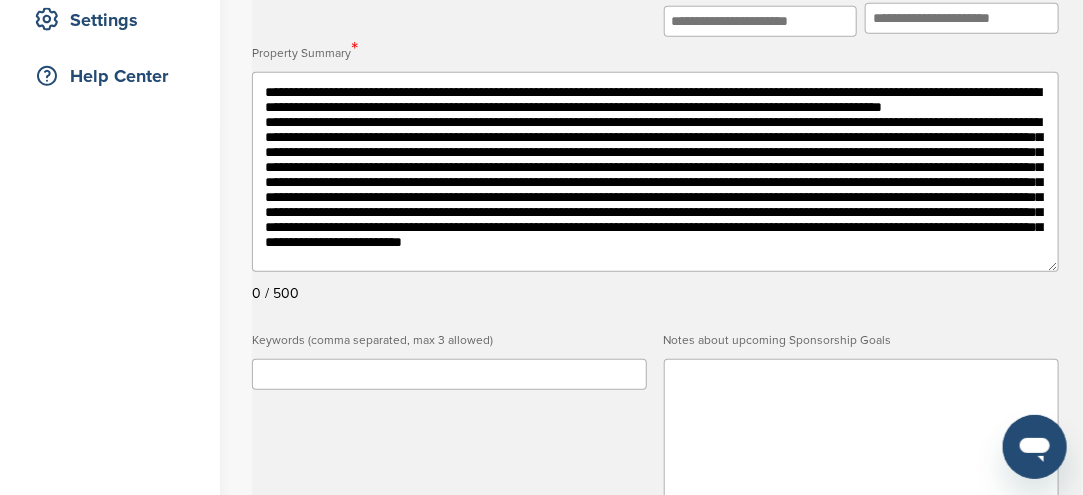 drag, startPoint x: 261, startPoint y: 312, endPoint x: 645, endPoint y: 483, distance: 420.35342 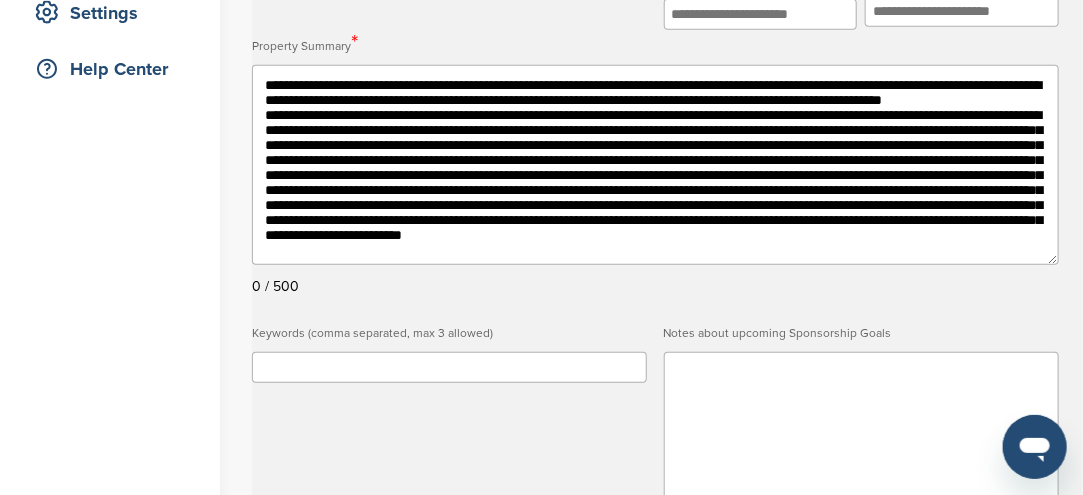 type 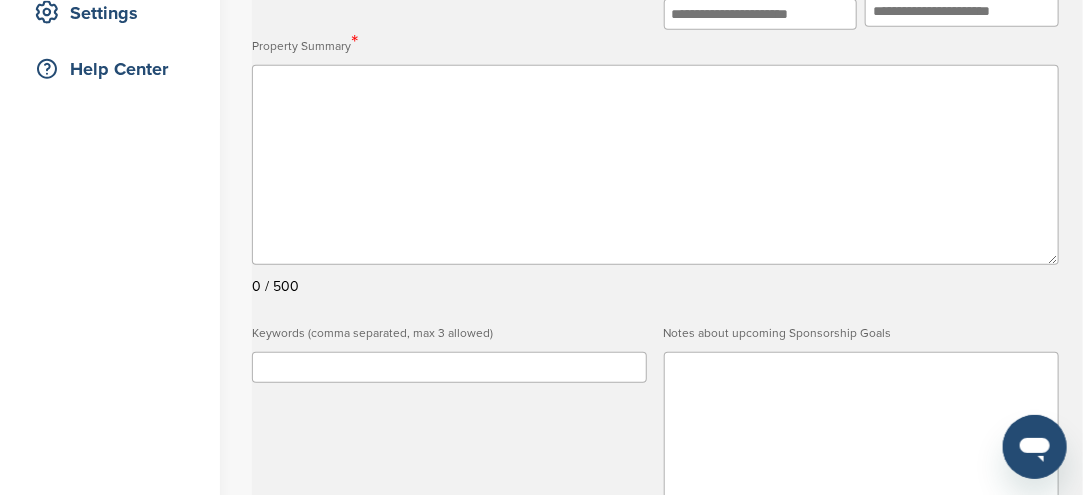 scroll, scrollTop: 0, scrollLeft: 0, axis: both 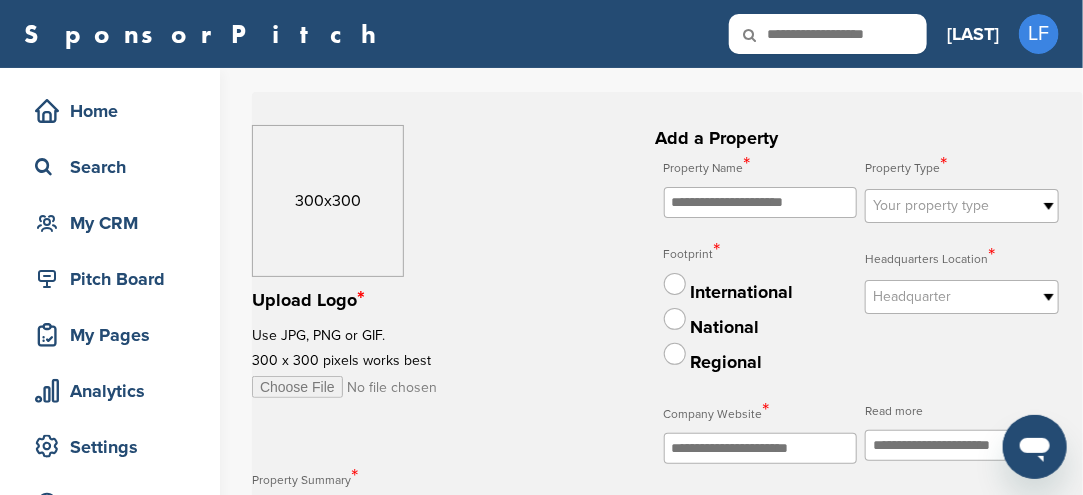 click at bounding box center [405, 387] 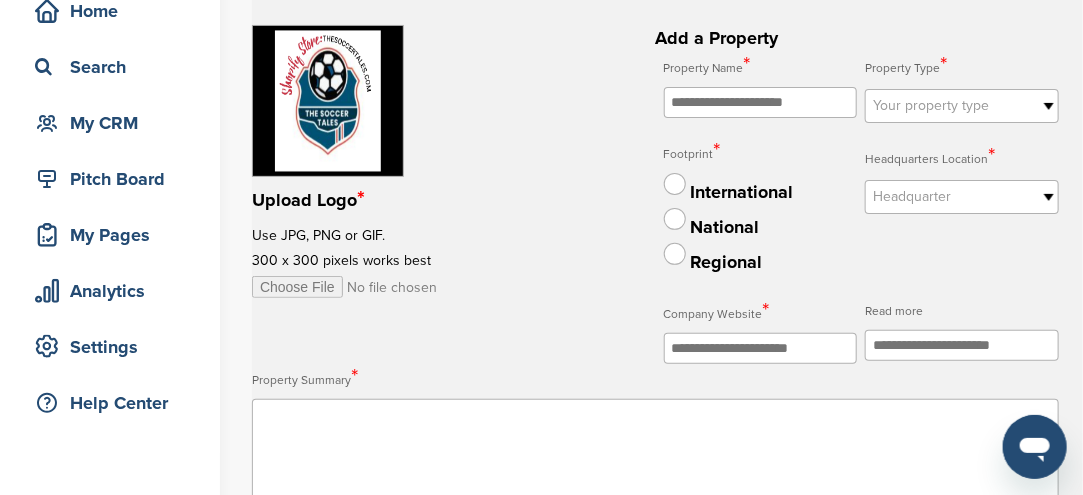 scroll, scrollTop: 0, scrollLeft: 0, axis: both 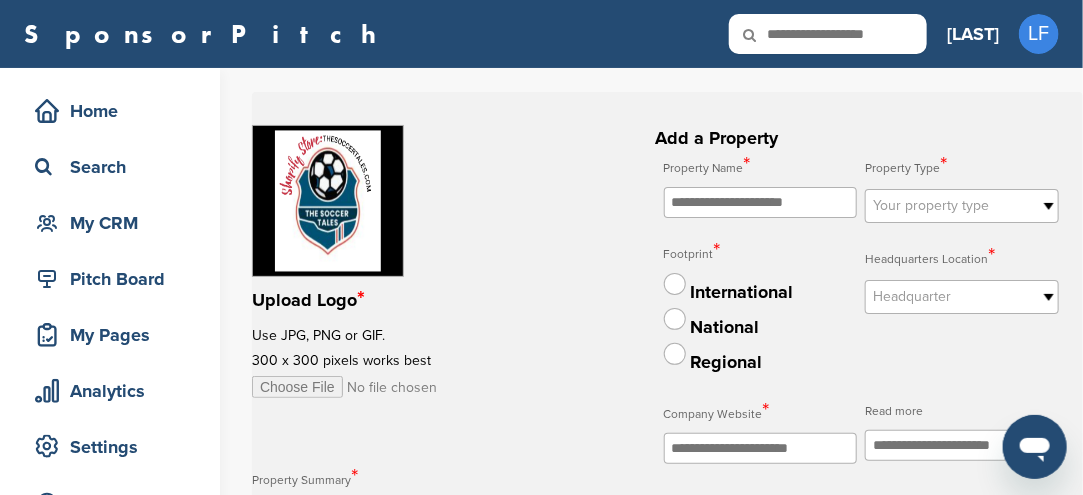 click at bounding box center [761, 202] 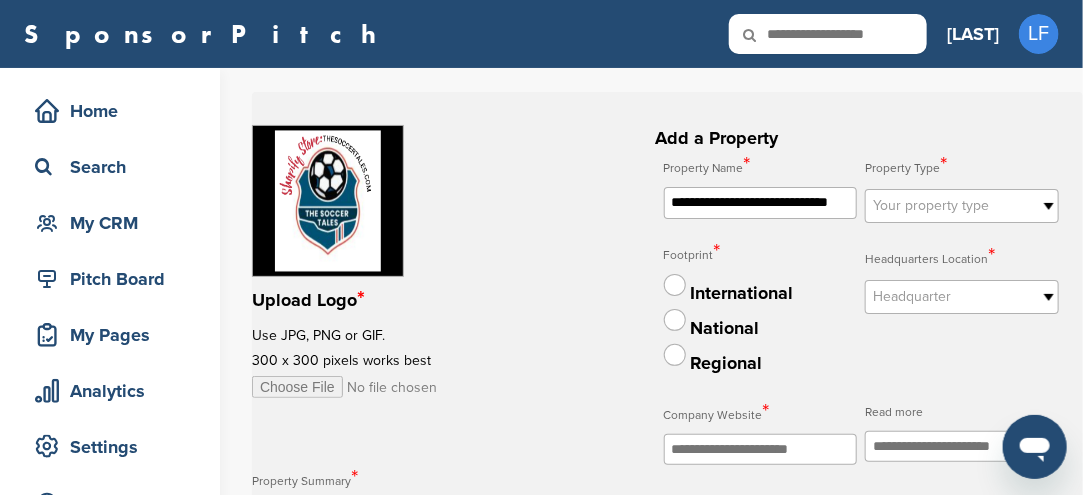 scroll, scrollTop: 0, scrollLeft: 21, axis: horizontal 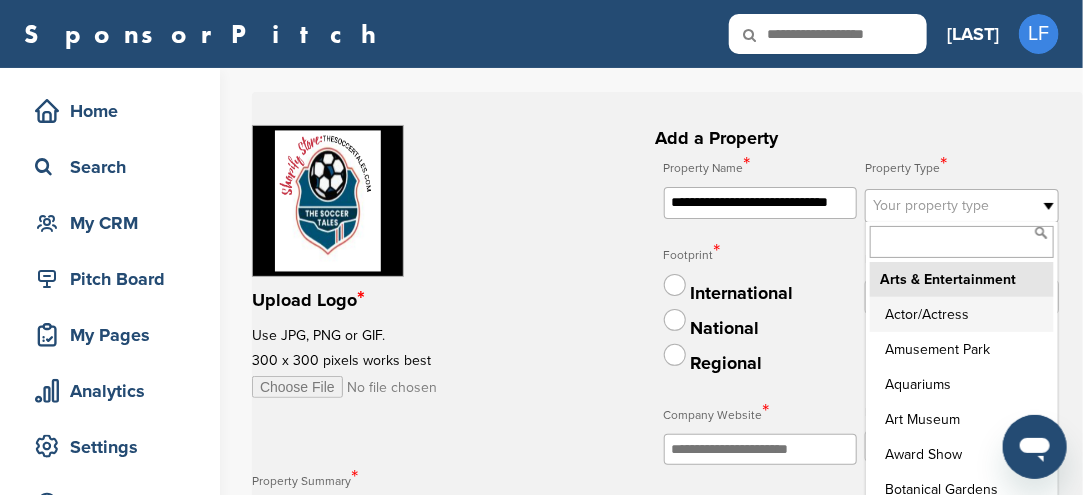 click at bounding box center [1049, 206] 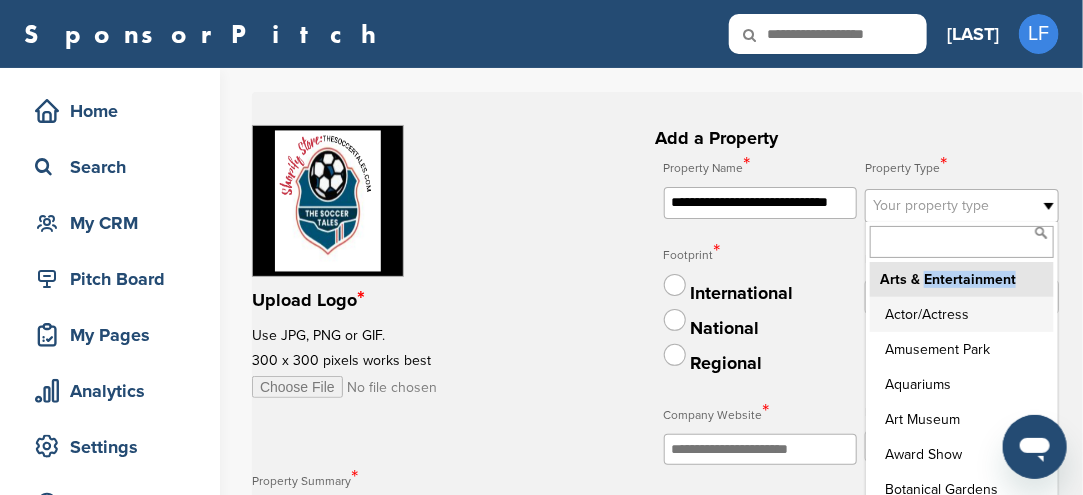 click on "Arts & Entertainment" at bounding box center [962, 279] 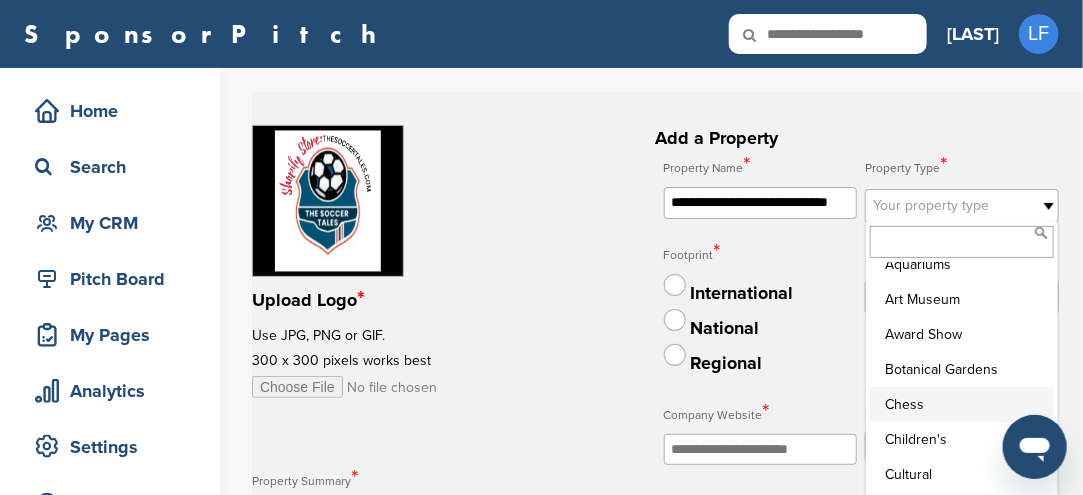 scroll, scrollTop: 240, scrollLeft: 0, axis: vertical 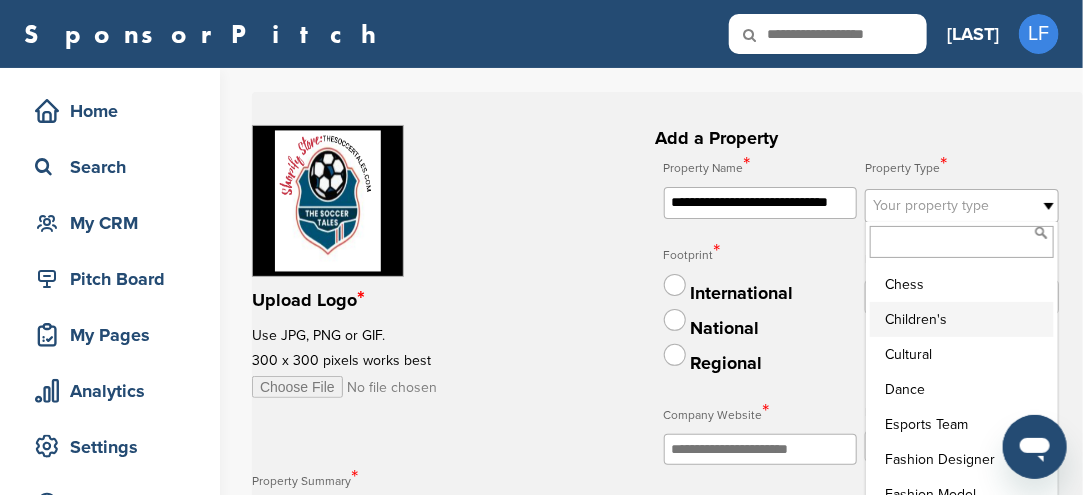 click on "Children's" at bounding box center [962, 319] 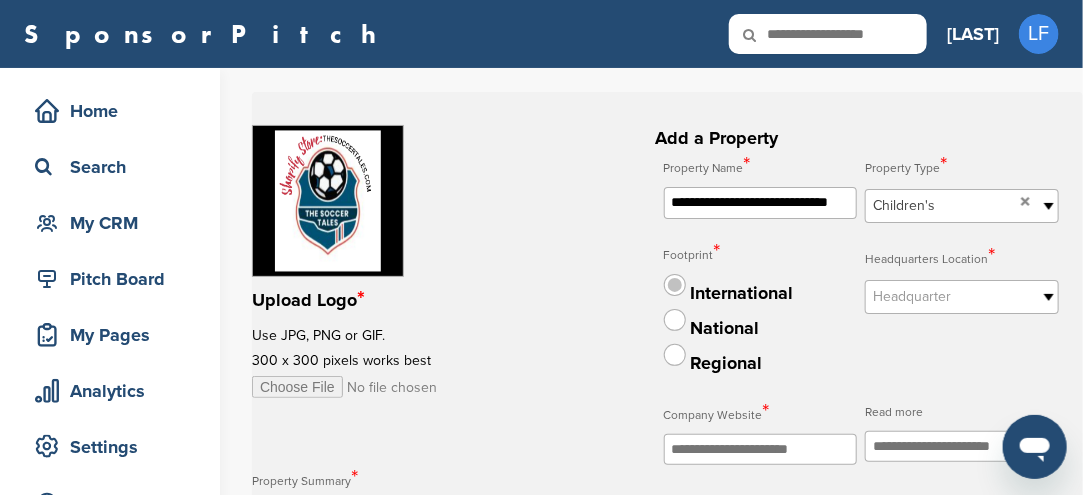 click at bounding box center [675, 285] 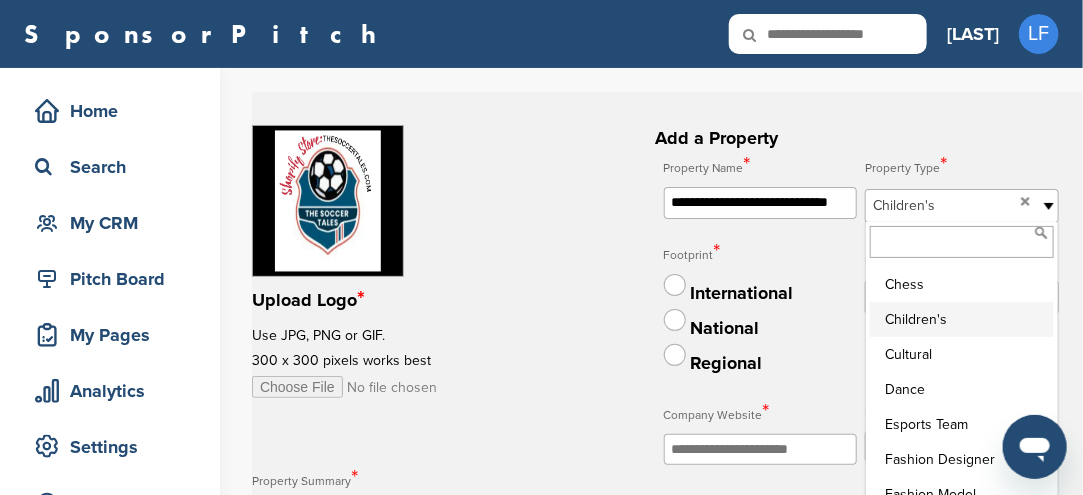 click at bounding box center [1049, 206] 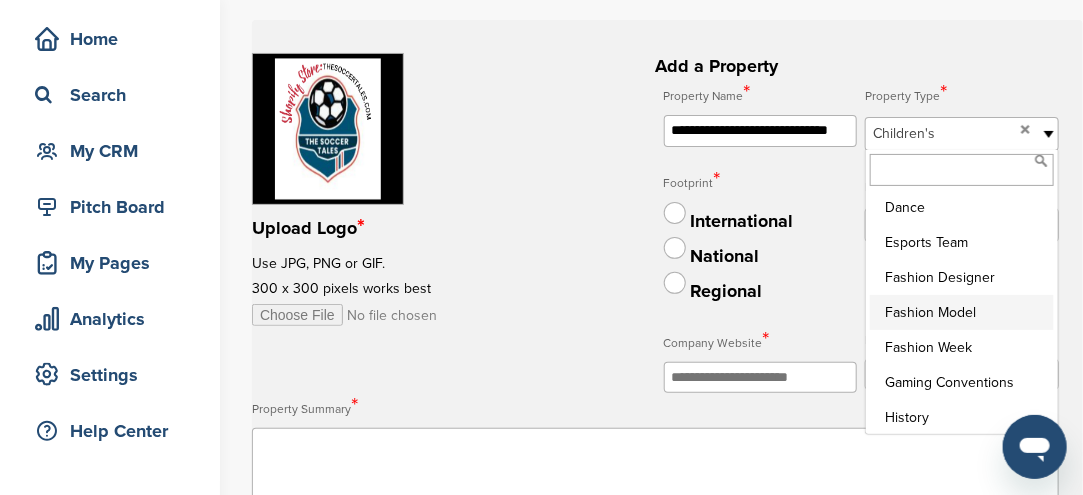 scroll, scrollTop: 100, scrollLeft: 0, axis: vertical 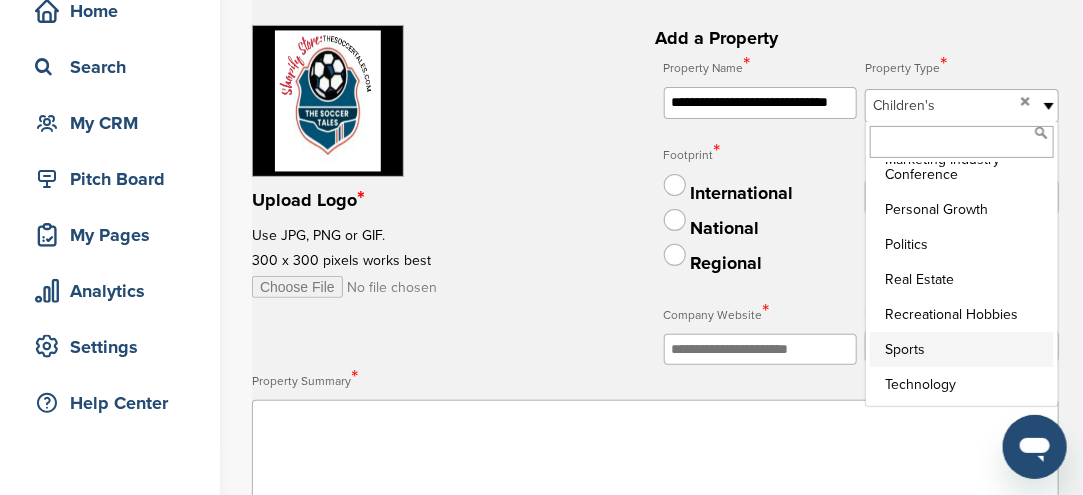 click on "Sports" at bounding box center (962, 349) 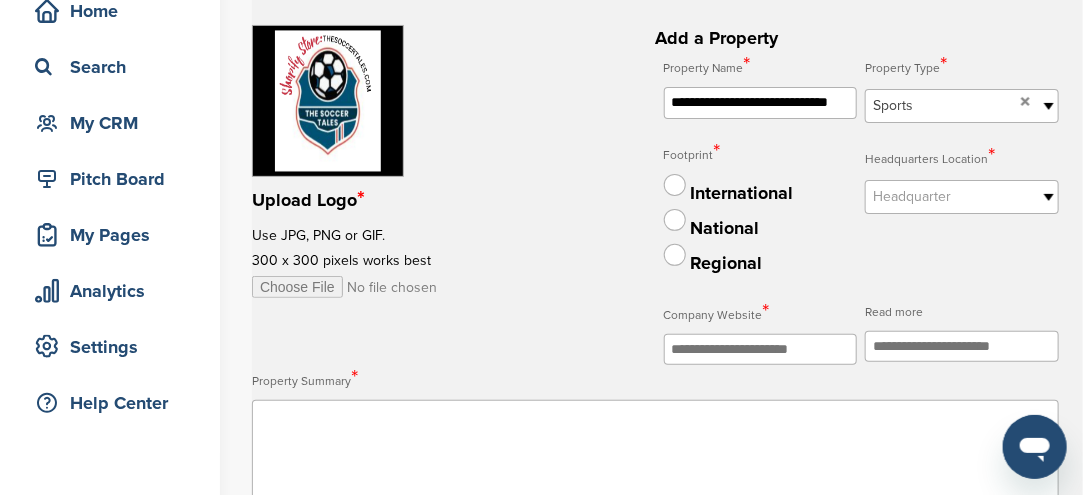 click at bounding box center (1049, 197) 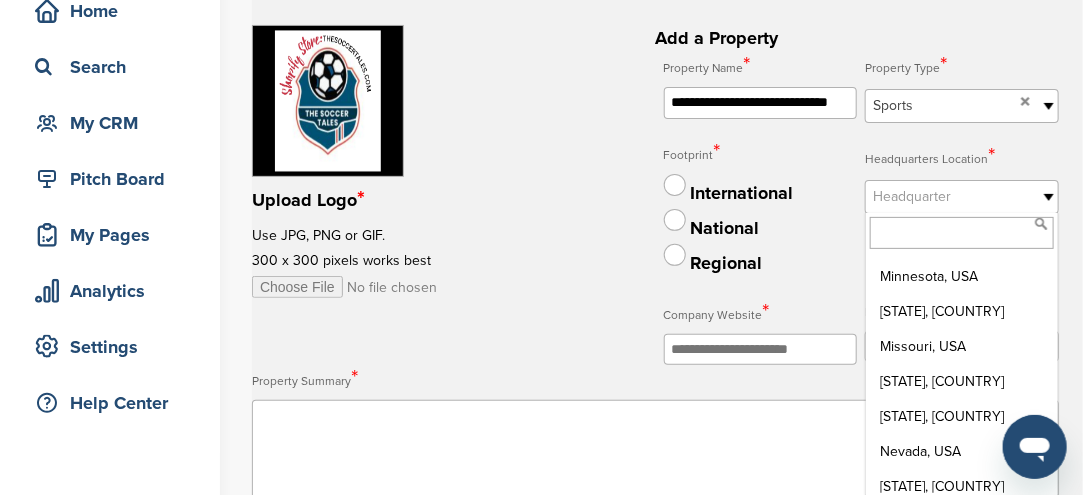 scroll, scrollTop: 834, scrollLeft: 0, axis: vertical 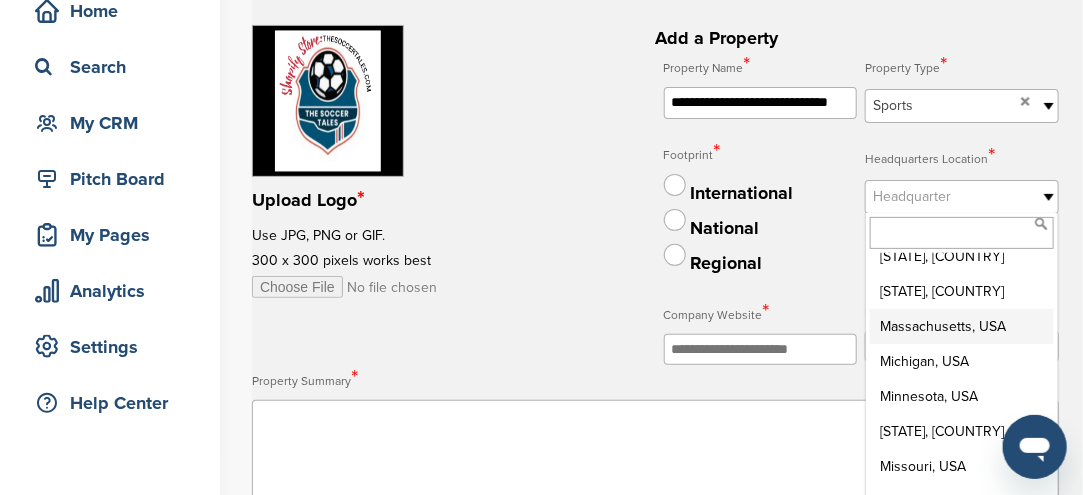 click on "Massachusetts, USA" at bounding box center (962, 326) 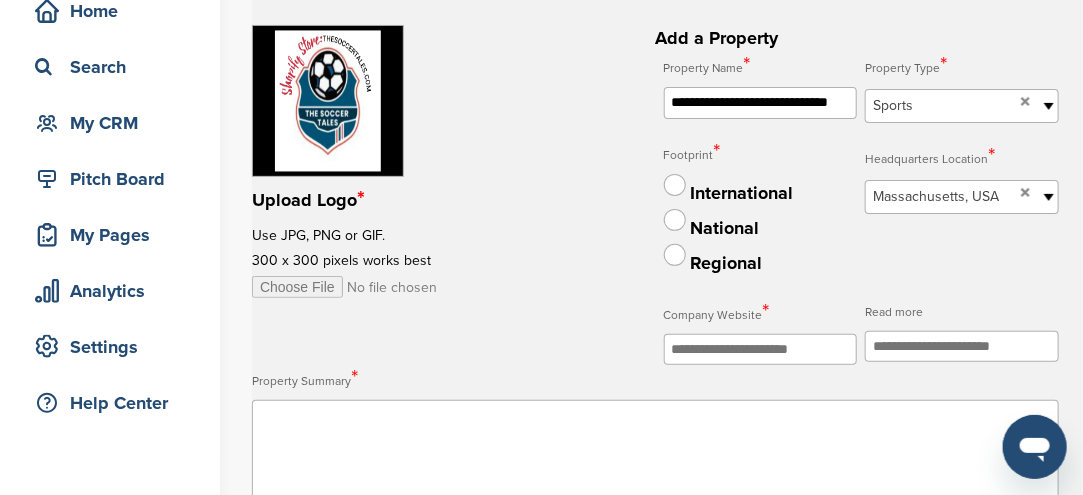 click at bounding box center (761, 349) 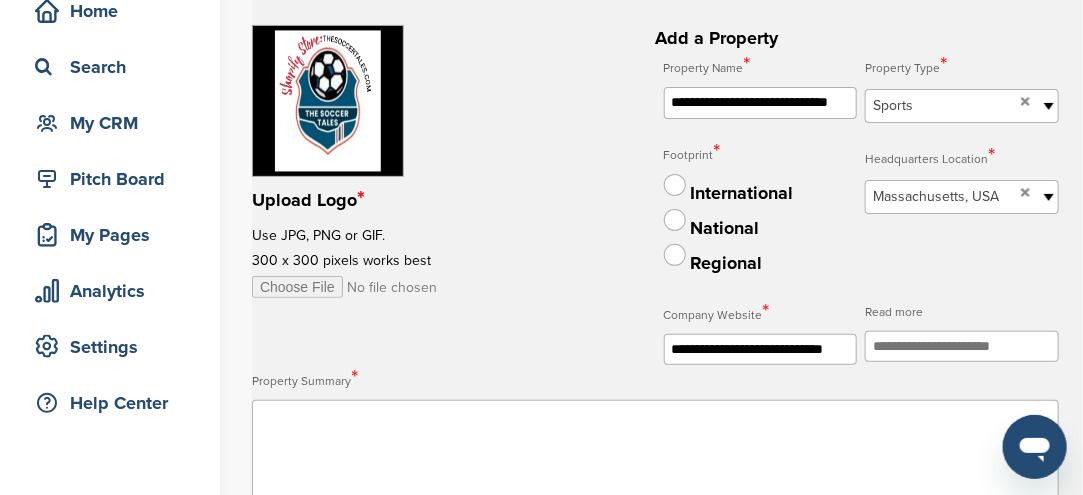 scroll, scrollTop: 0, scrollLeft: 15, axis: horizontal 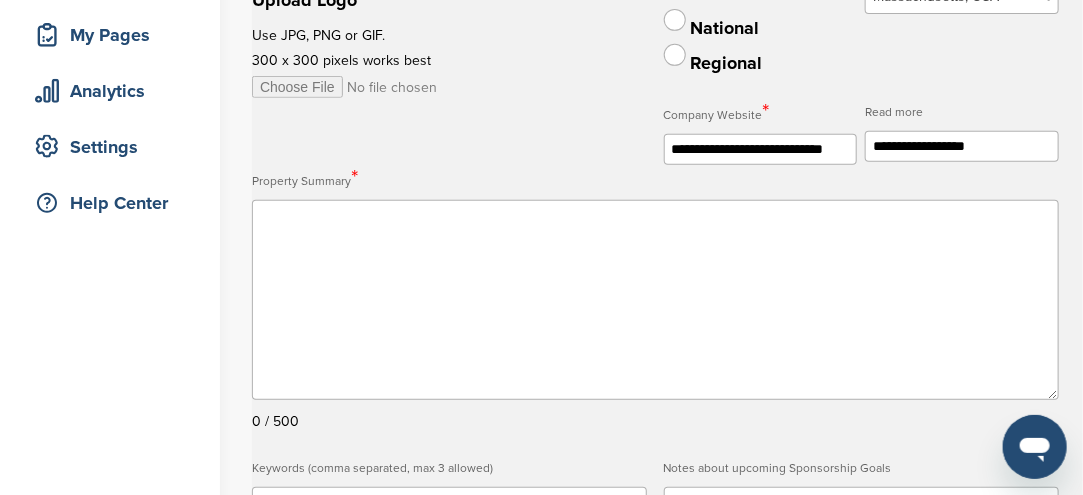type on "**********" 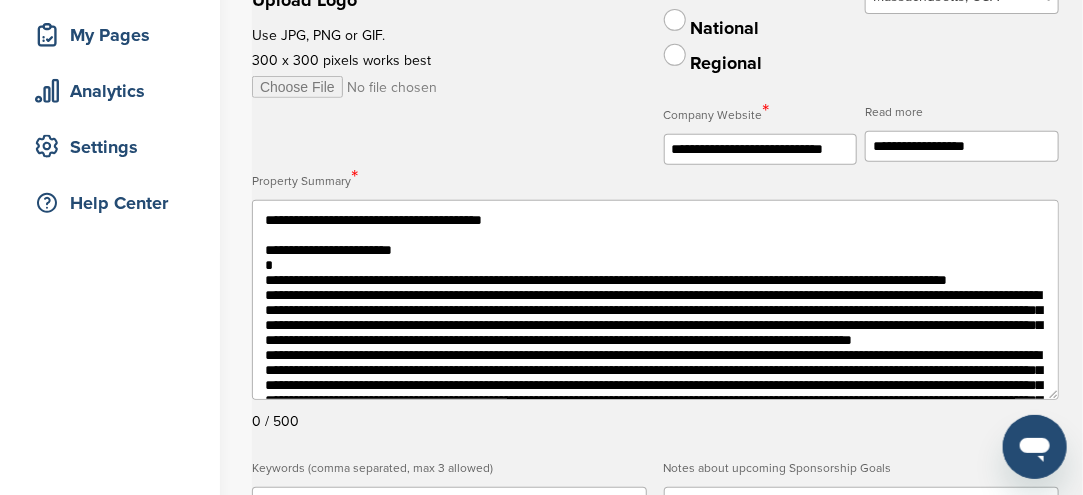 scroll, scrollTop: 210, scrollLeft: 0, axis: vertical 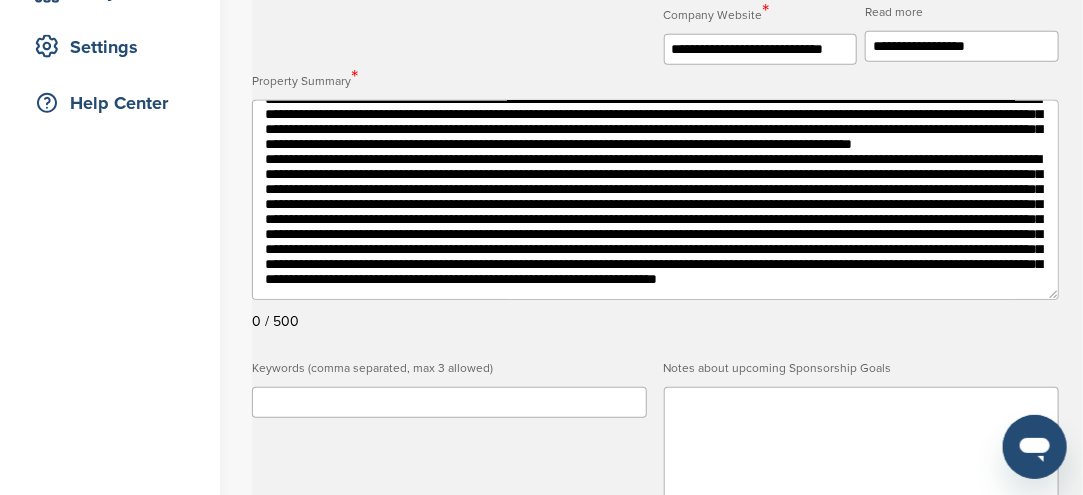 type on "**********" 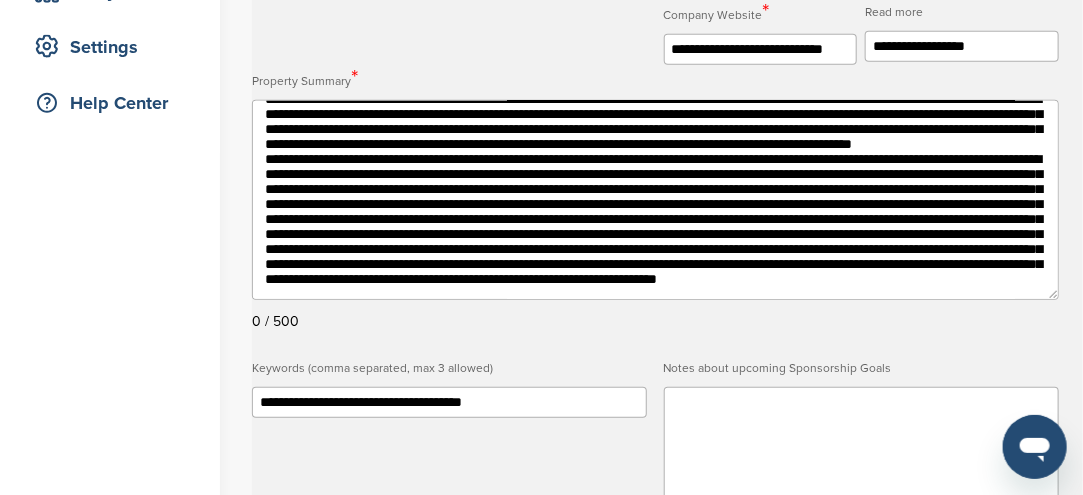 type on "**********" 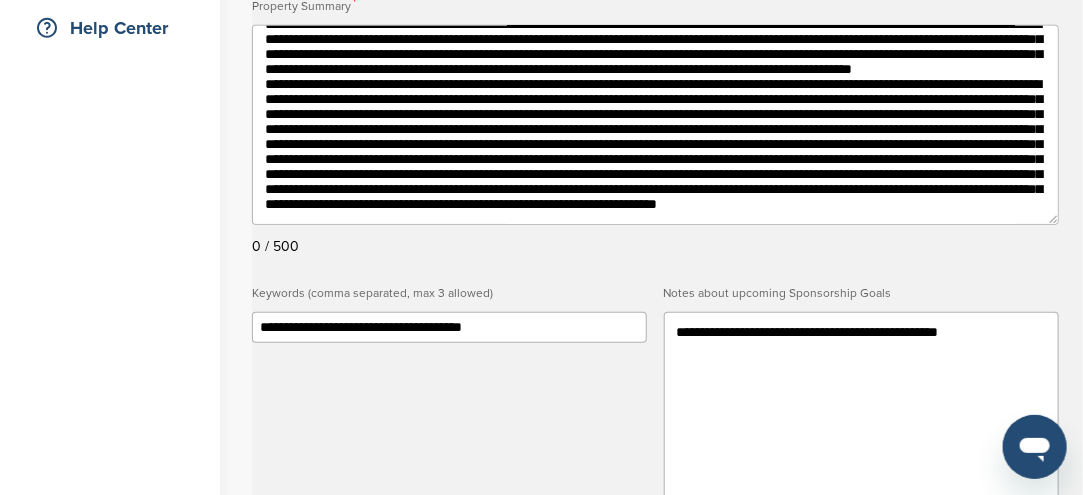 scroll, scrollTop: 500, scrollLeft: 0, axis: vertical 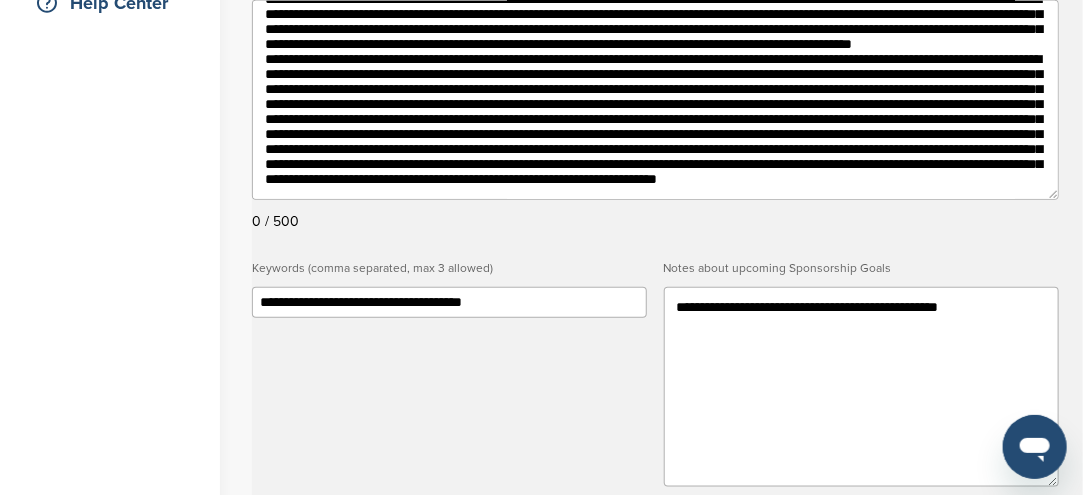 click on "**********" at bounding box center (861, 387) 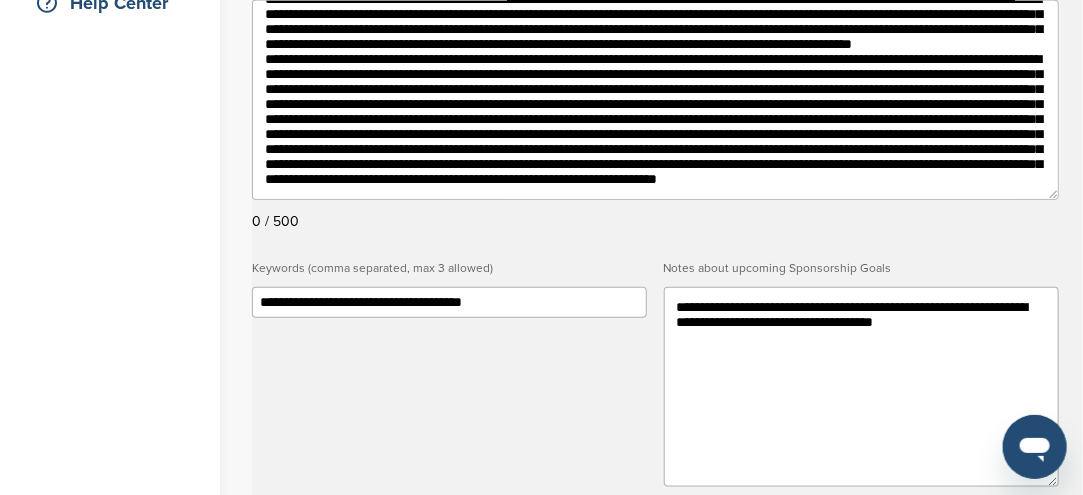 paste on "**********" 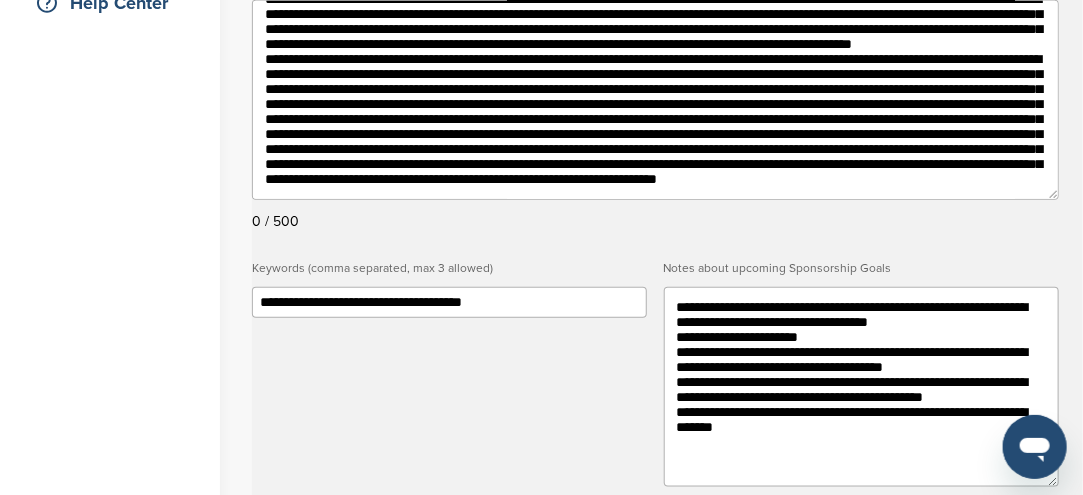 scroll, scrollTop: 29, scrollLeft: 0, axis: vertical 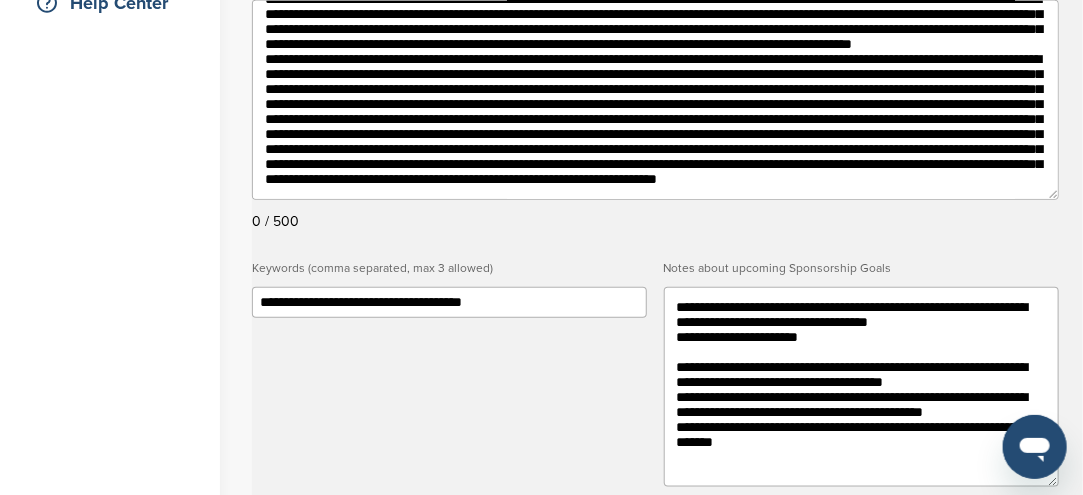 click on "**********" at bounding box center [862, 387] 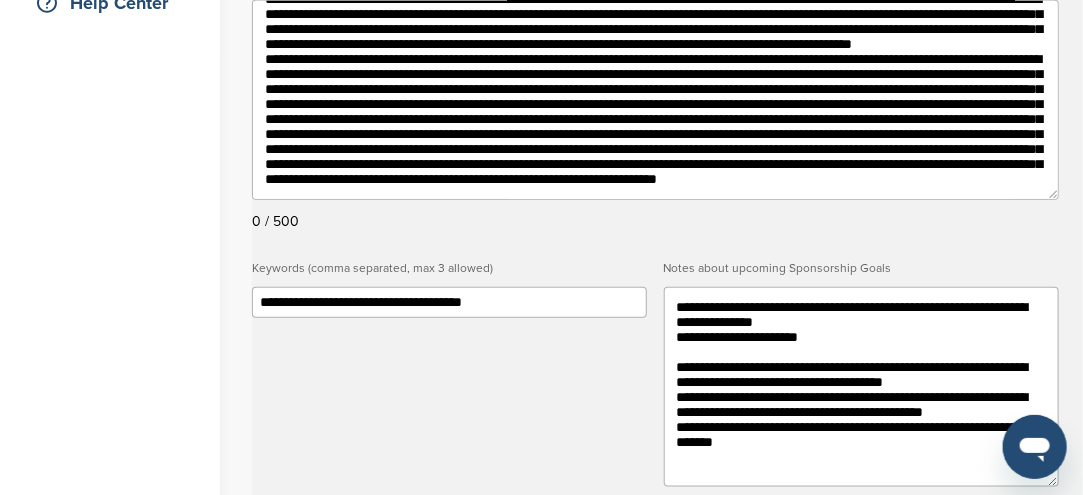 drag, startPoint x: 674, startPoint y: 372, endPoint x: 784, endPoint y: 400, distance: 113.507706 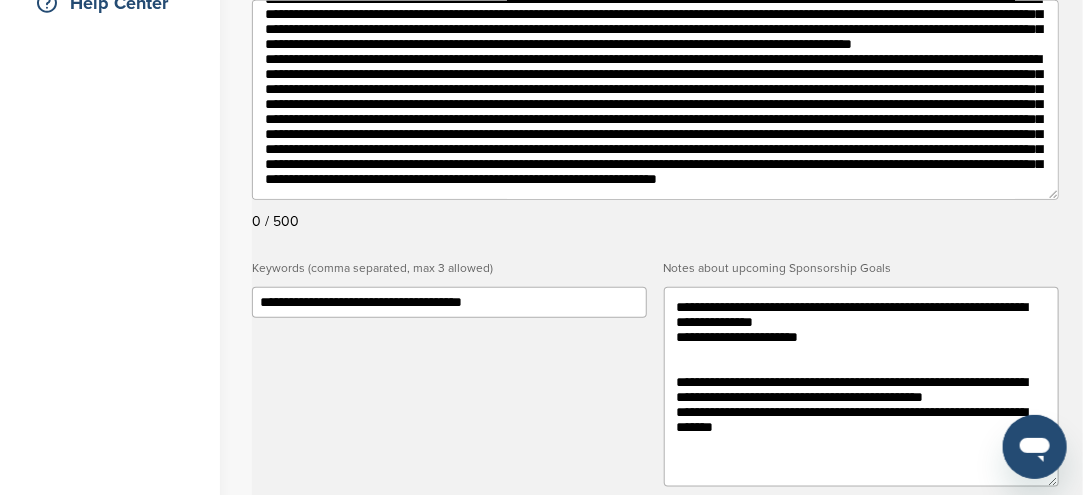 click on "**********" at bounding box center (862, 387) 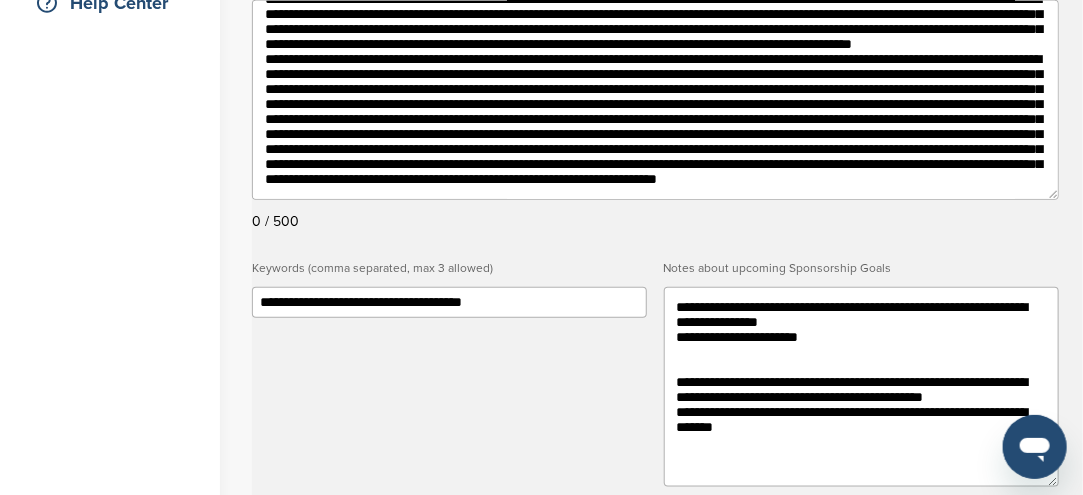 paste on "**********" 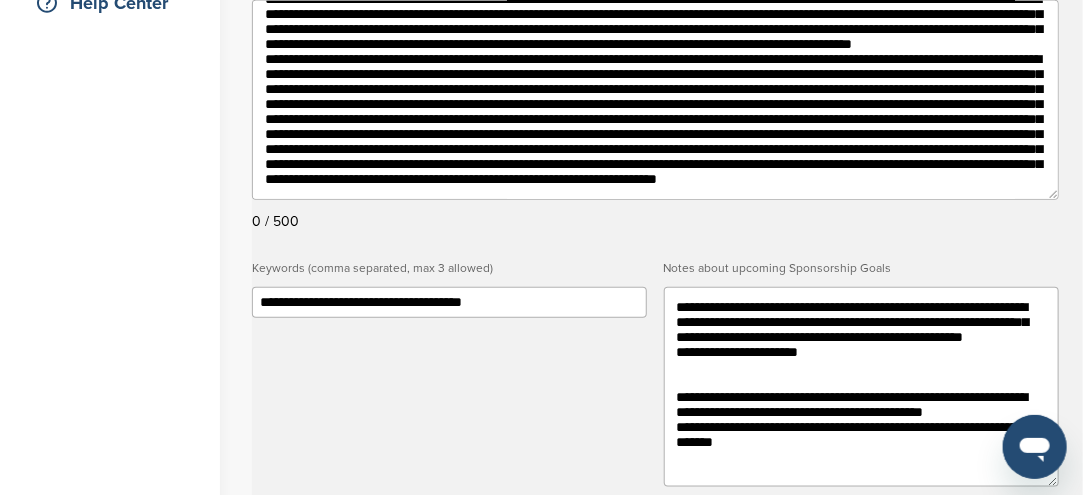 click on "**********" at bounding box center (862, 387) 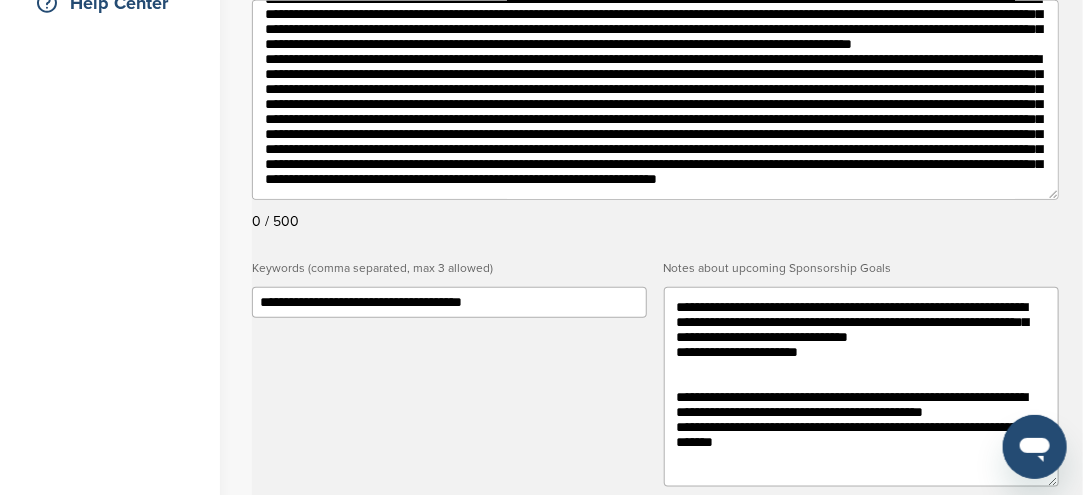 click on "**********" at bounding box center (862, 387) 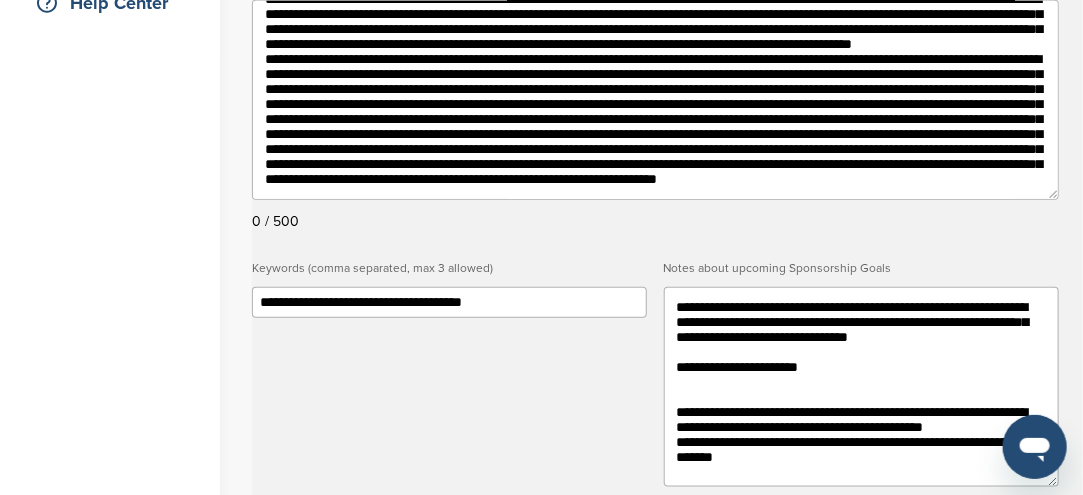 scroll, scrollTop: 73, scrollLeft: 0, axis: vertical 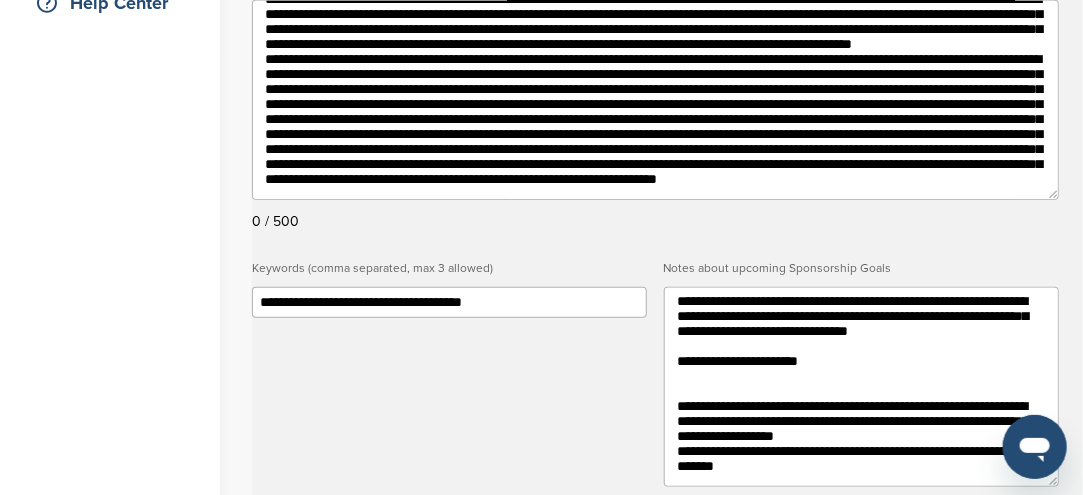 click on "**********" at bounding box center (862, 387) 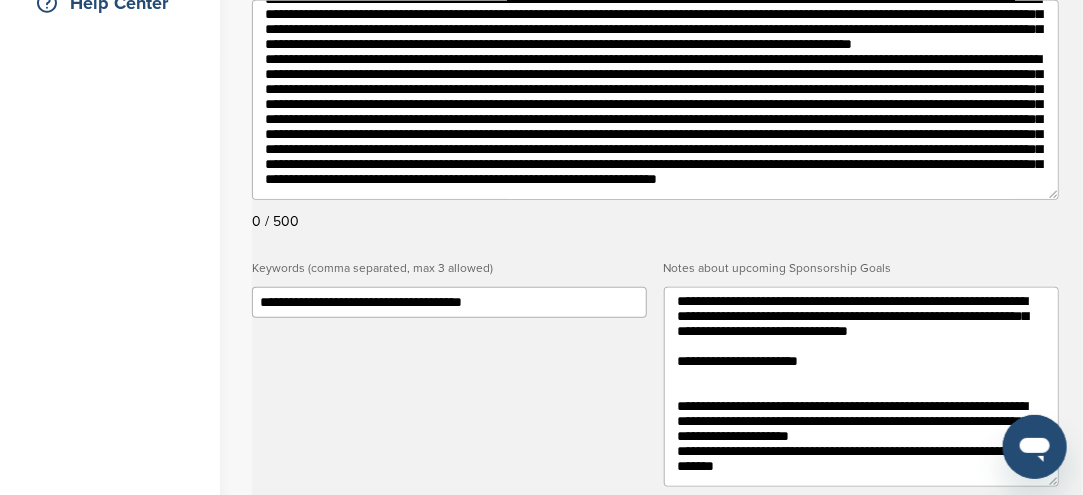 click on "**********" at bounding box center [862, 387] 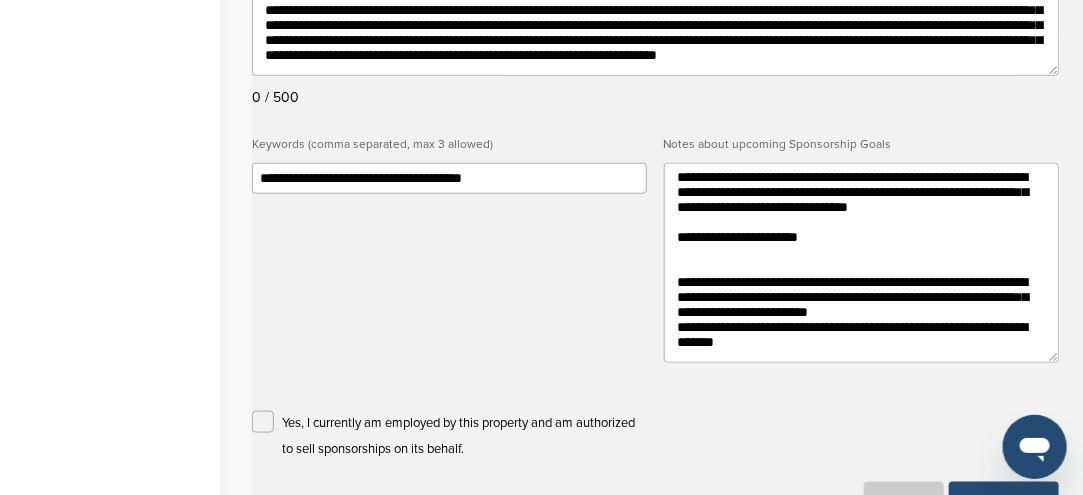 scroll, scrollTop: 600, scrollLeft: 0, axis: vertical 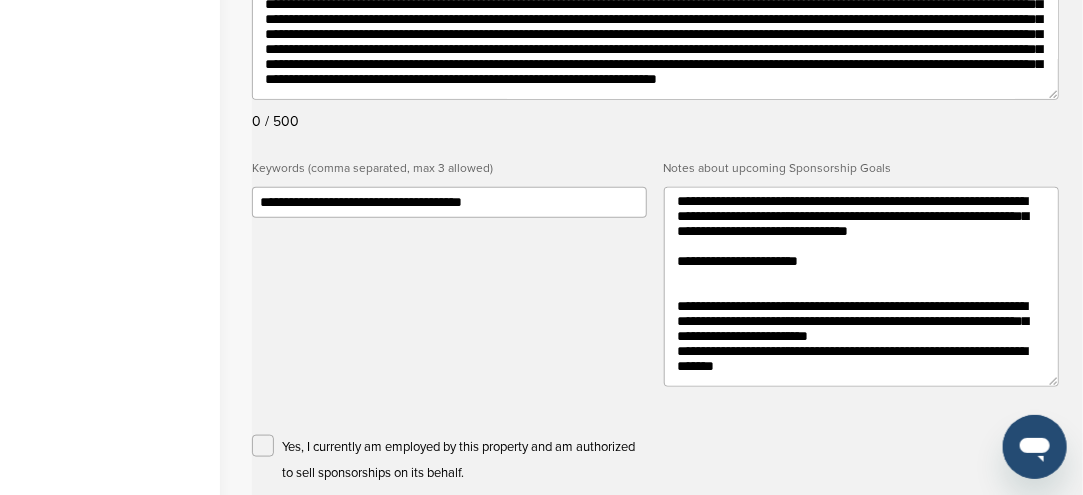 click on "**********" at bounding box center (862, 287) 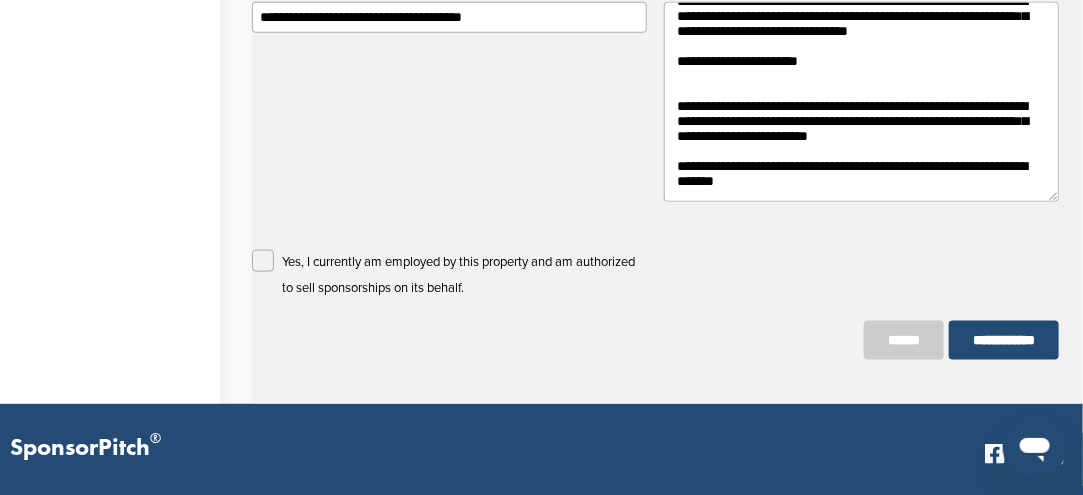 scroll, scrollTop: 800, scrollLeft: 0, axis: vertical 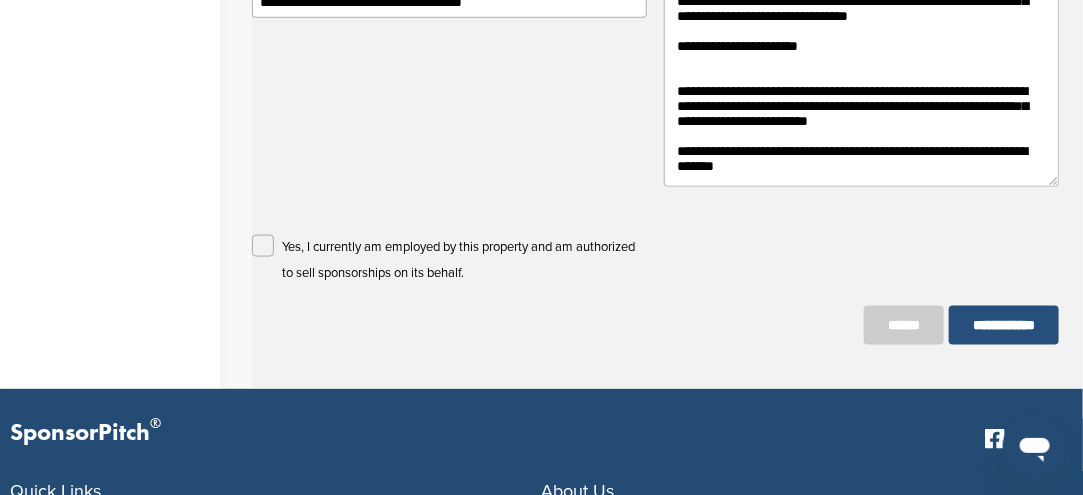 type on "**********" 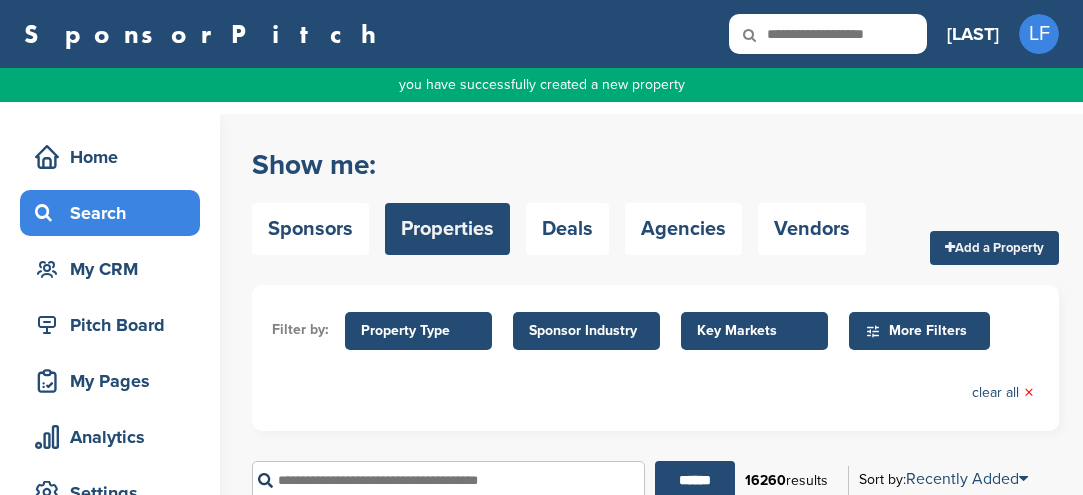 scroll, scrollTop: 0, scrollLeft: 0, axis: both 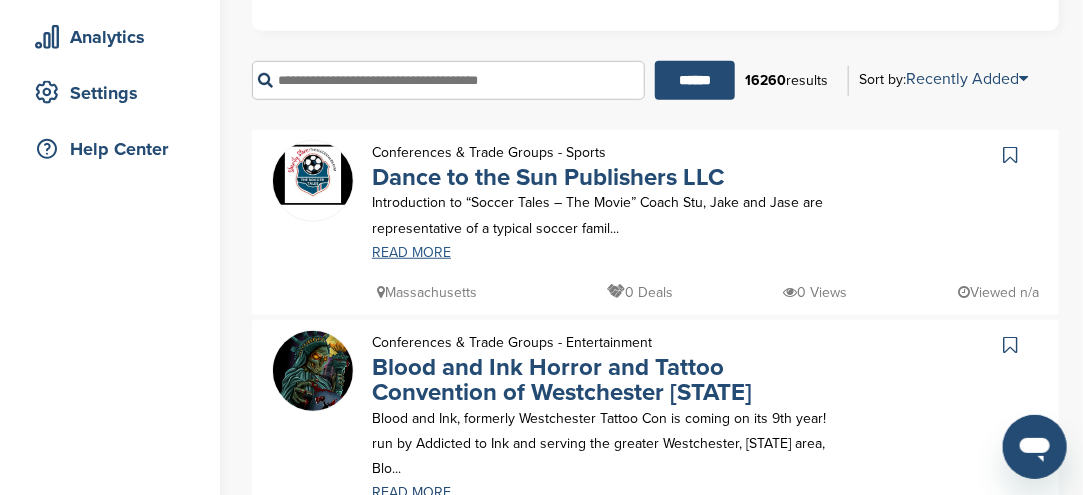 click on "READ MORE" at bounding box center (609, 253) 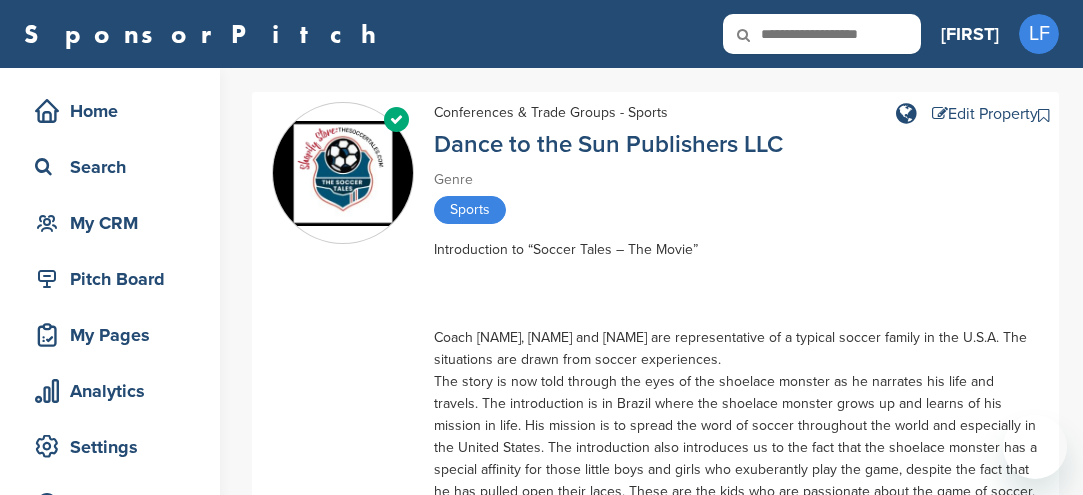 scroll, scrollTop: 0, scrollLeft: 0, axis: both 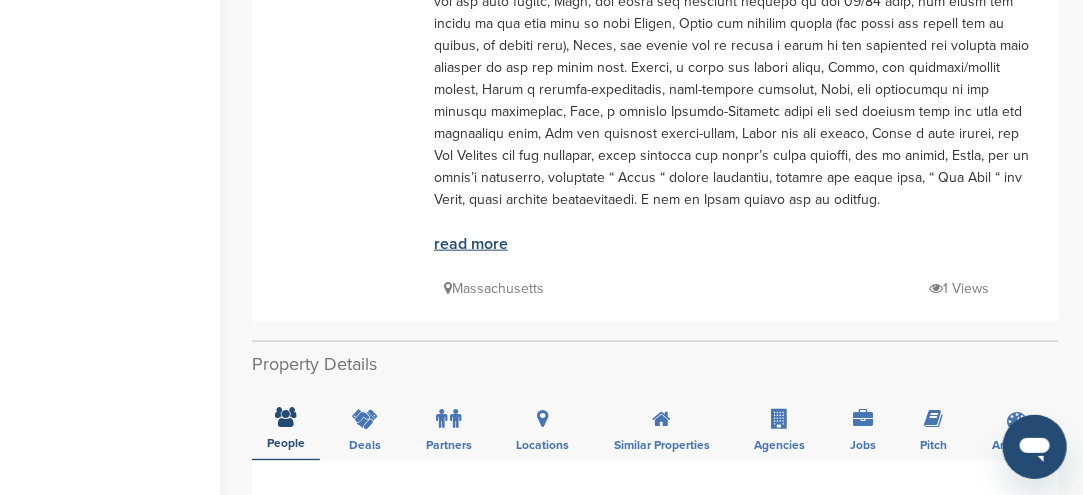 click on "read more" at bounding box center (471, 244) 